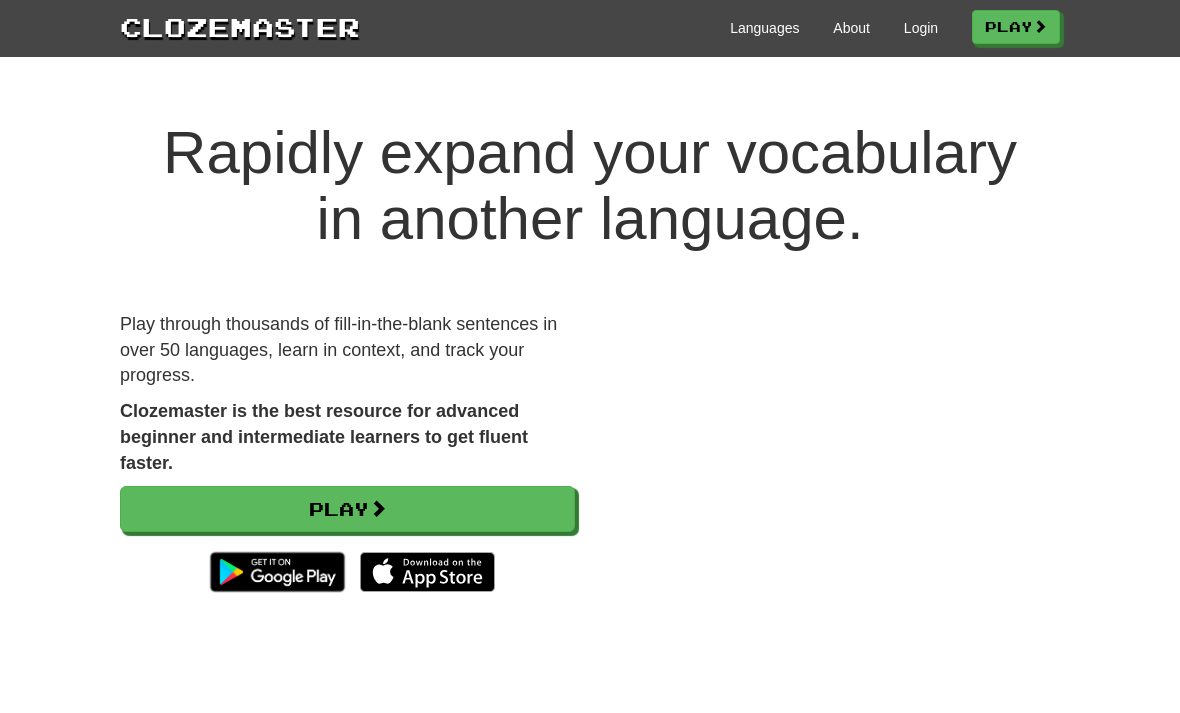 scroll, scrollTop: 0, scrollLeft: 0, axis: both 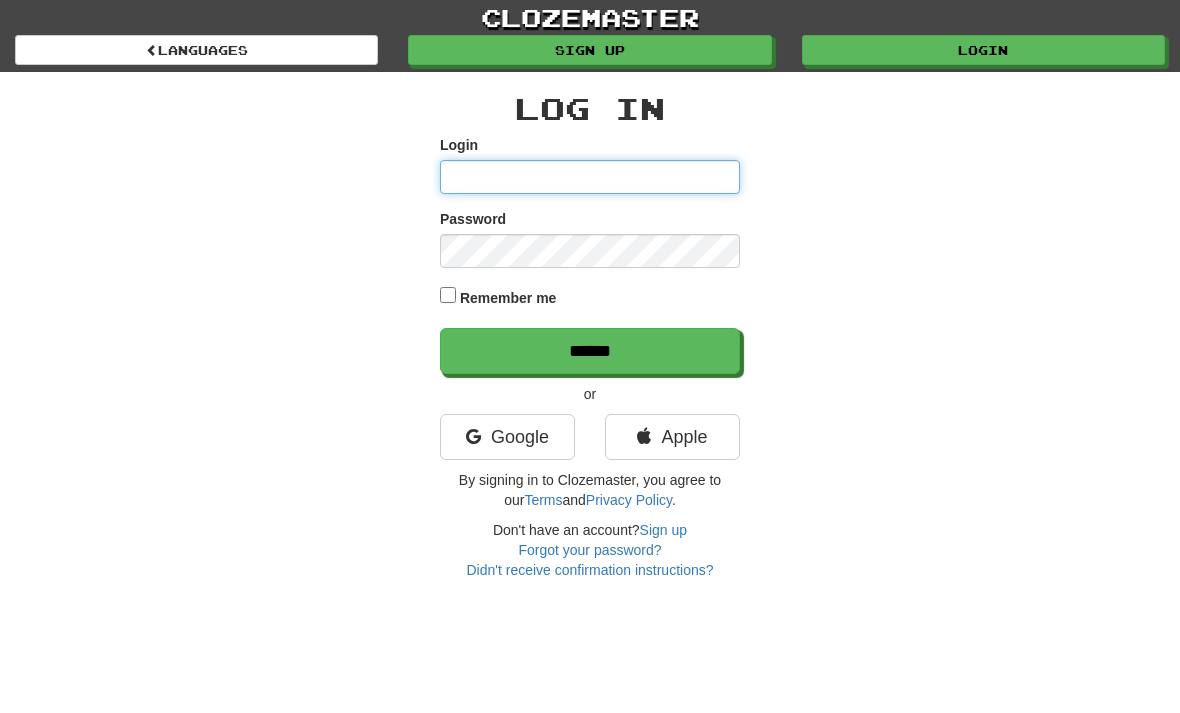 type on "**********" 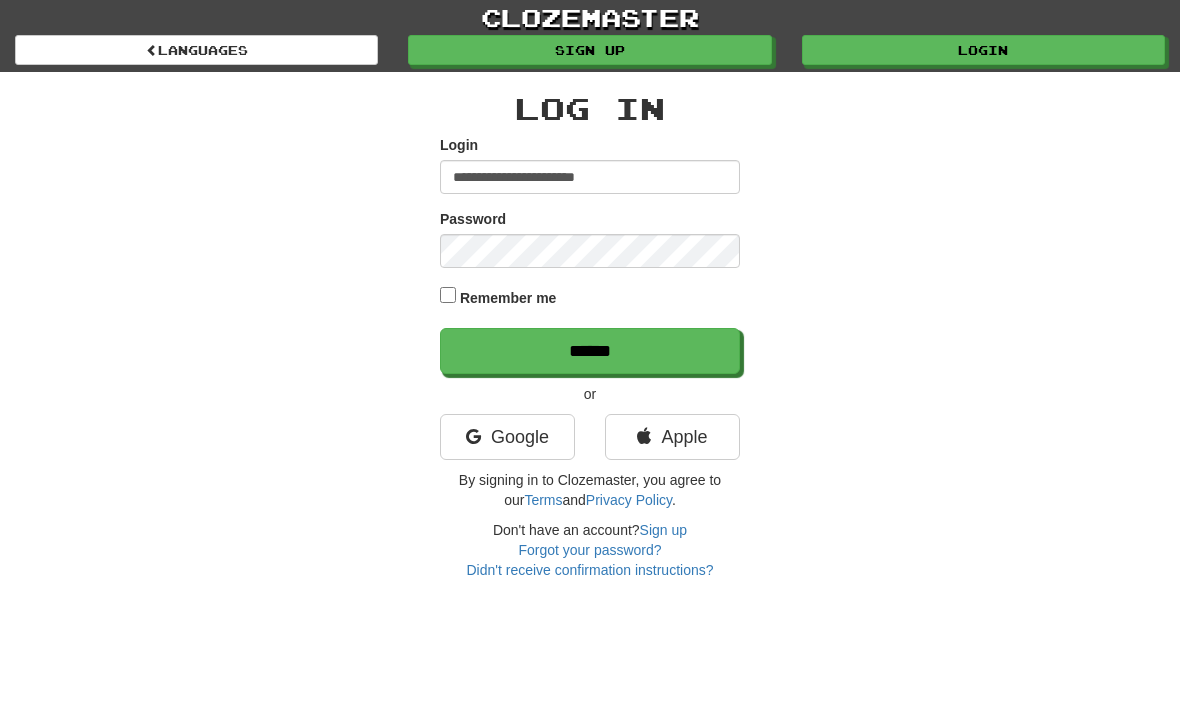 click on "******" at bounding box center [590, 351] 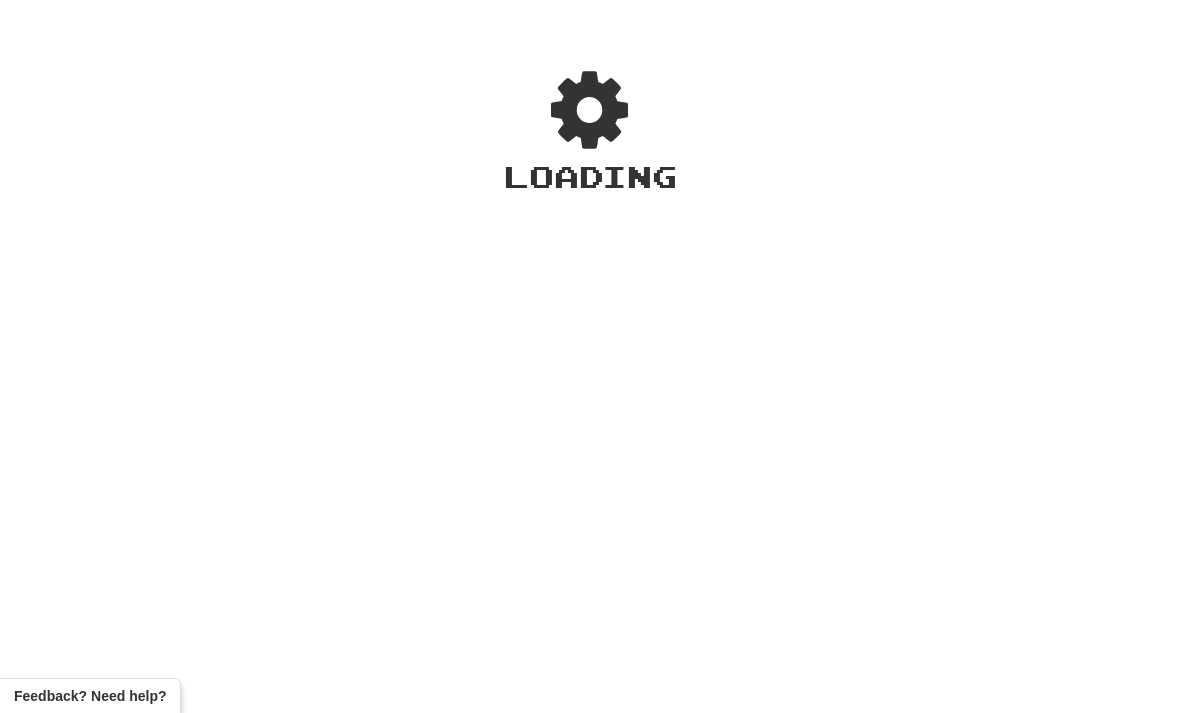 scroll, scrollTop: 0, scrollLeft: 0, axis: both 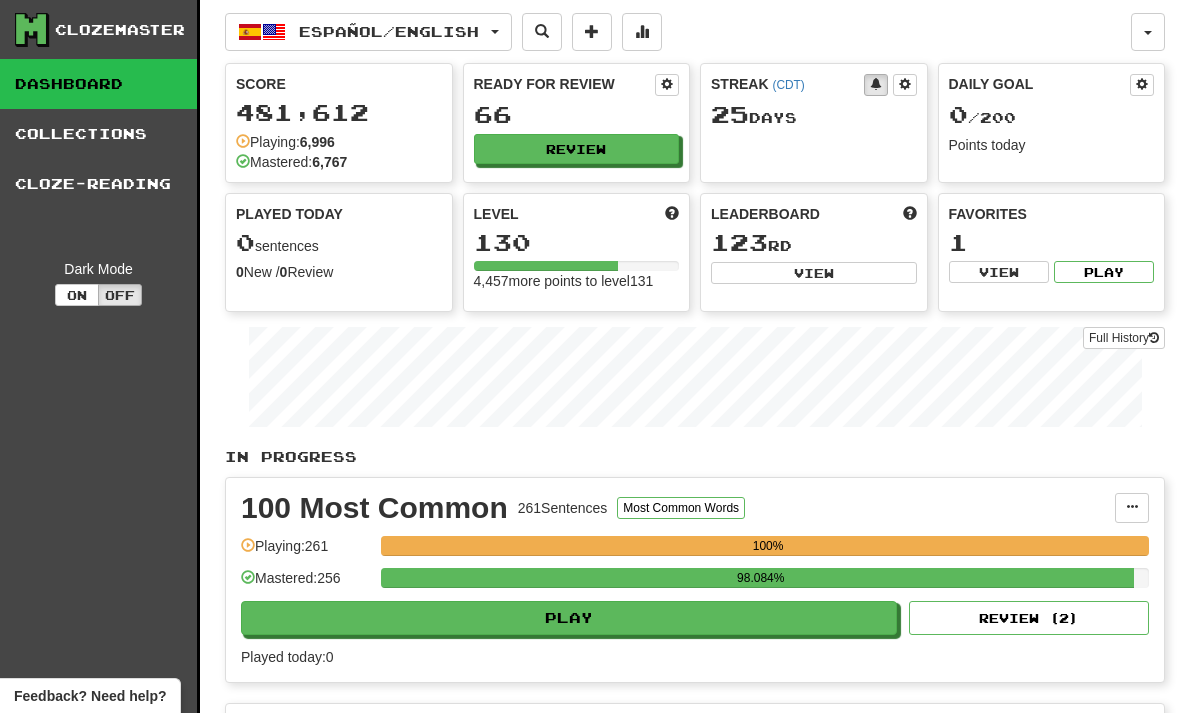 click on "Review" at bounding box center (577, 149) 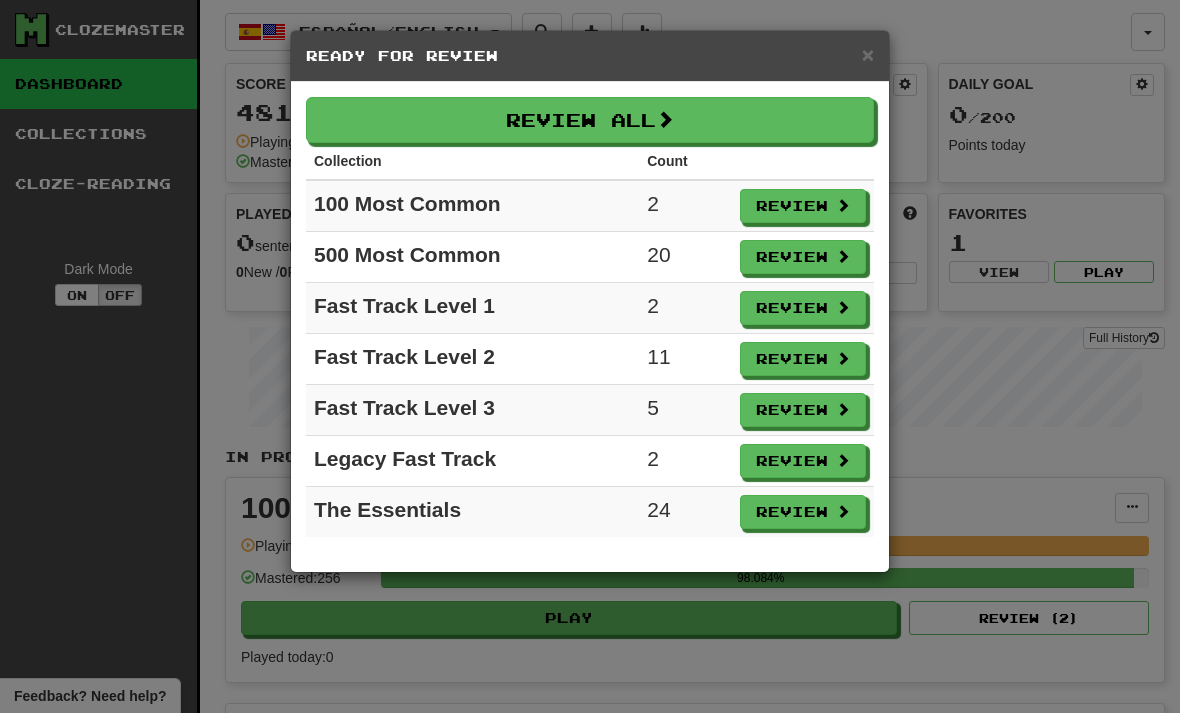 click at bounding box center [665, 119] 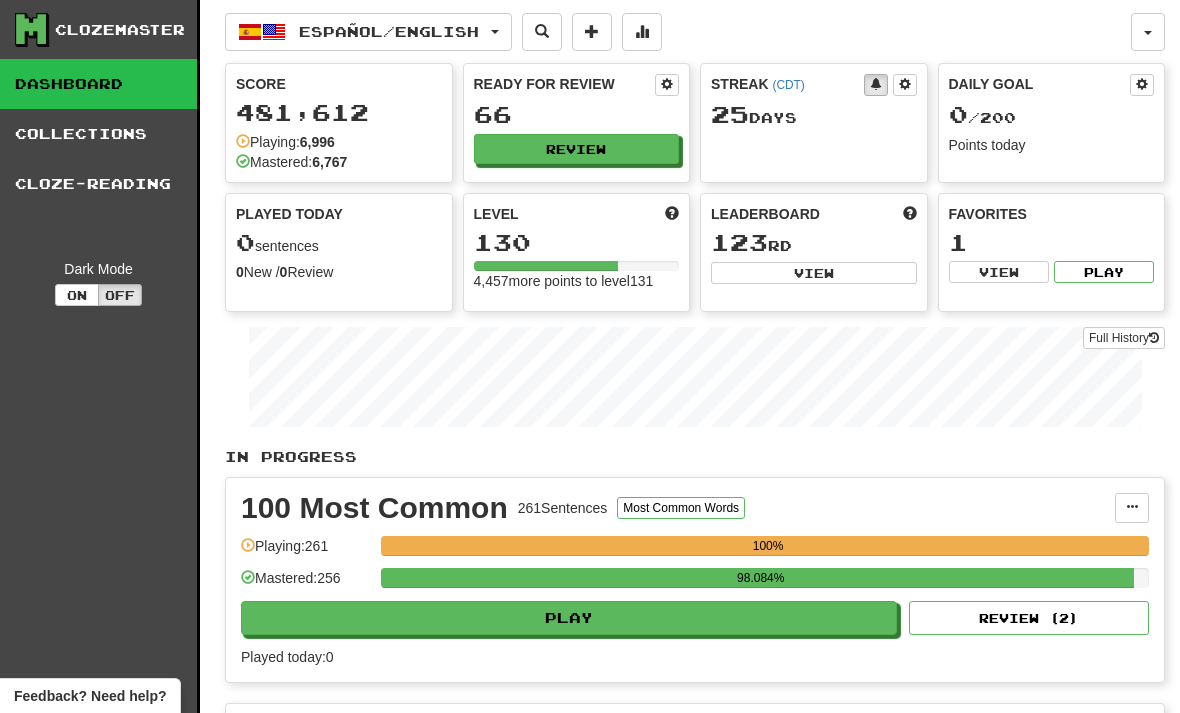 select on "**" 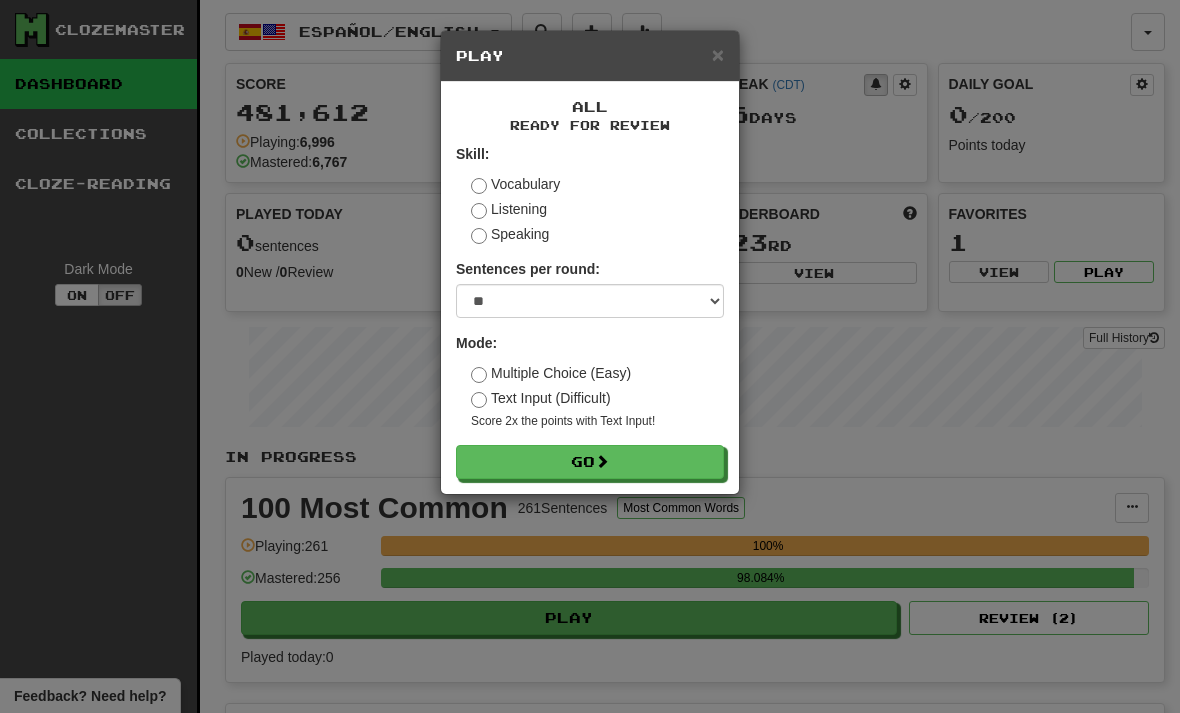click on "Go" at bounding box center [590, 462] 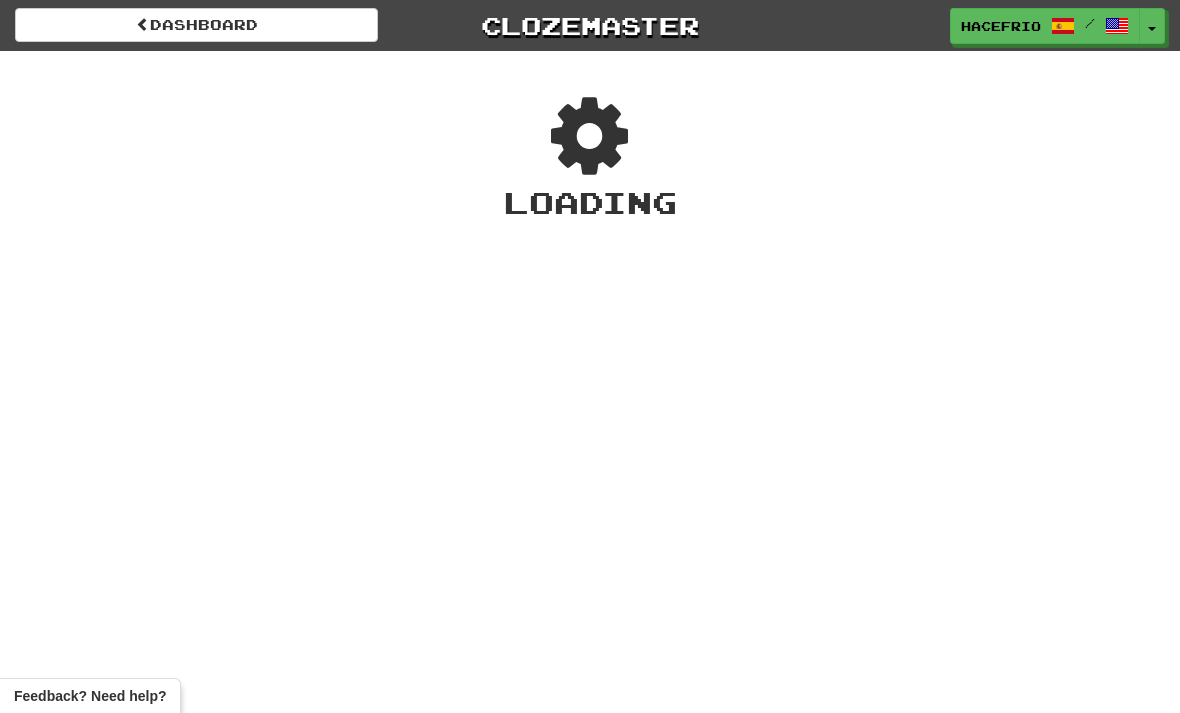 scroll, scrollTop: 0, scrollLeft: 0, axis: both 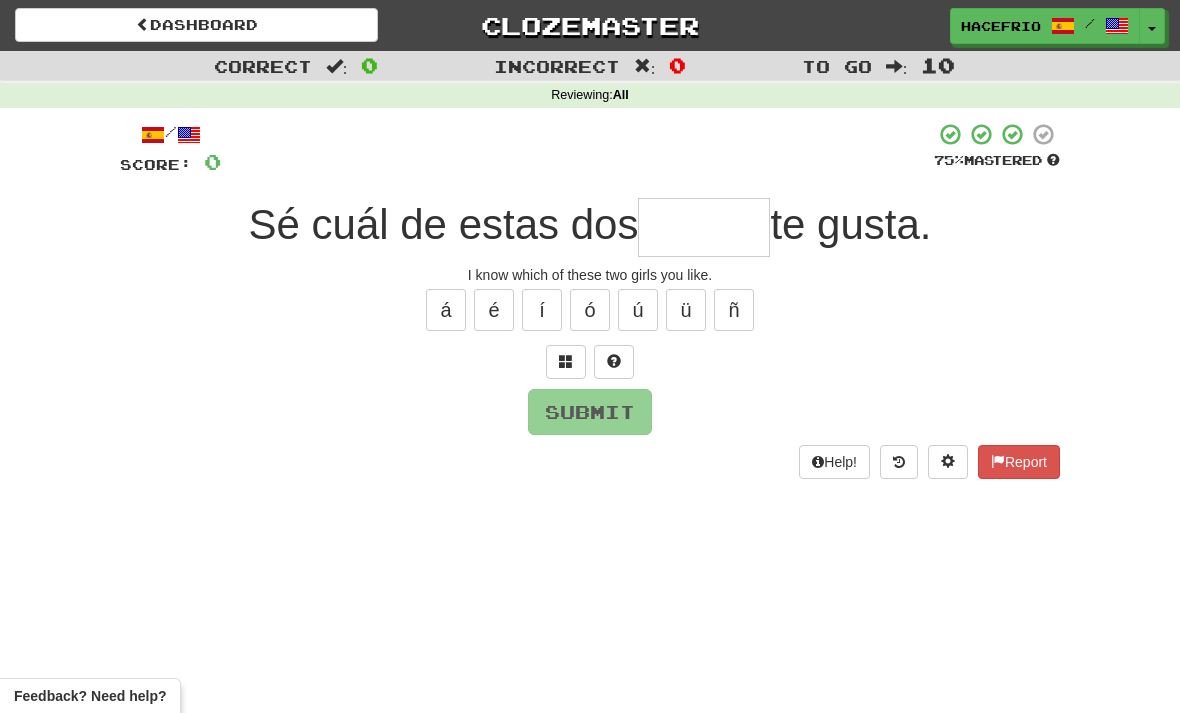 click at bounding box center (704, 227) 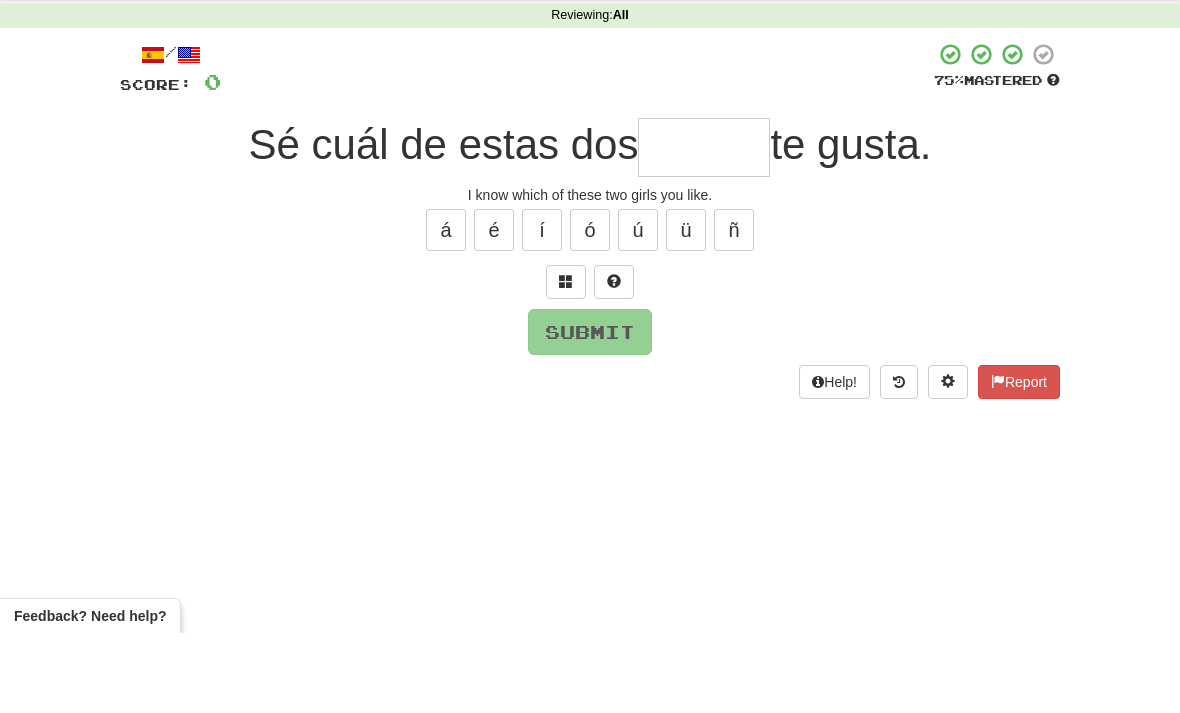 scroll, scrollTop: 80, scrollLeft: 0, axis: vertical 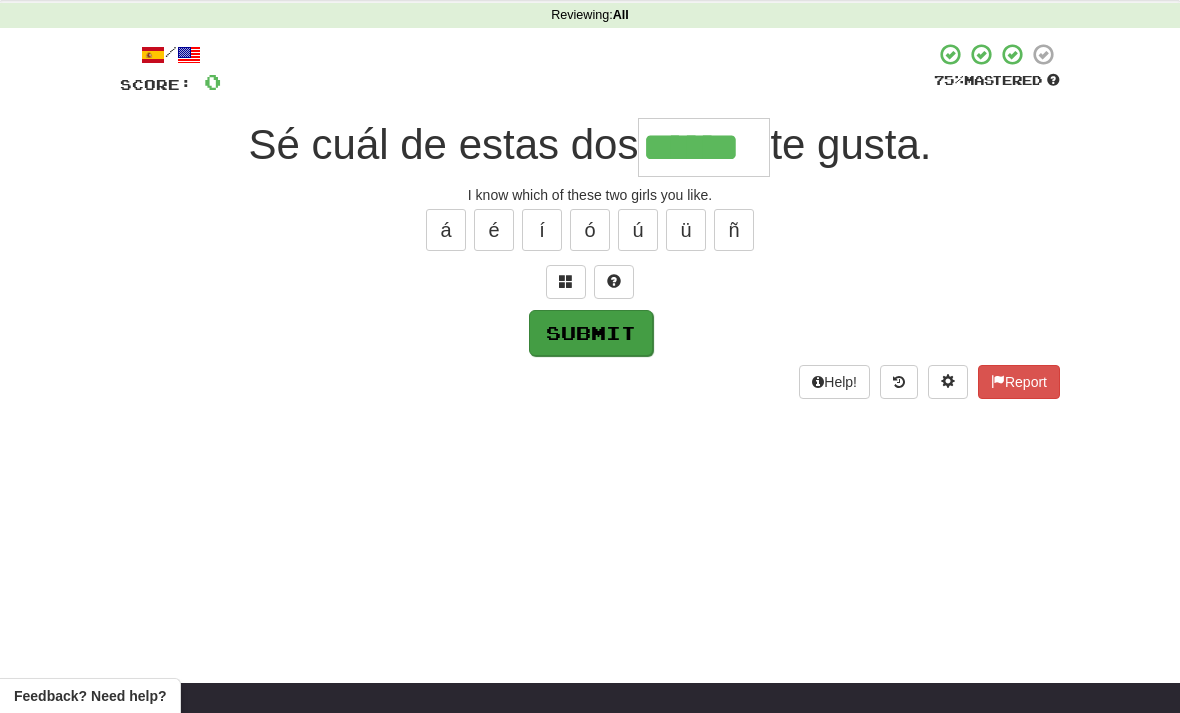 type on "******" 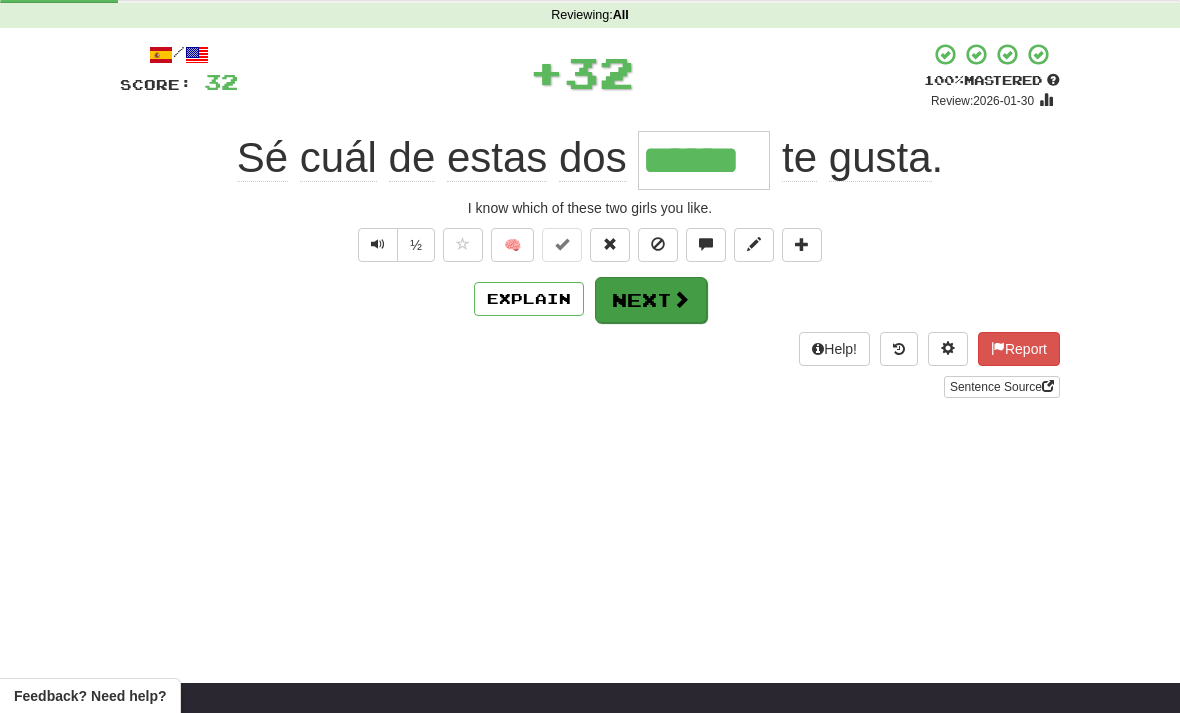 click at bounding box center (681, 299) 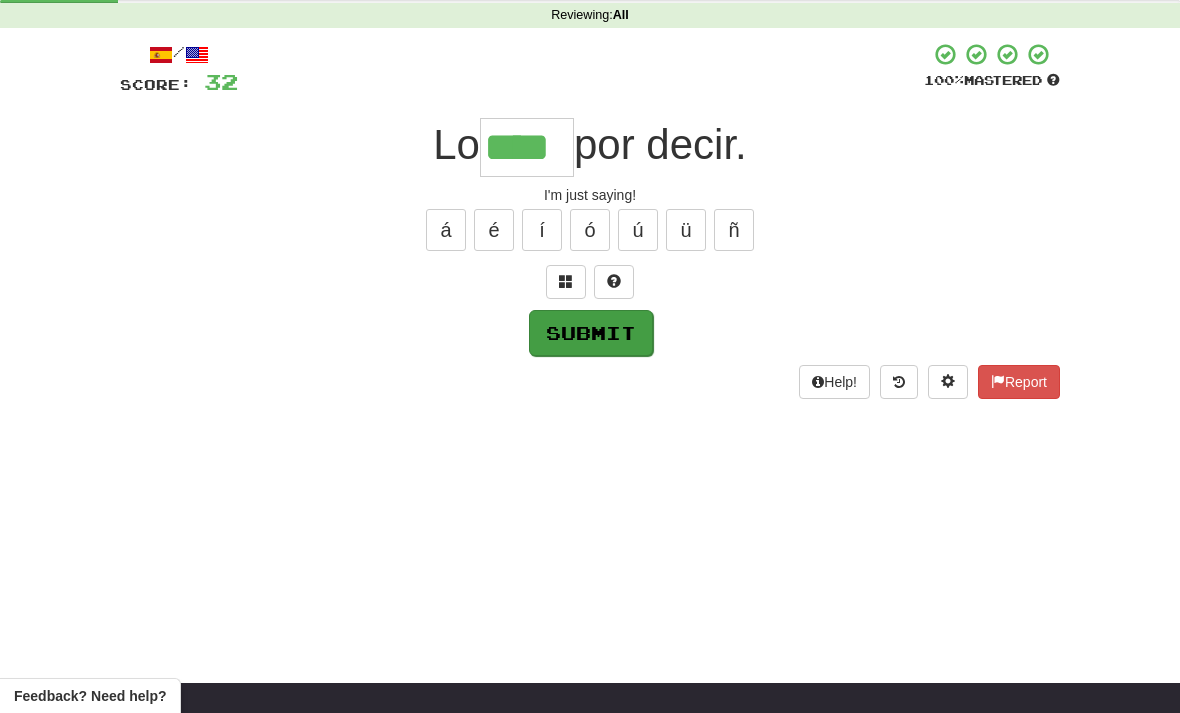 type on "****" 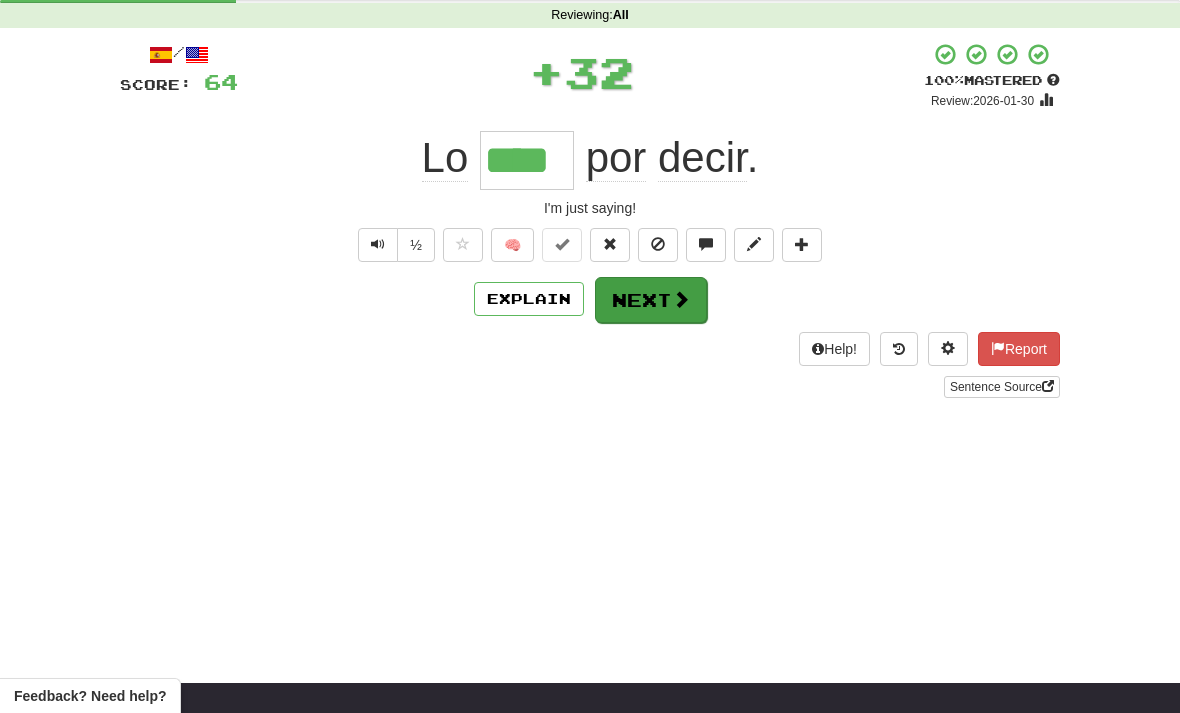click at bounding box center (681, 299) 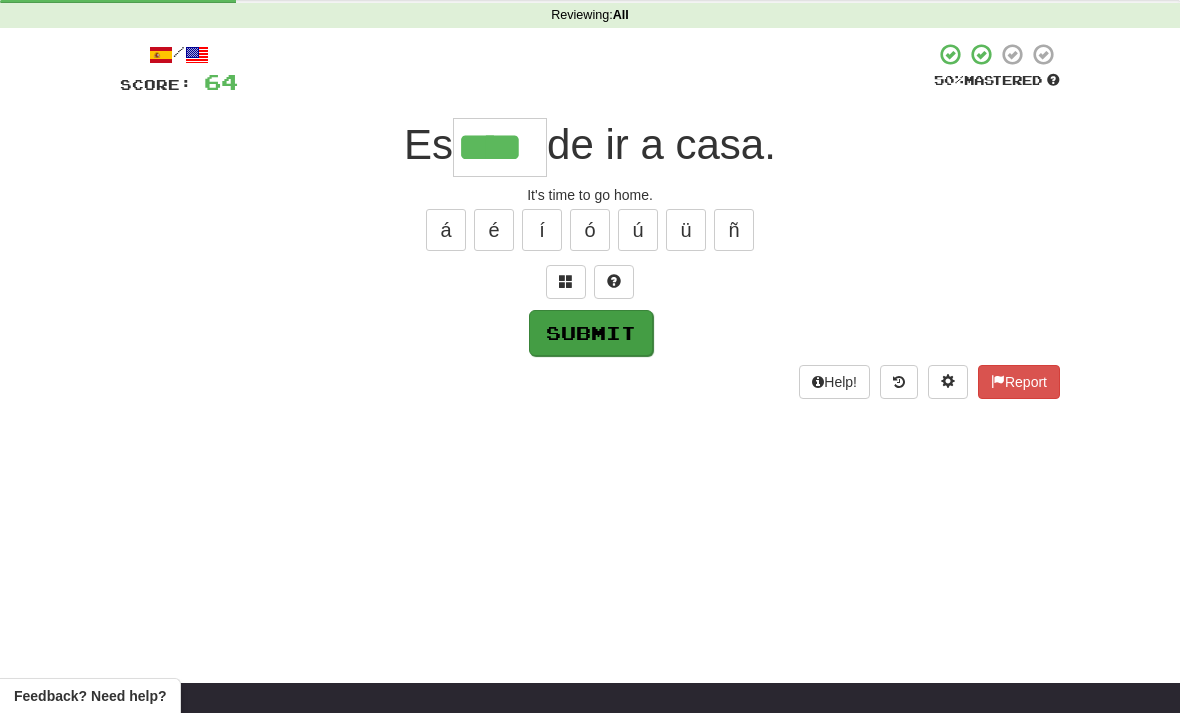 type on "****" 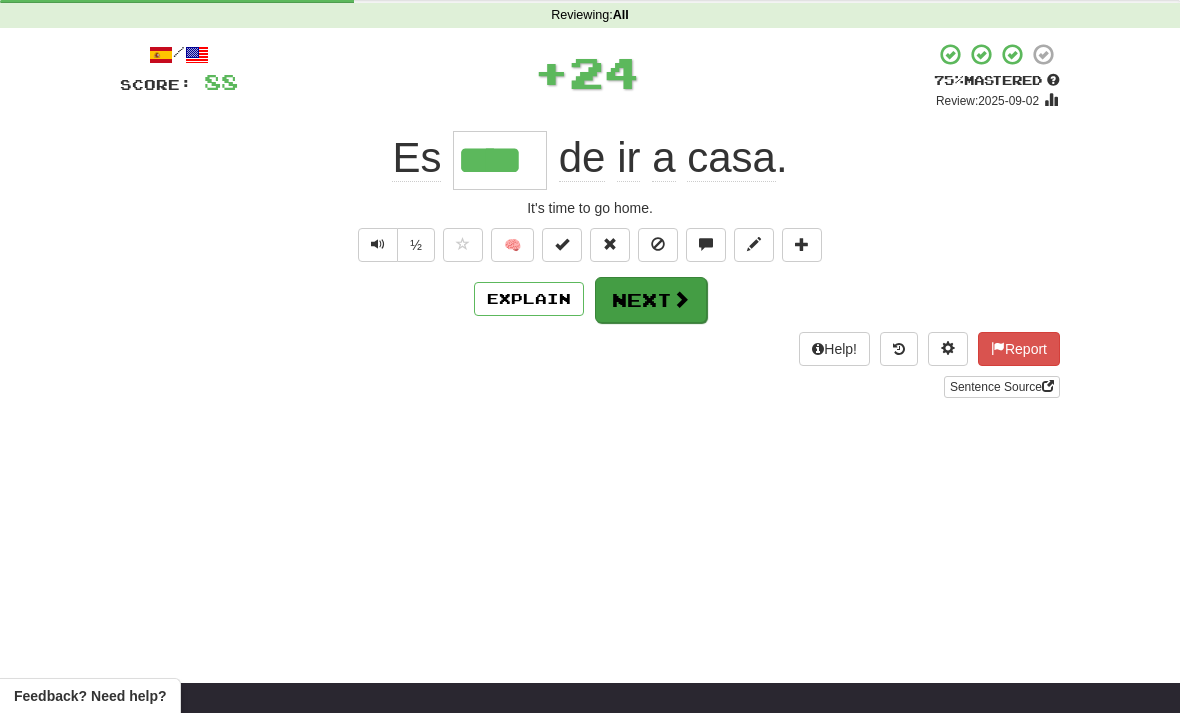 click at bounding box center [681, 299] 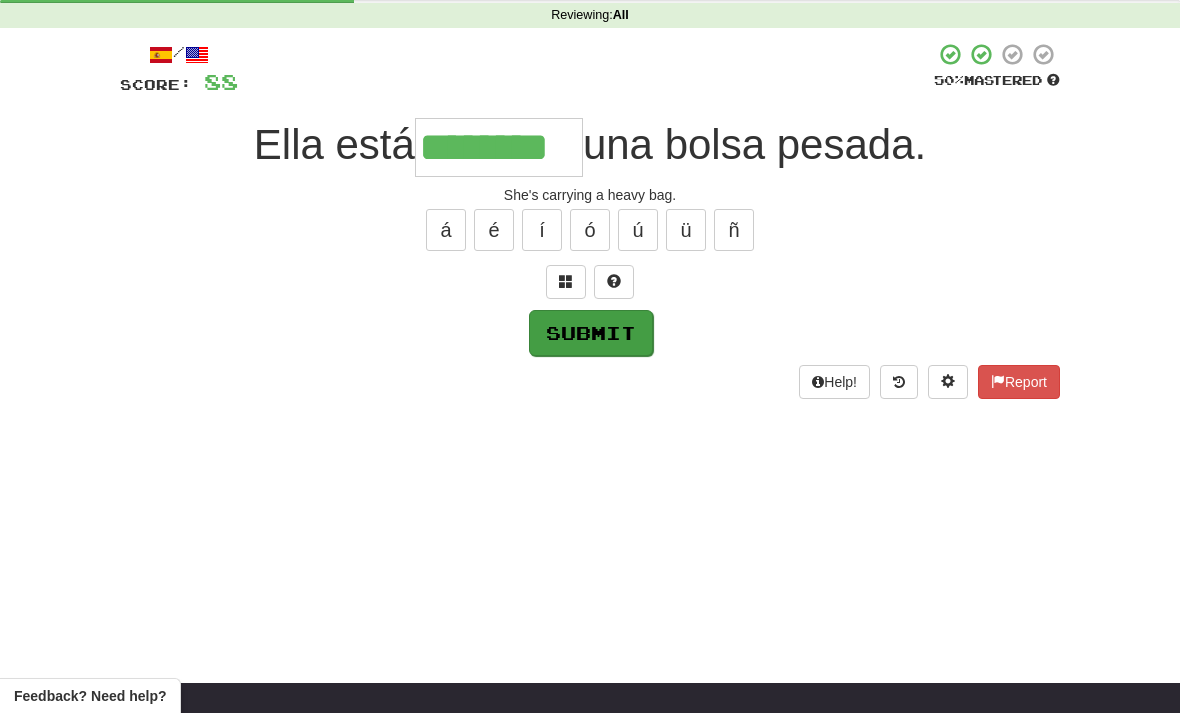 type on "********" 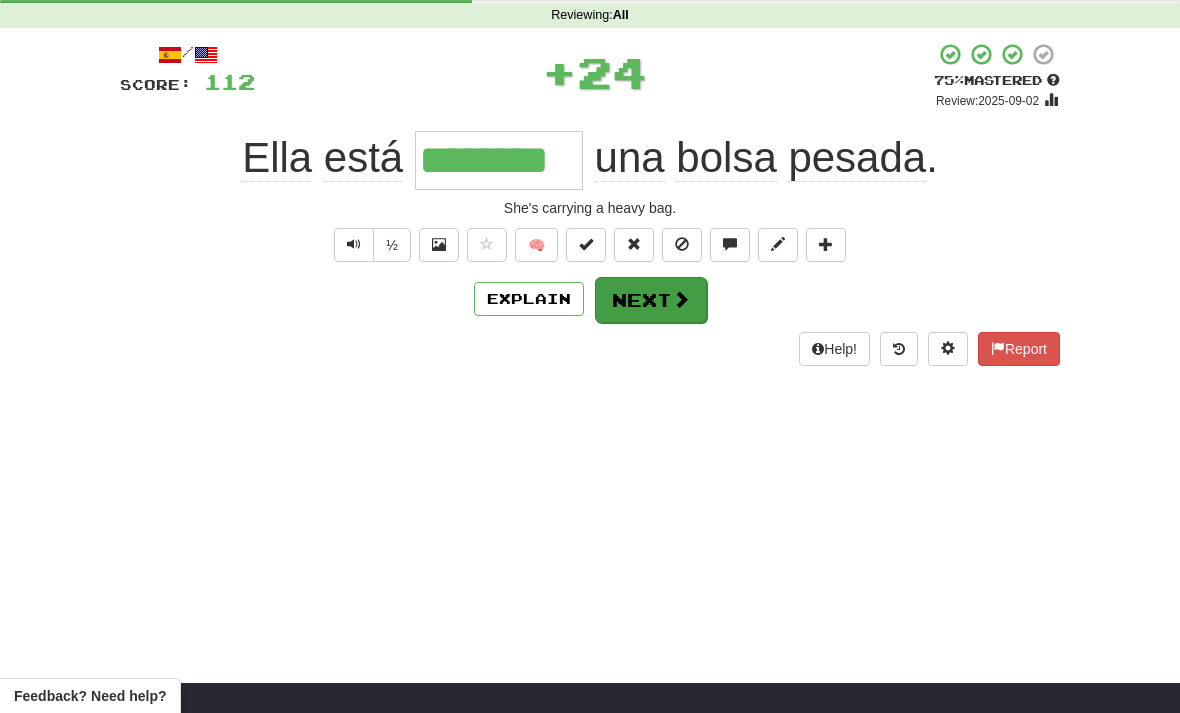click at bounding box center (681, 299) 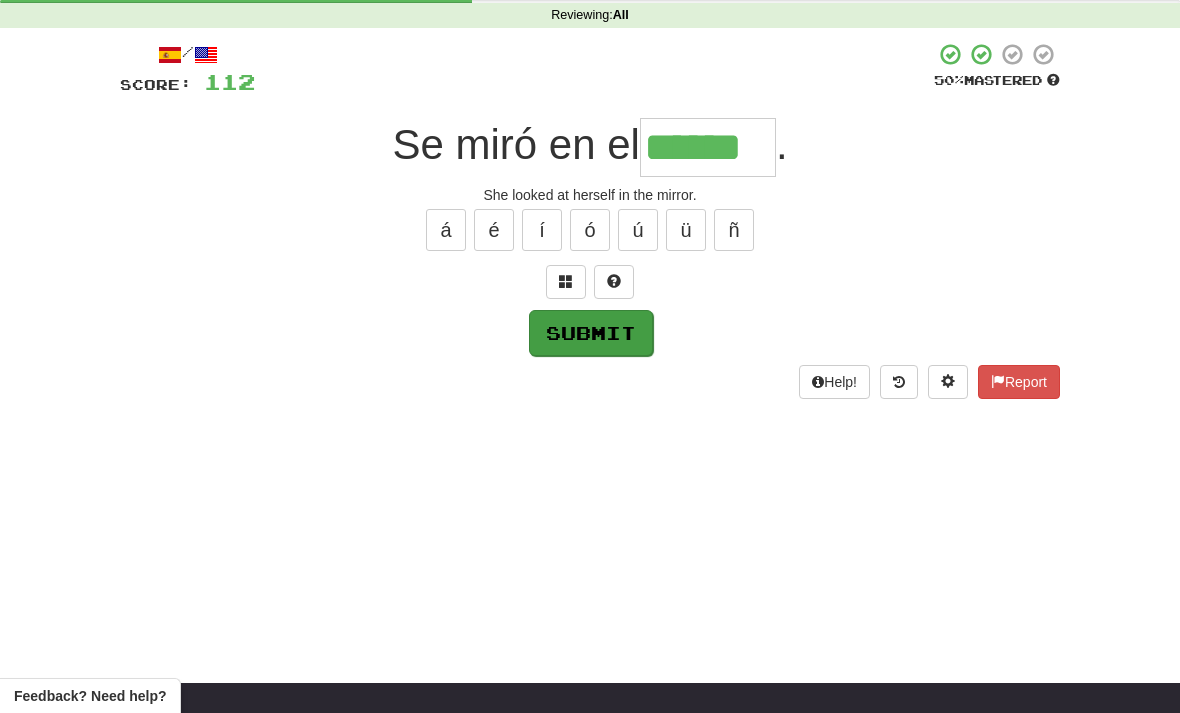 type on "******" 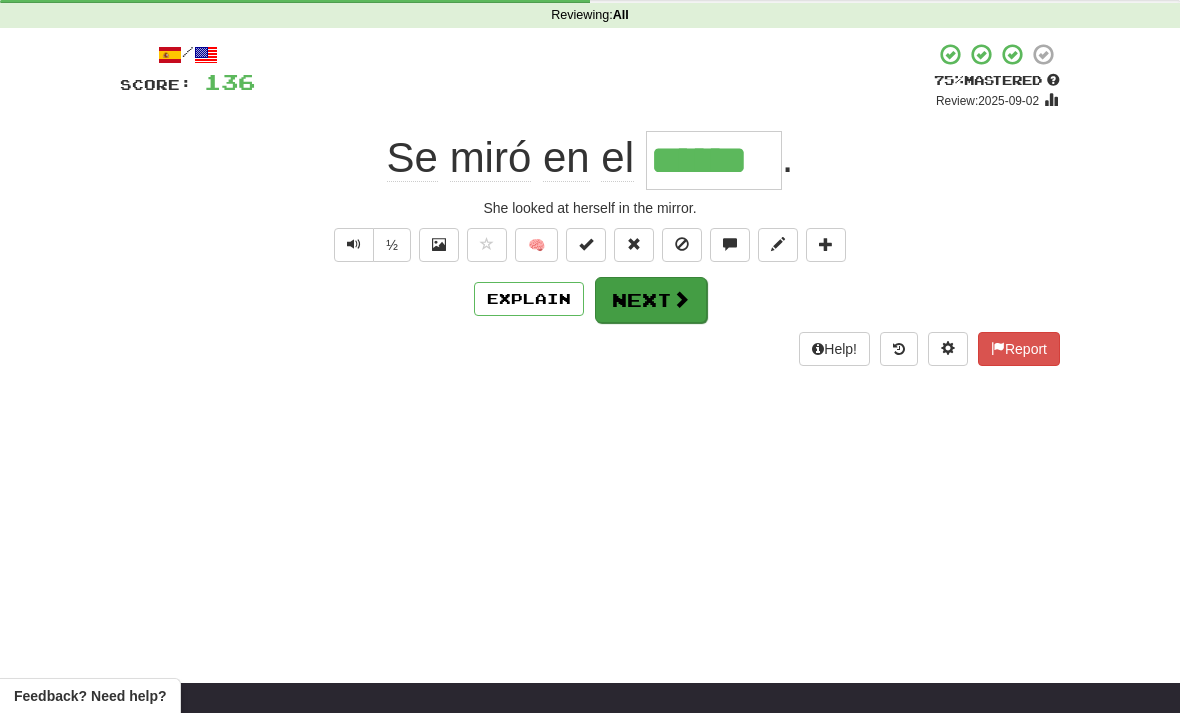 click at bounding box center (681, 299) 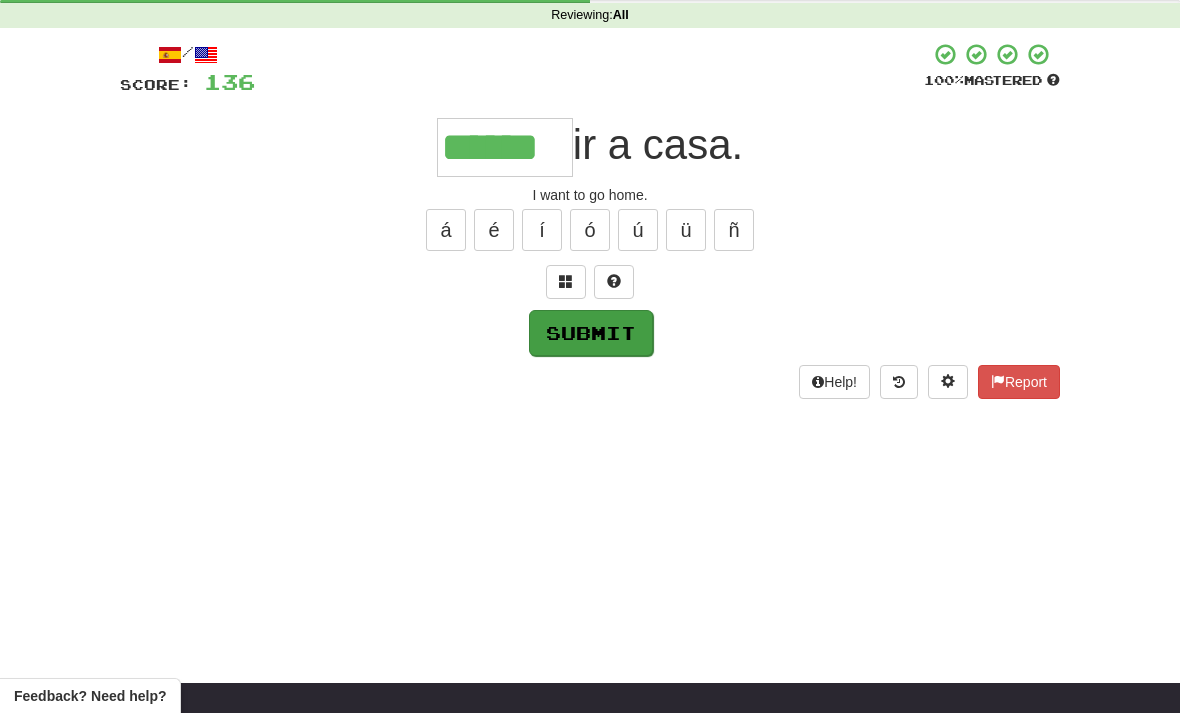 click on "Submit" at bounding box center (591, 333) 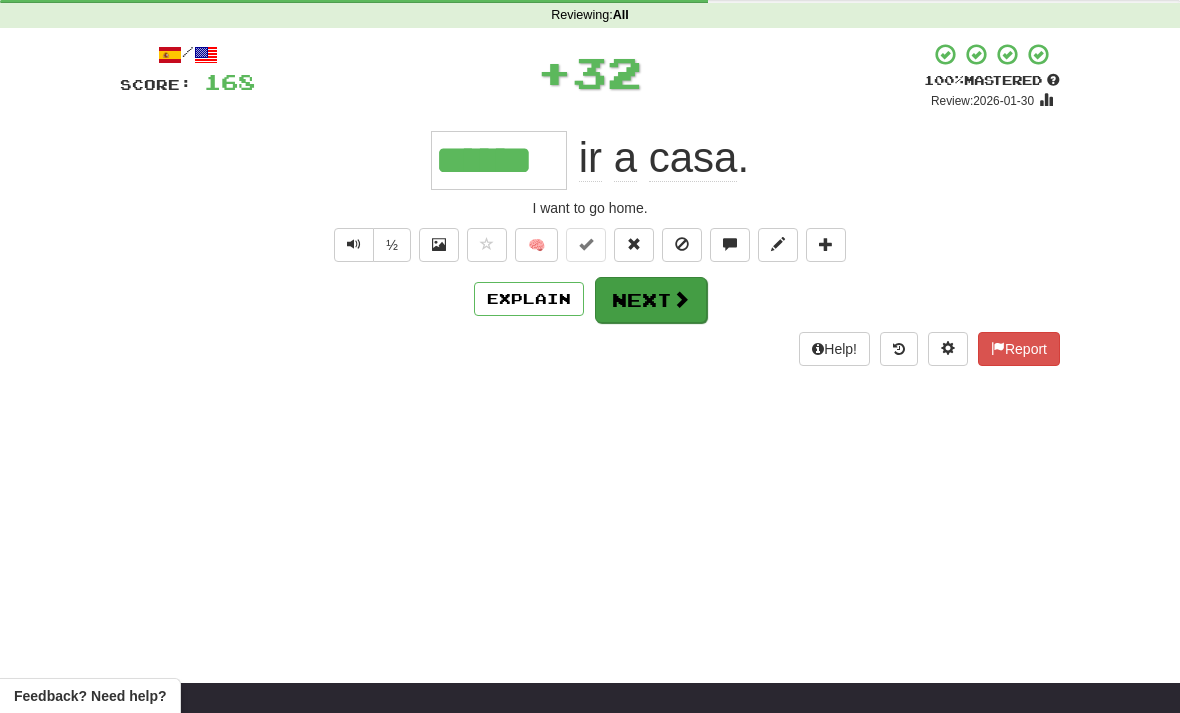 click on "Next" at bounding box center [651, 300] 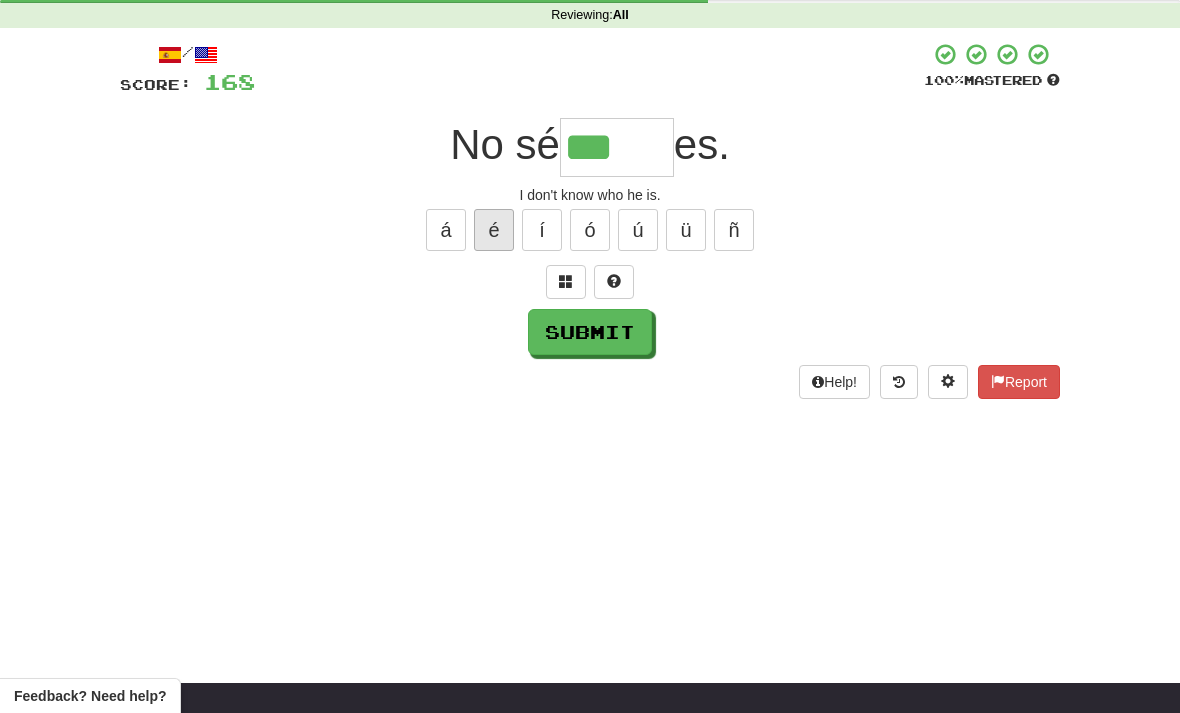 click on "é" at bounding box center [494, 230] 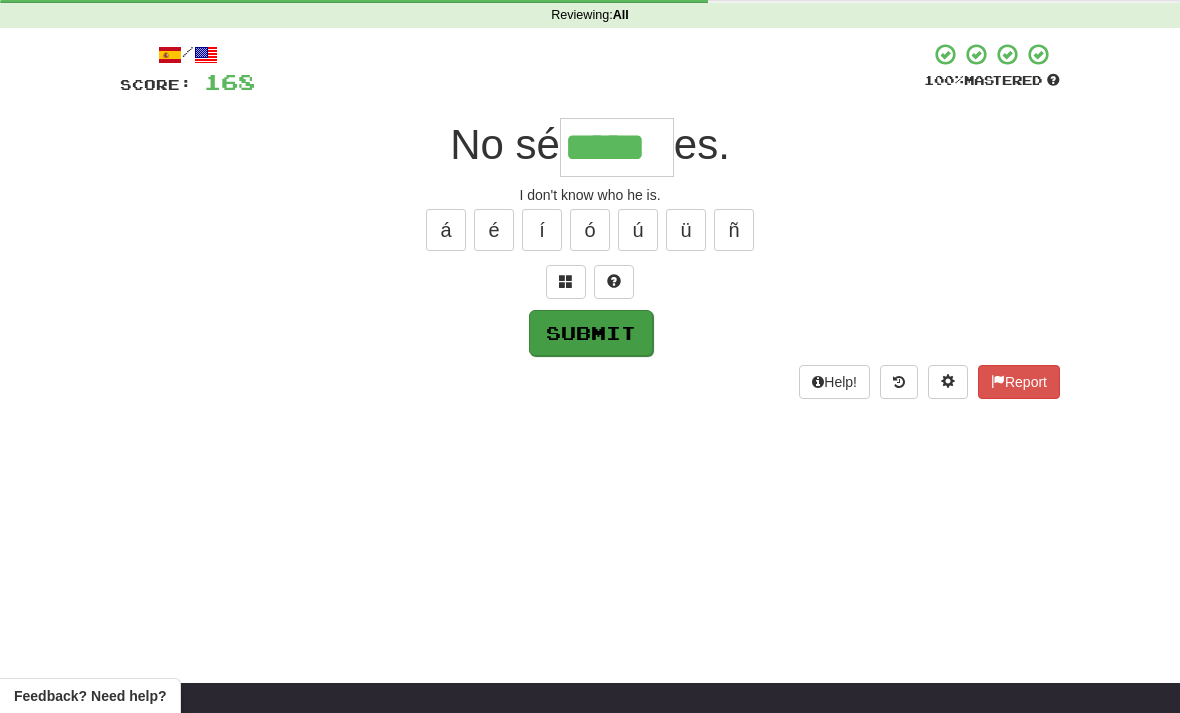type on "*****" 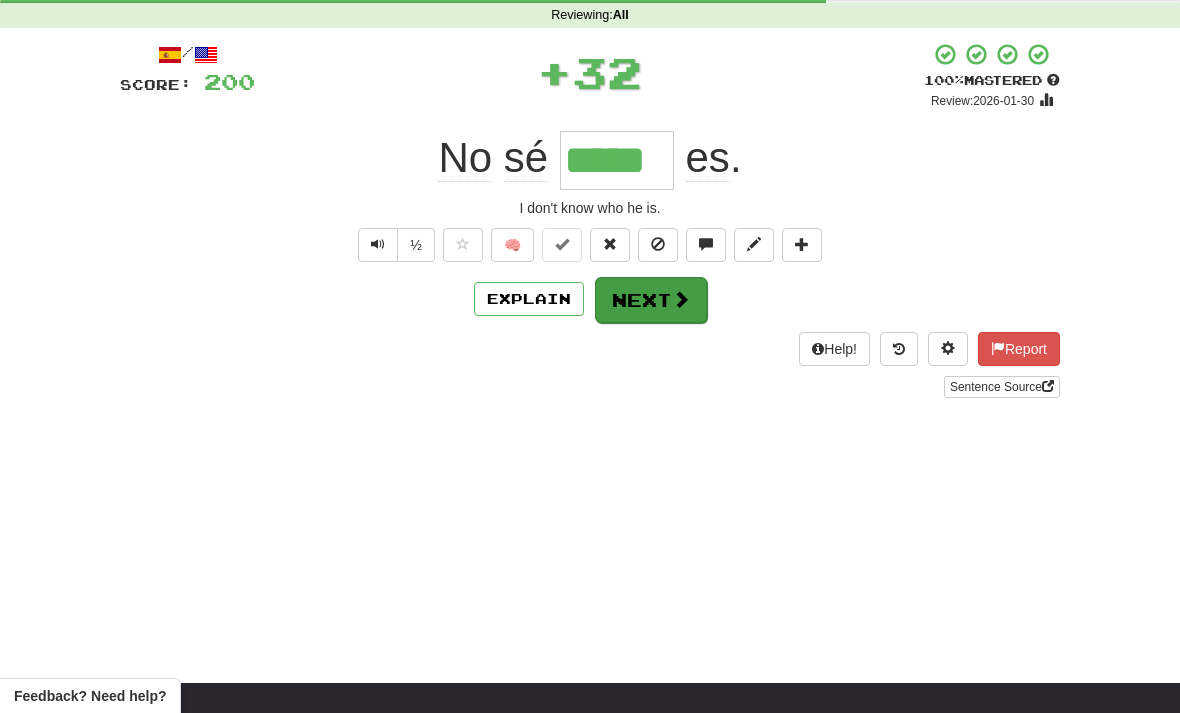 click on "Next" at bounding box center [651, 300] 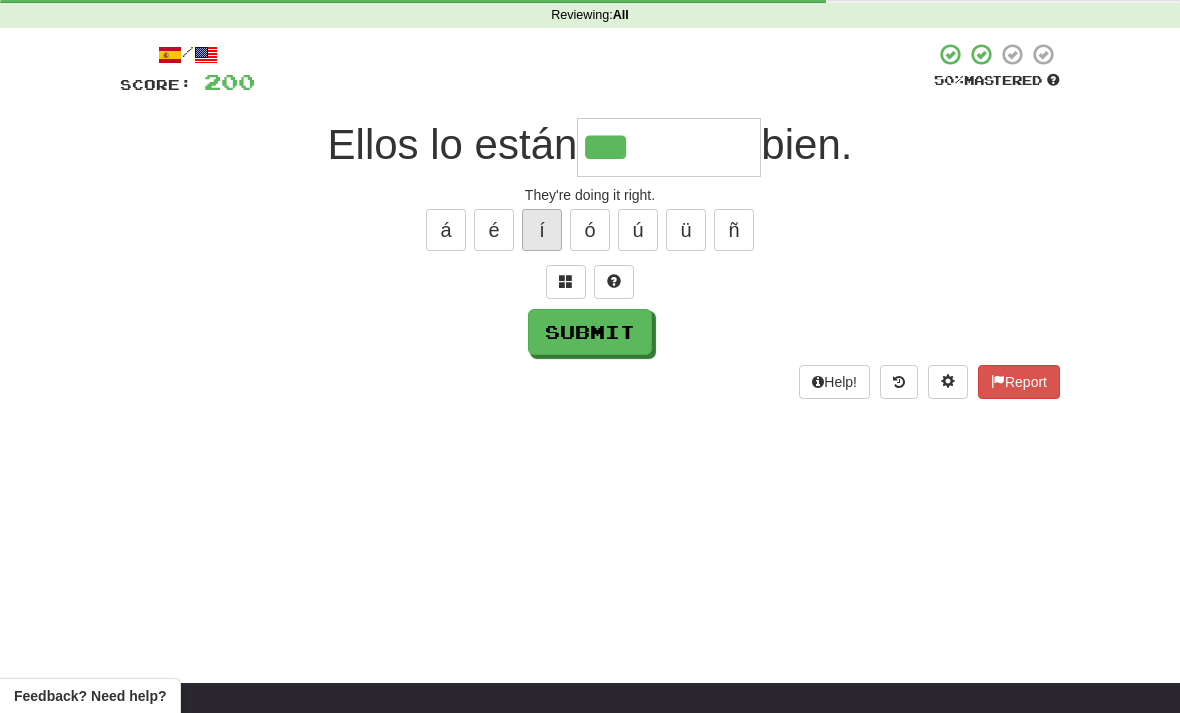 click on "í" at bounding box center [542, 230] 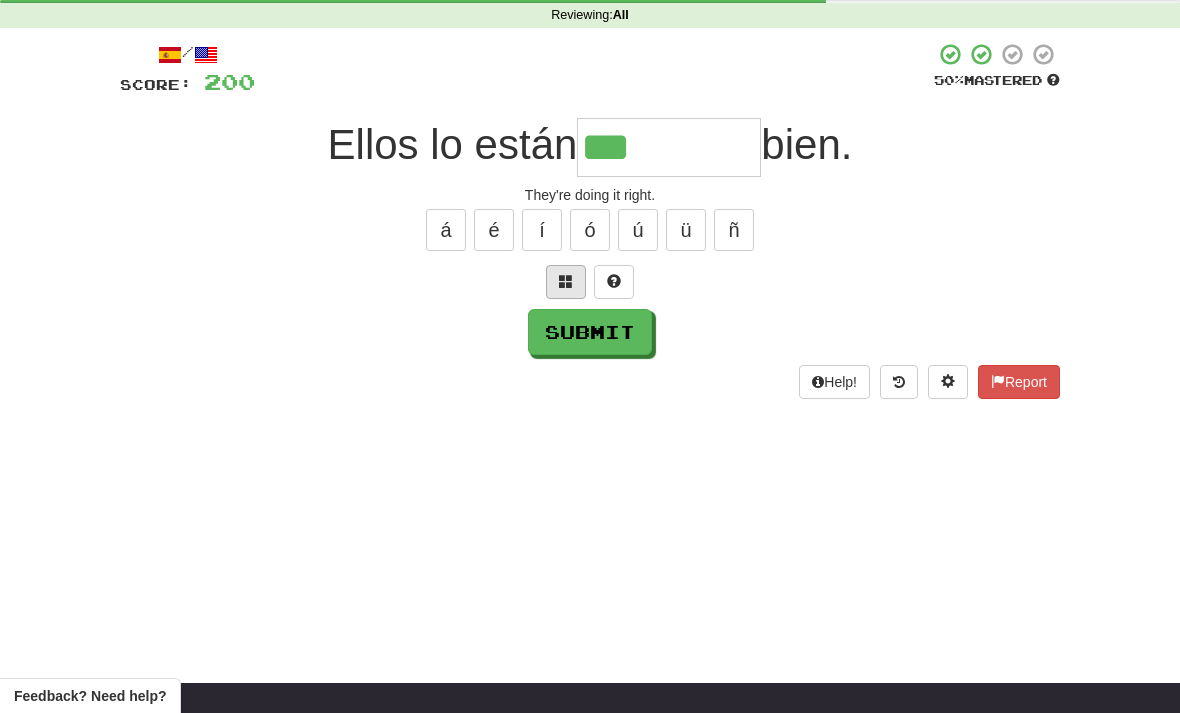 click at bounding box center [566, 282] 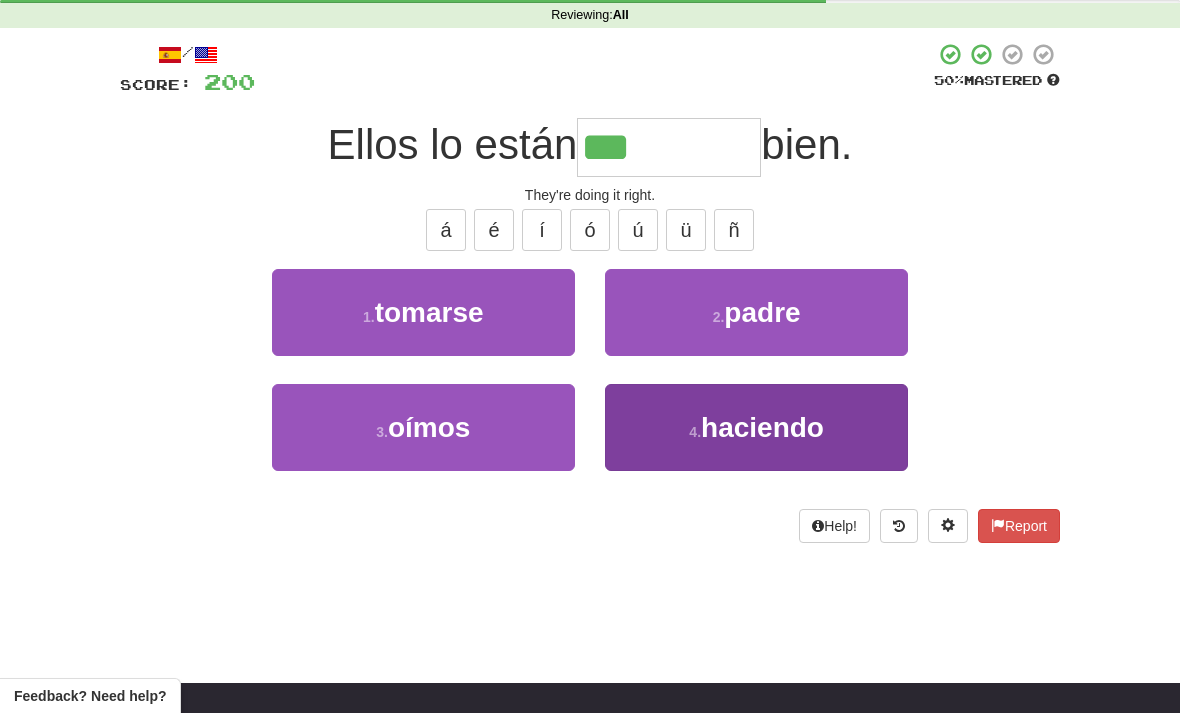 click on "4 .  haciendo" at bounding box center [756, 427] 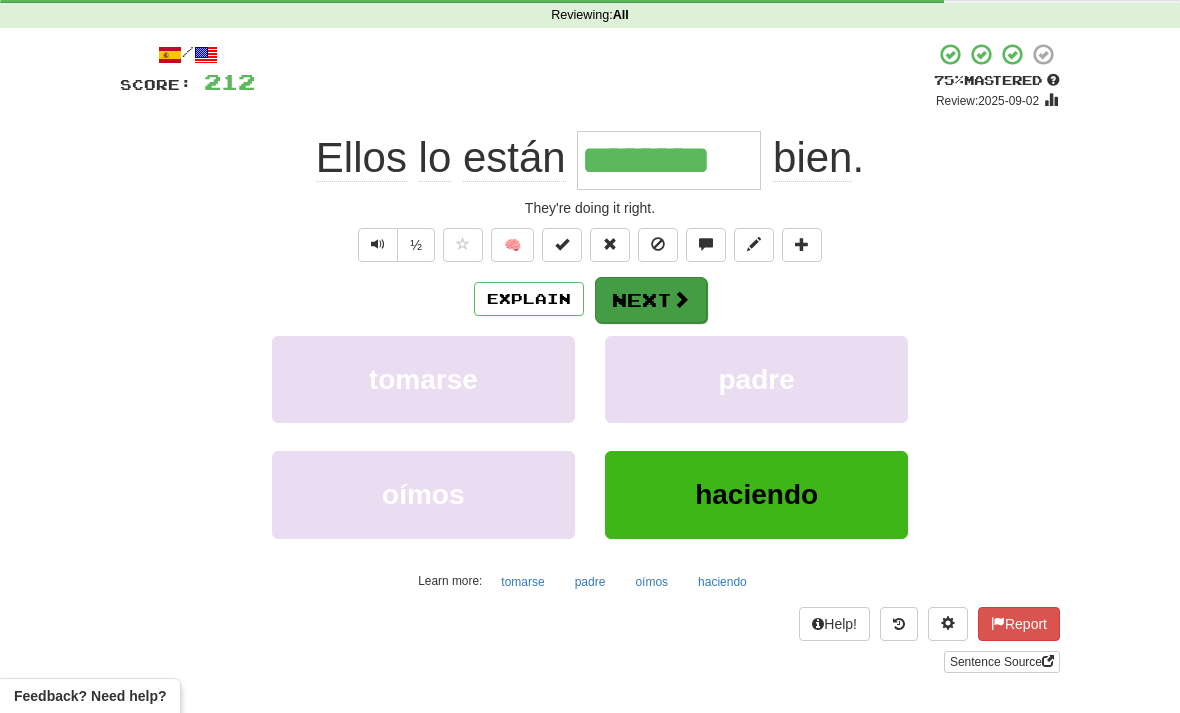 click on "Next" at bounding box center [651, 300] 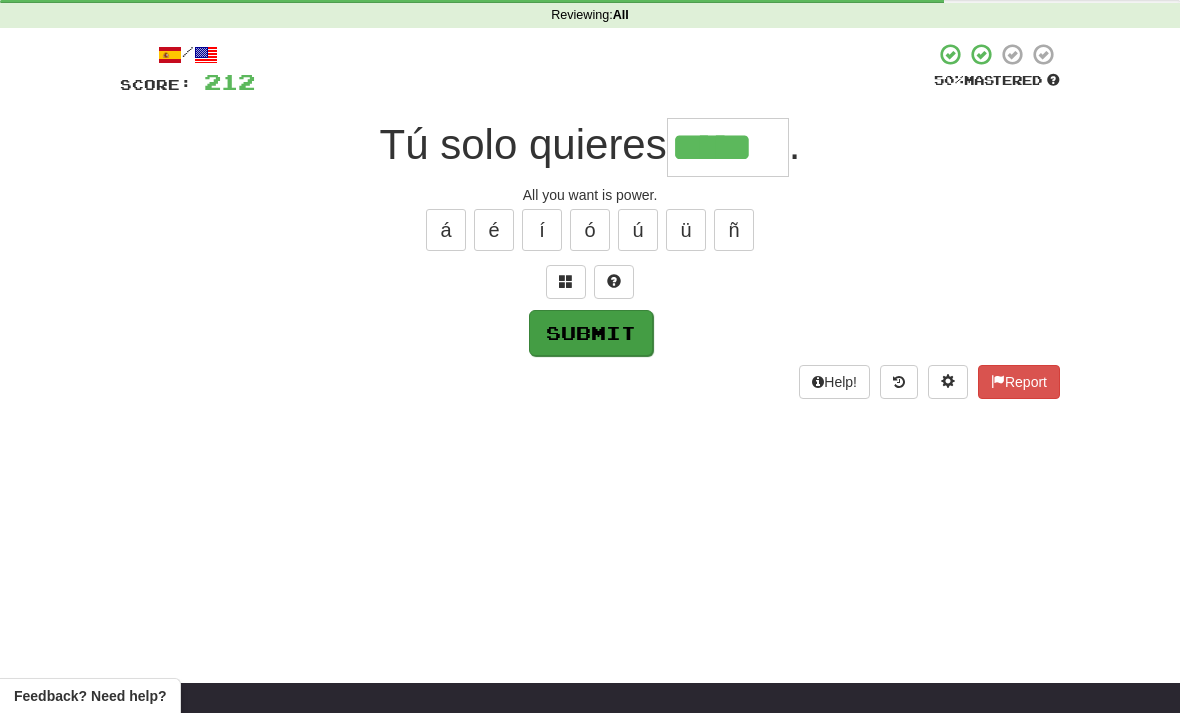 type on "*****" 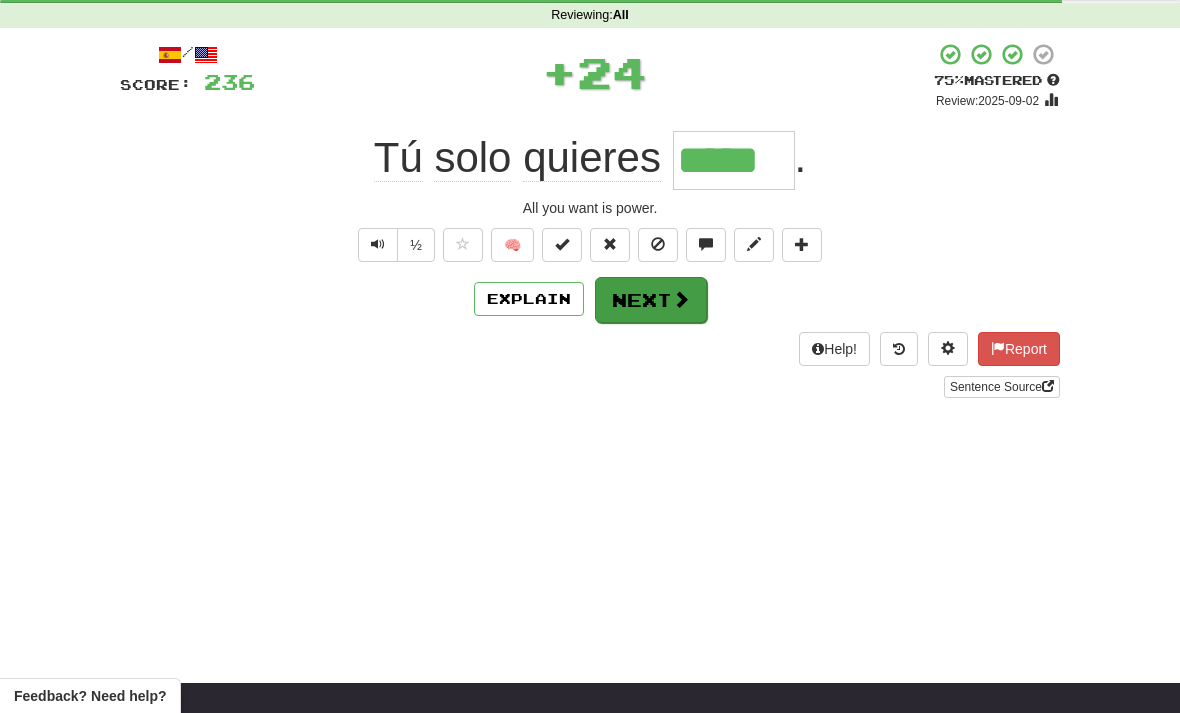 click at bounding box center [681, 299] 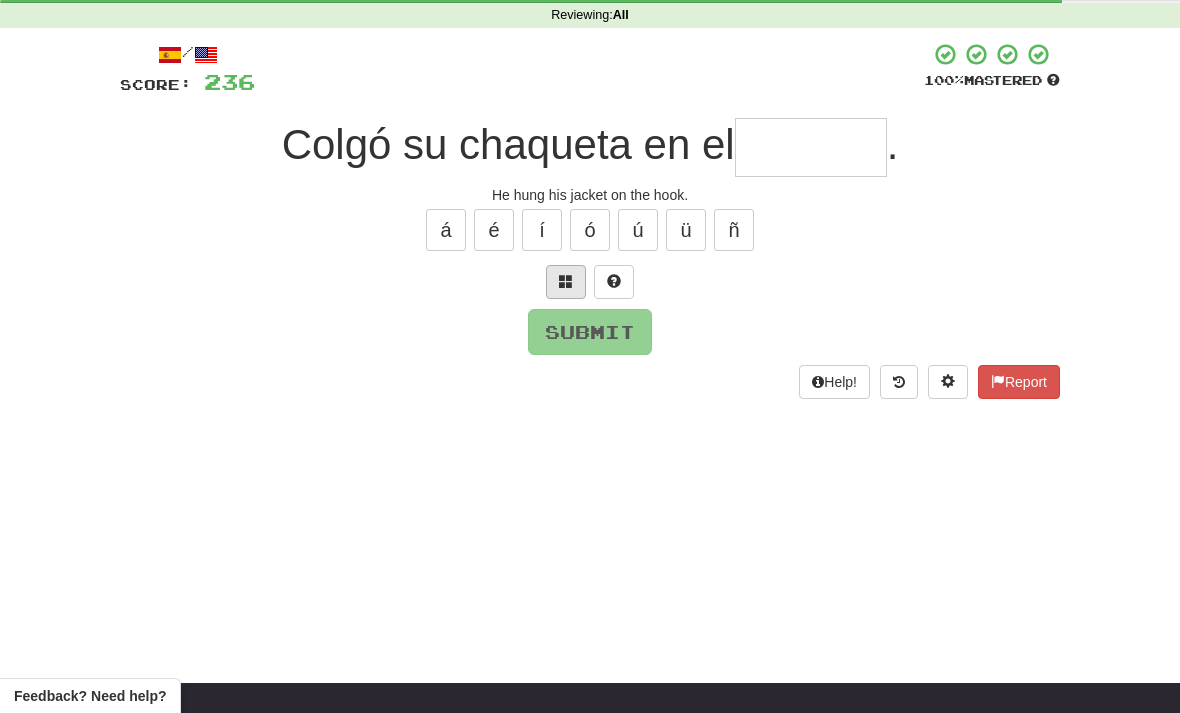 click at bounding box center [566, 282] 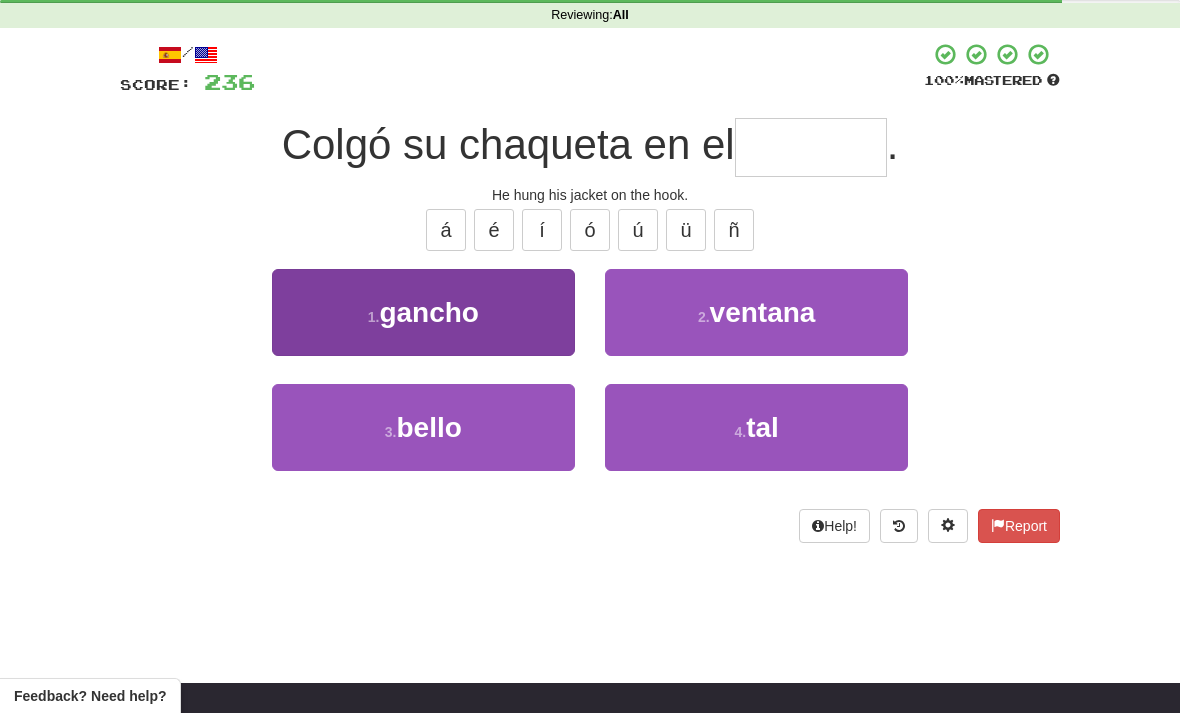 click on "1 .  gancho" at bounding box center (423, 312) 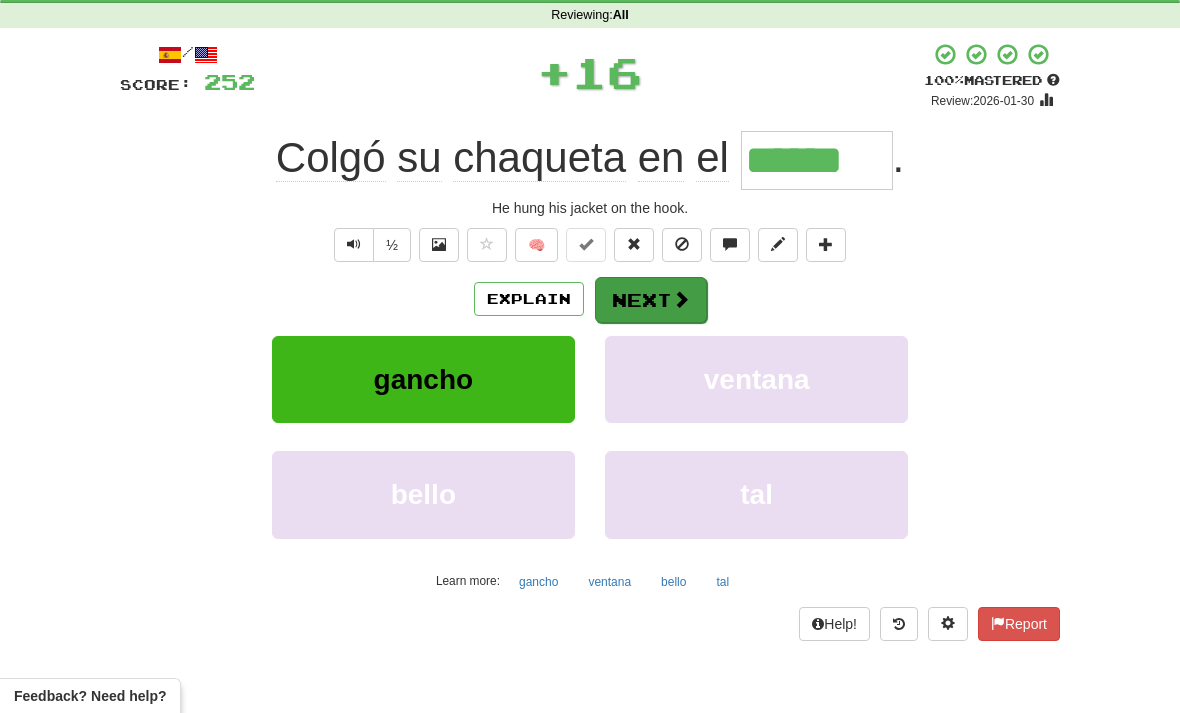 click at bounding box center (681, 299) 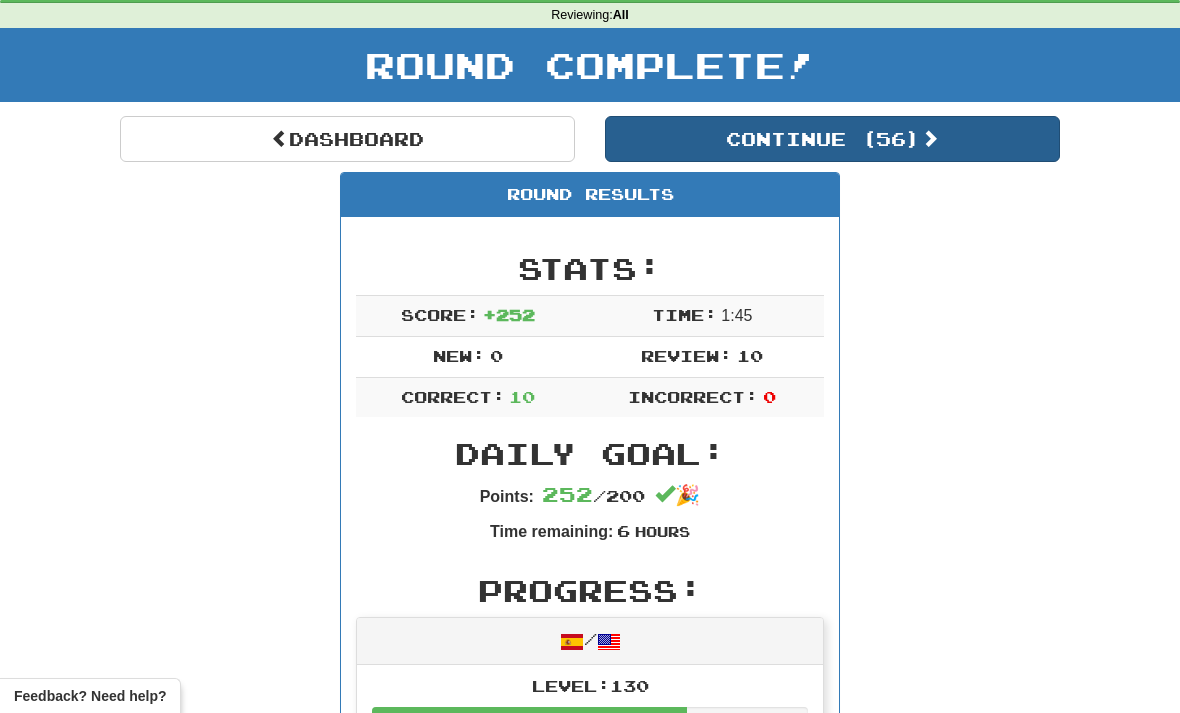 click on "Continue ( 56 )" at bounding box center (832, 139) 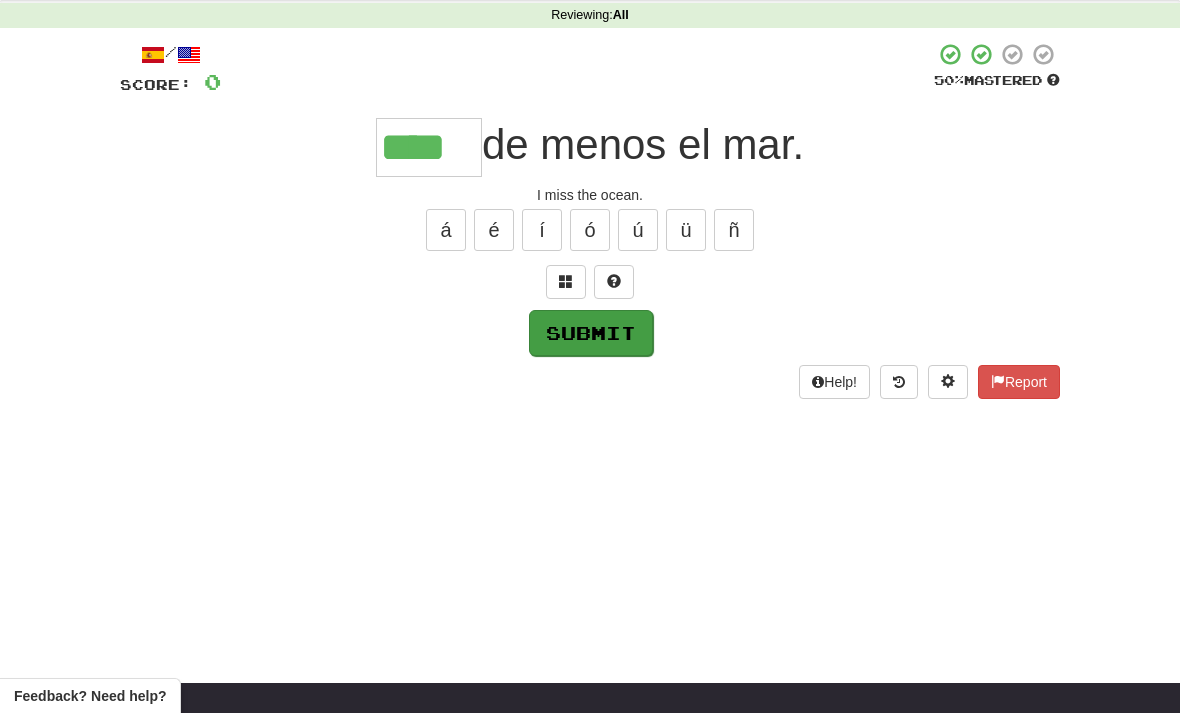 click on "Submit" at bounding box center (591, 333) 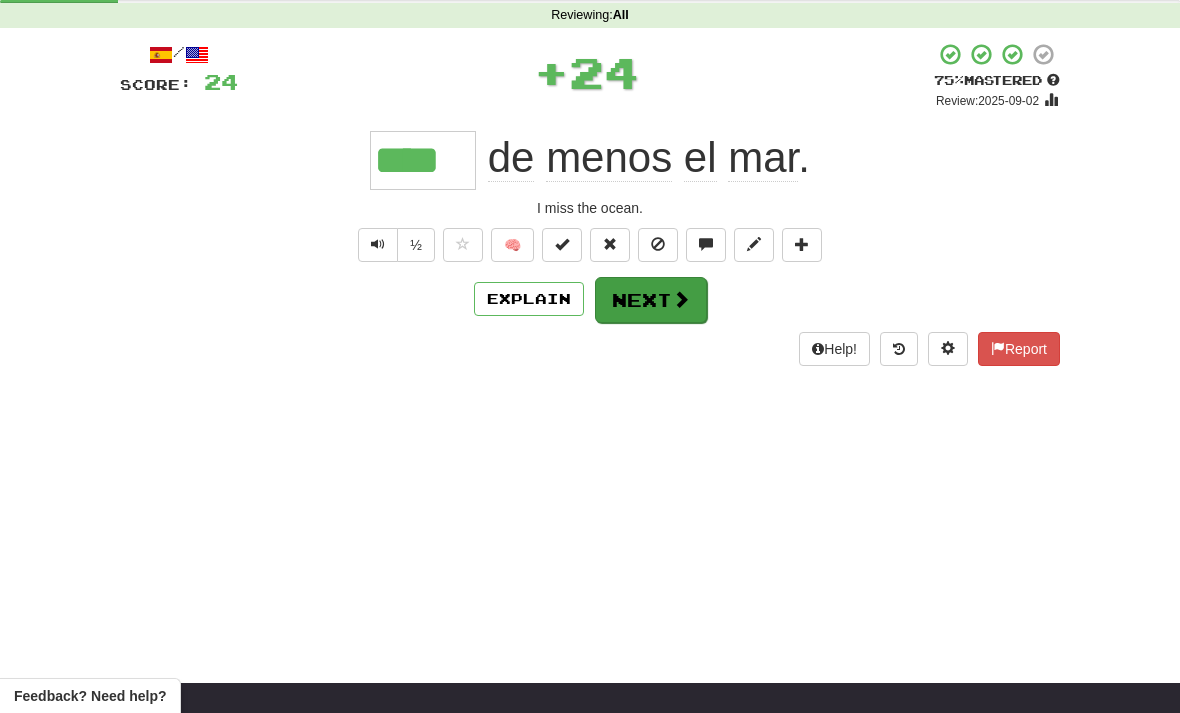 click on "Next" at bounding box center [651, 300] 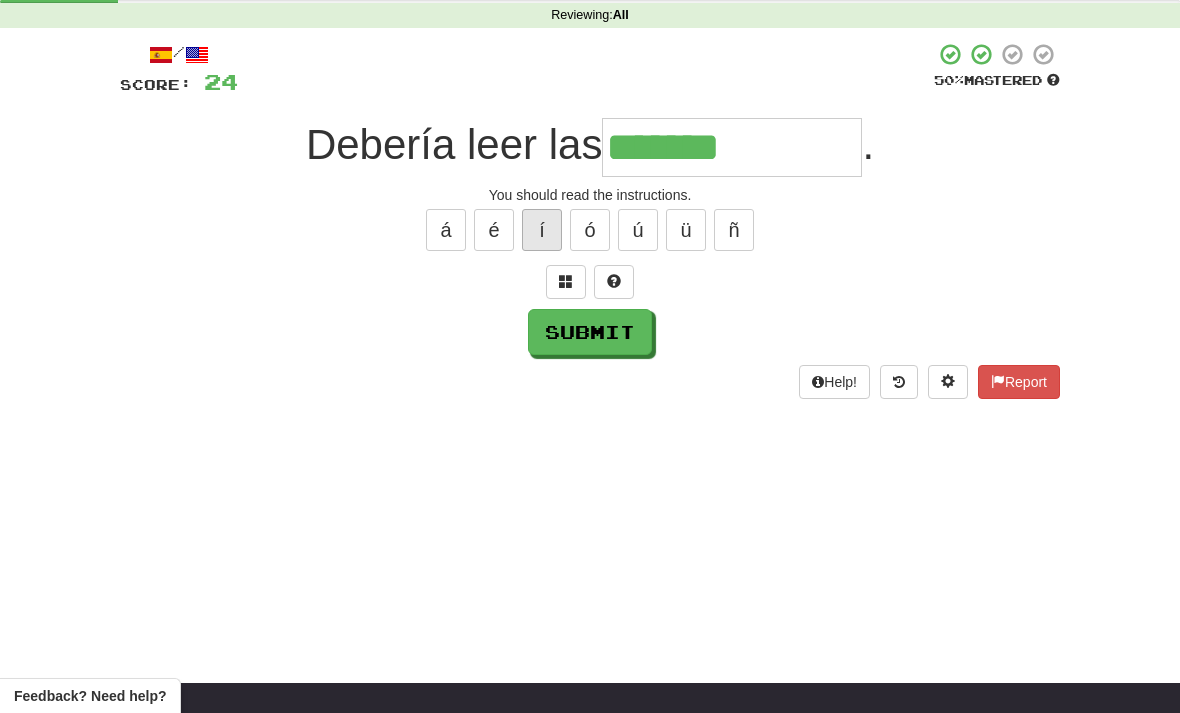 click on "í" at bounding box center (542, 230) 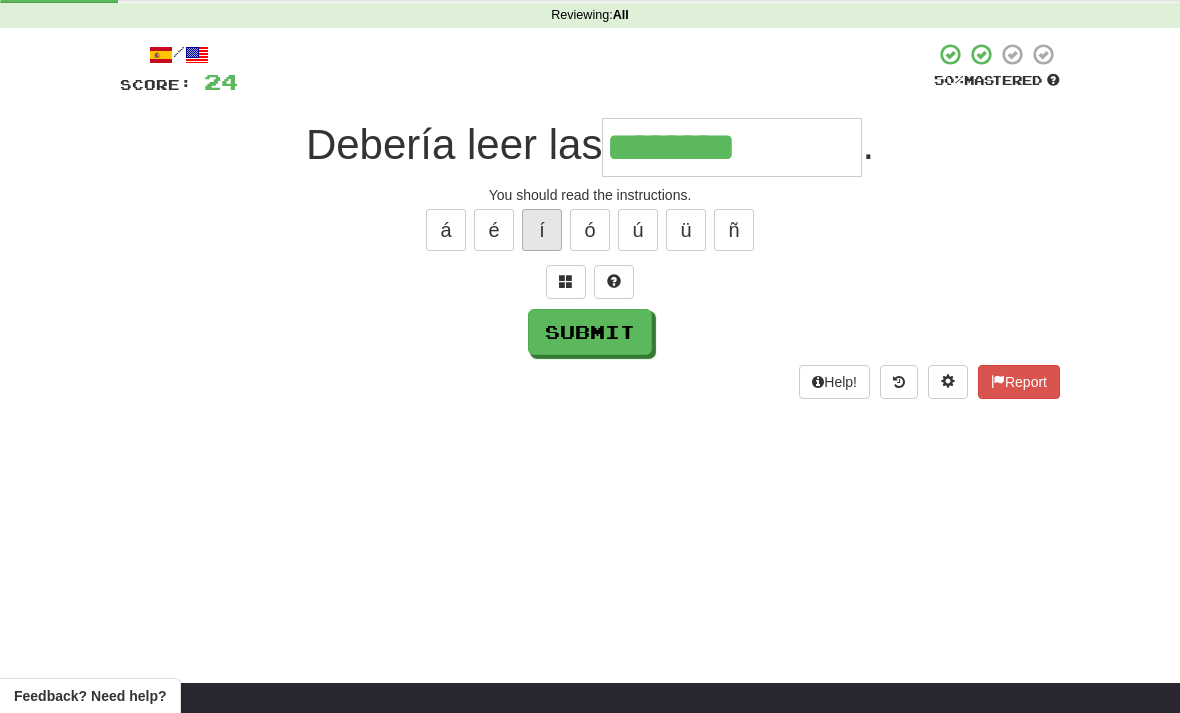 click on "í" at bounding box center [542, 230] 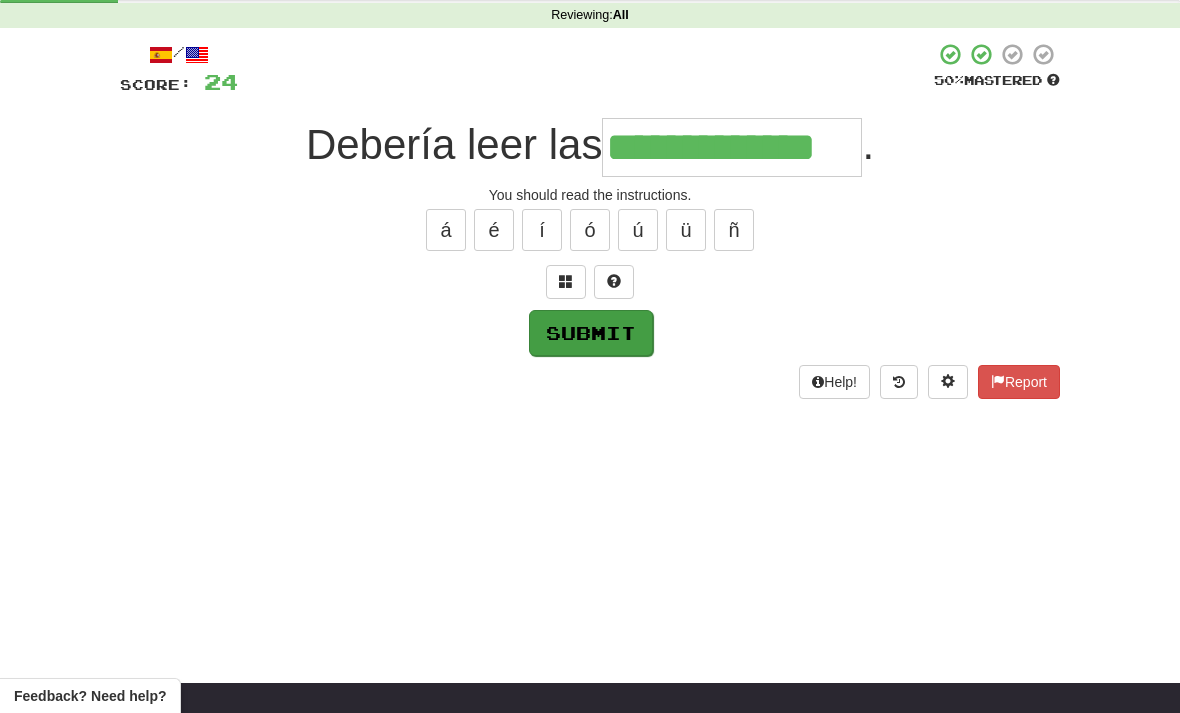 type on "**********" 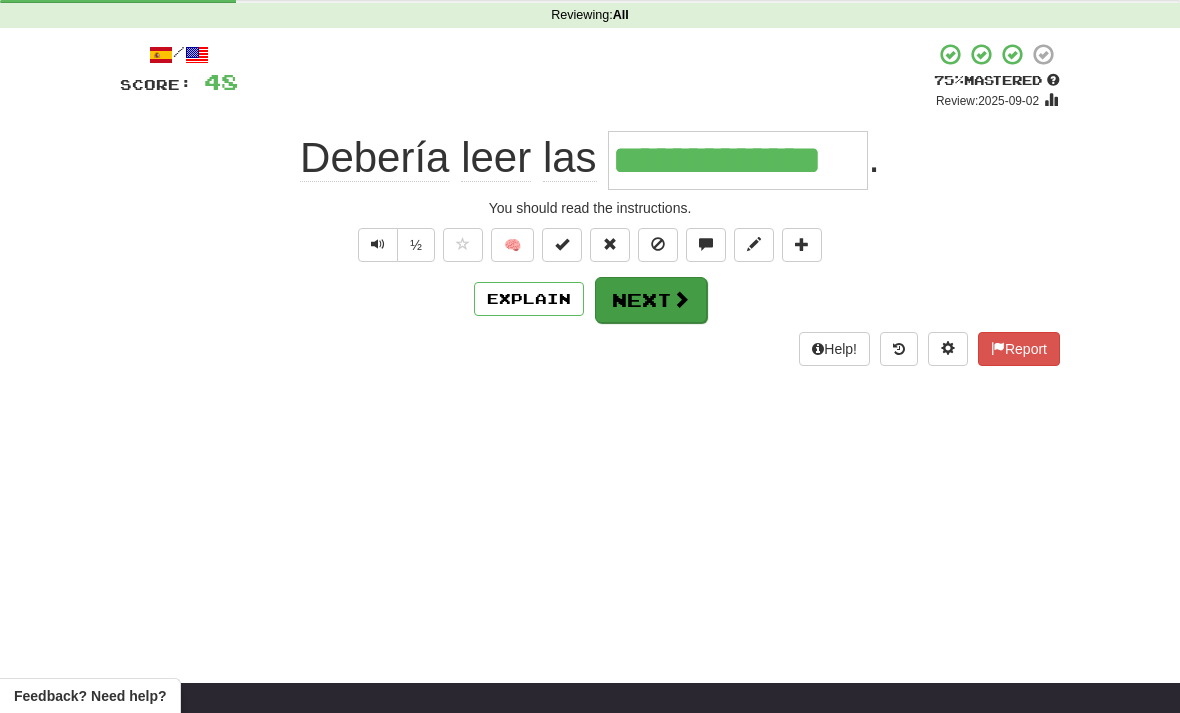 click at bounding box center (681, 299) 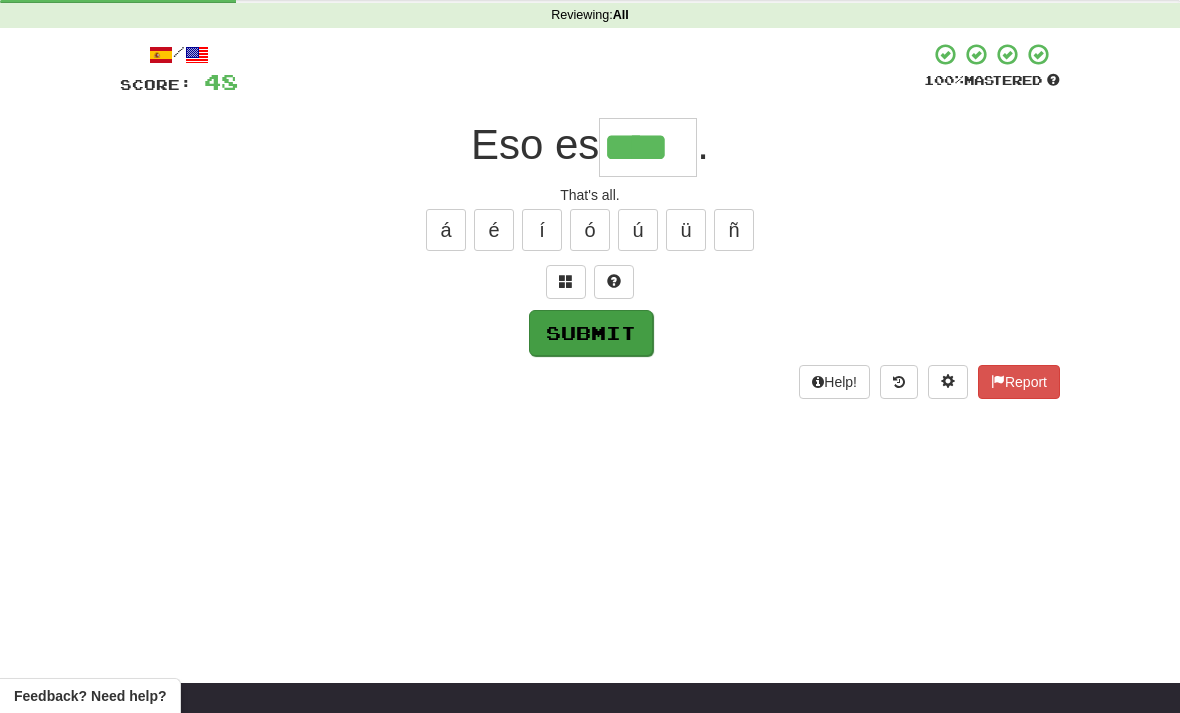 type on "****" 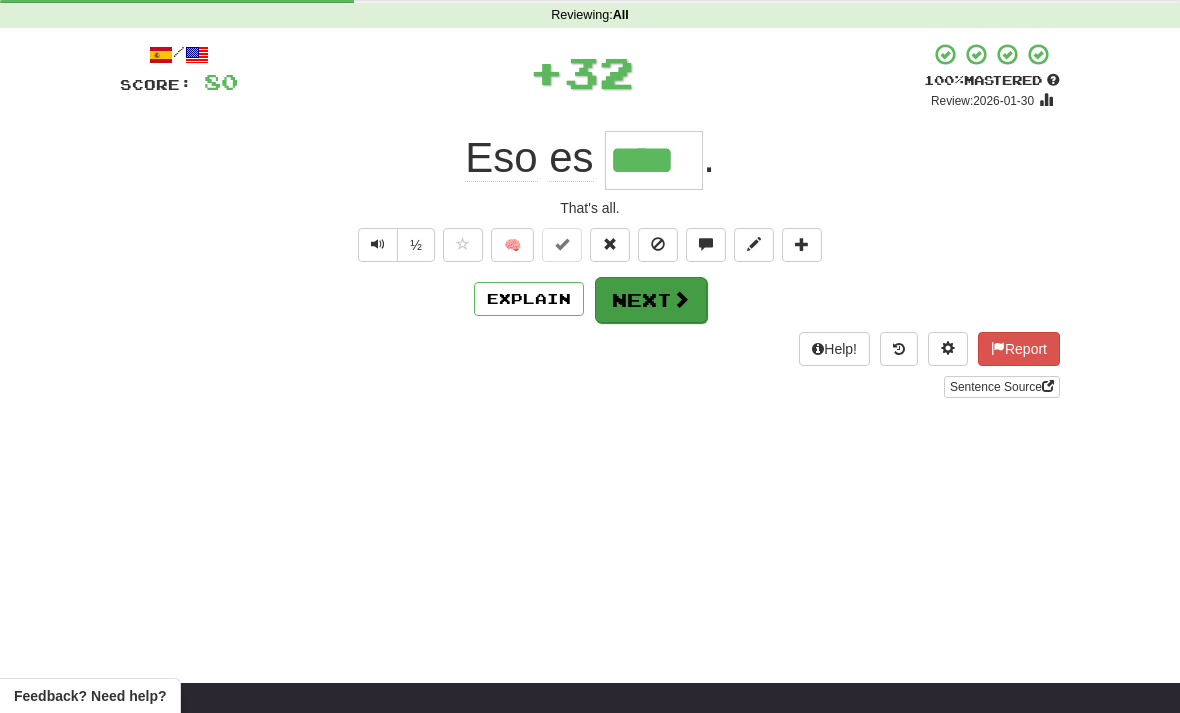 click at bounding box center (681, 299) 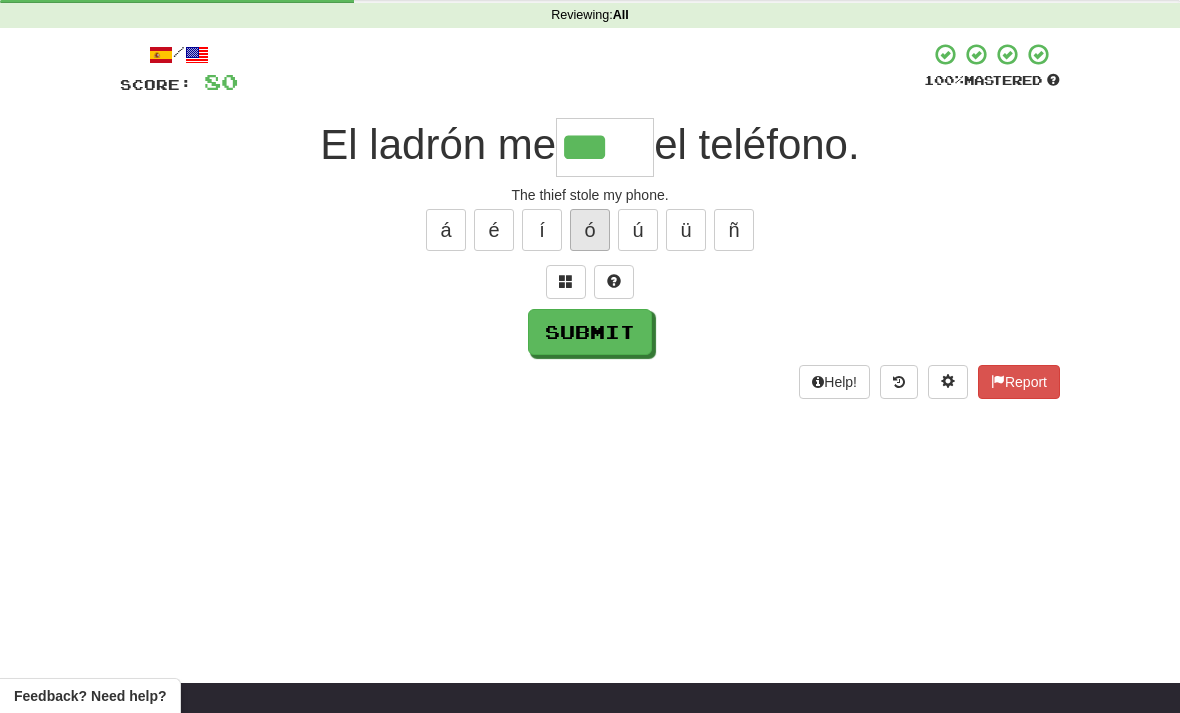 click on "ó" at bounding box center [590, 230] 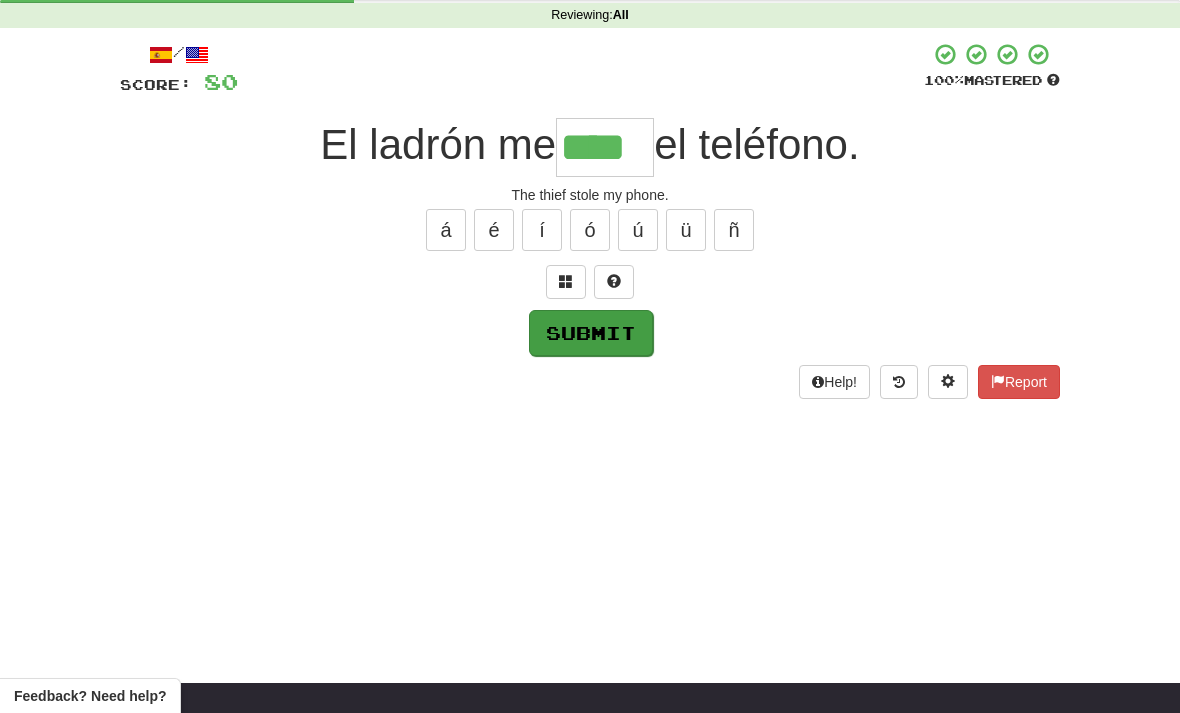 click on "Submit" at bounding box center [591, 333] 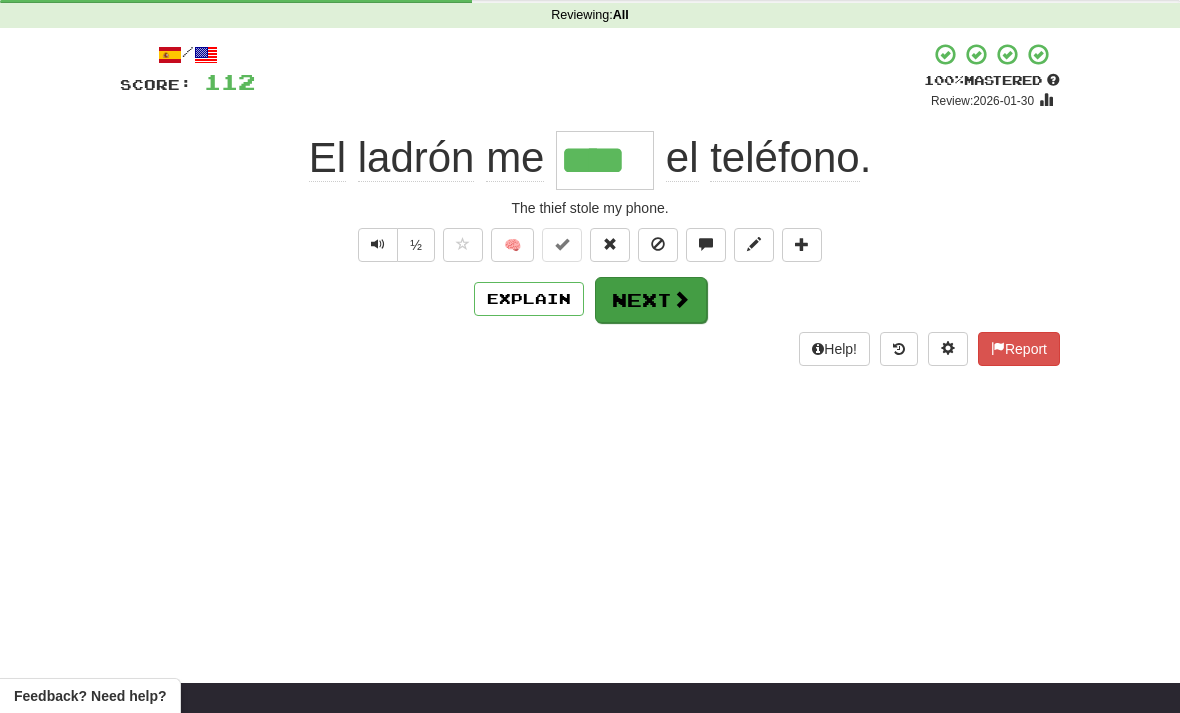 click at bounding box center (681, 299) 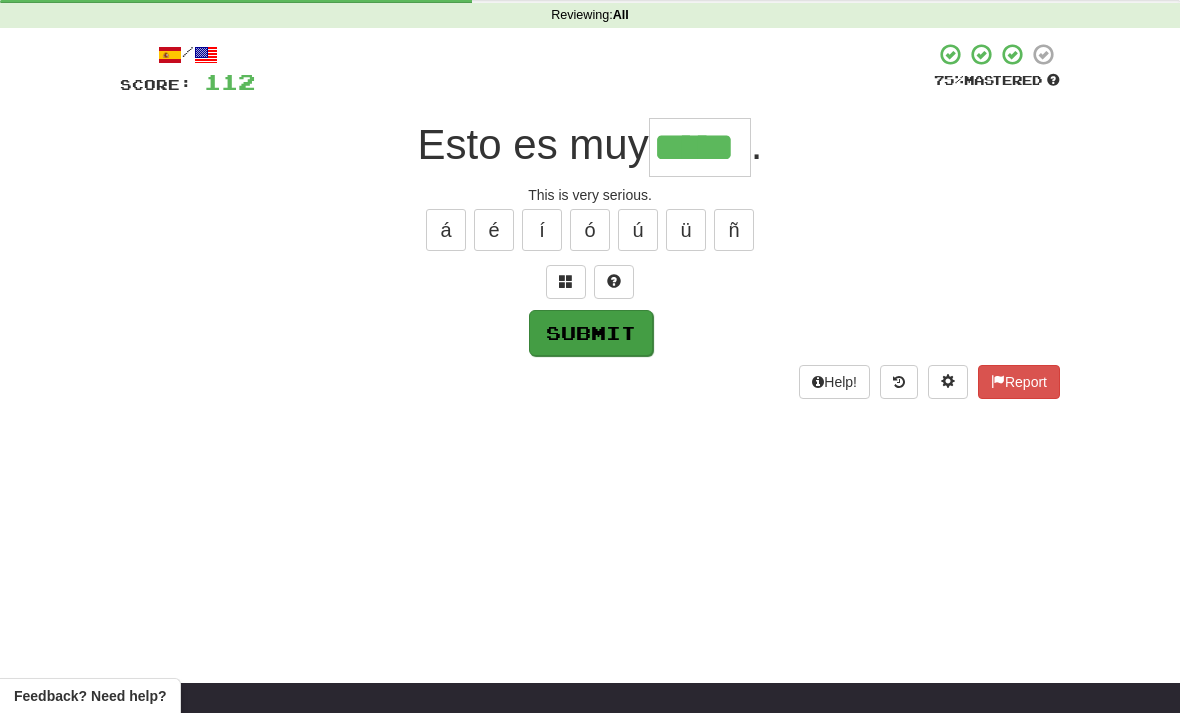type on "*****" 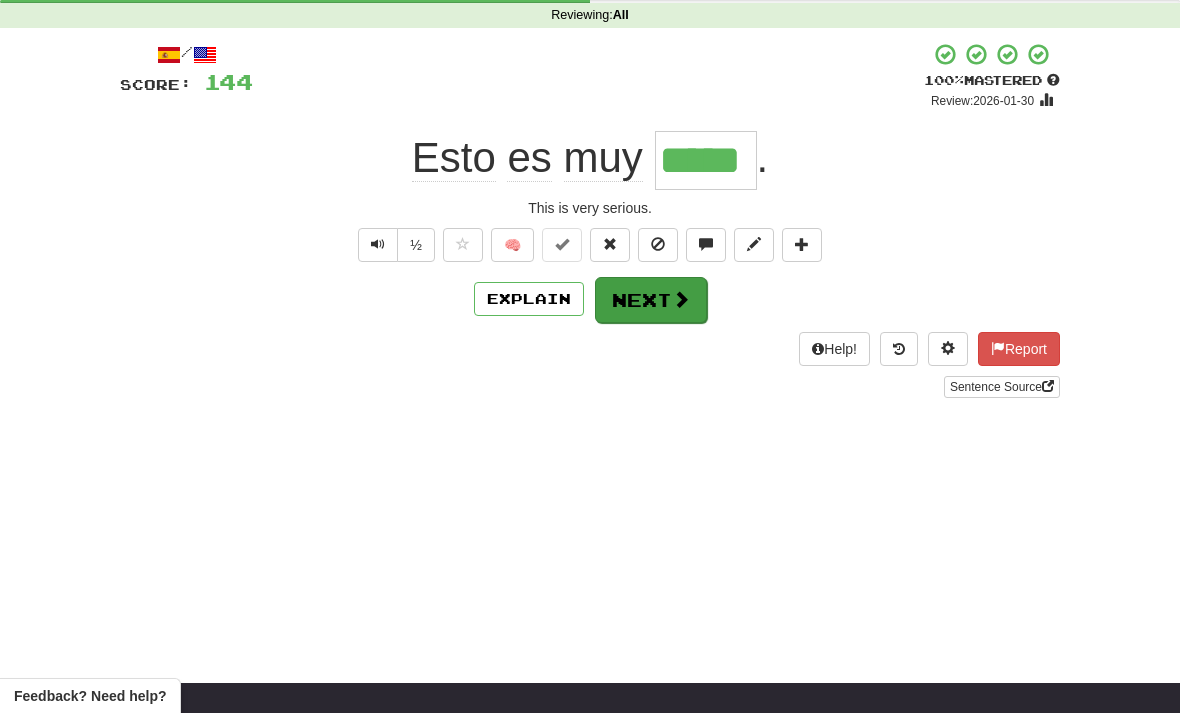 click on "Next" at bounding box center [651, 300] 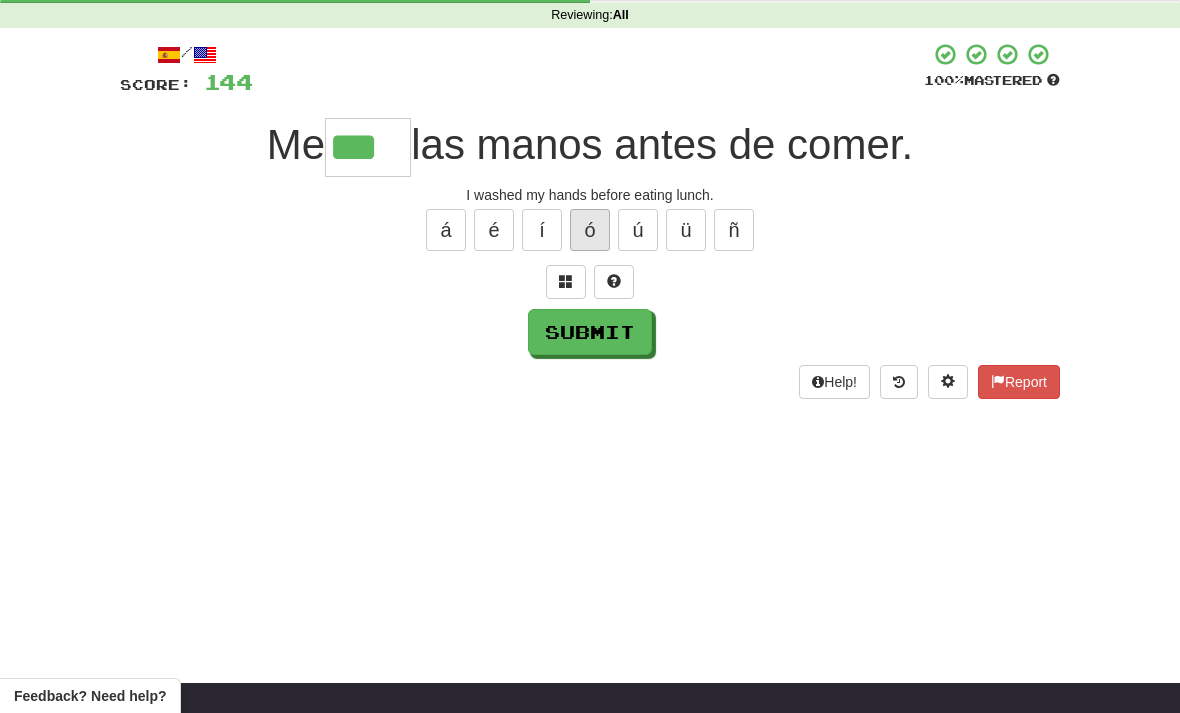 click on "ó" at bounding box center [590, 230] 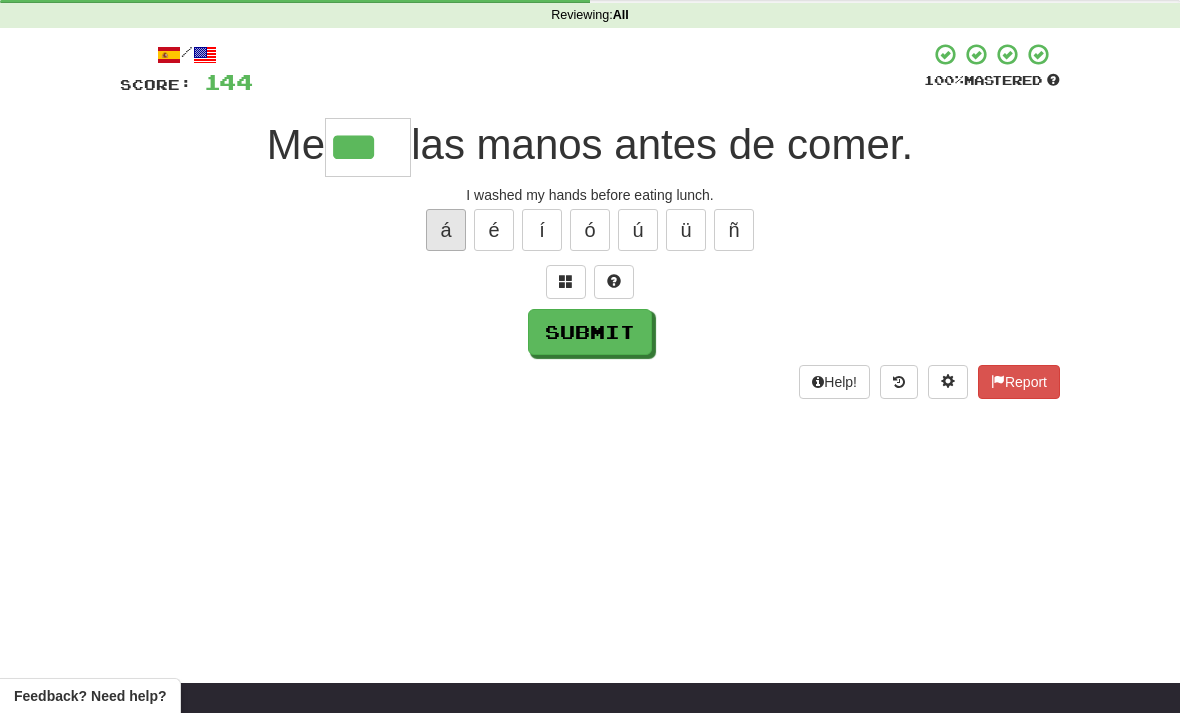 click on "á" at bounding box center (446, 230) 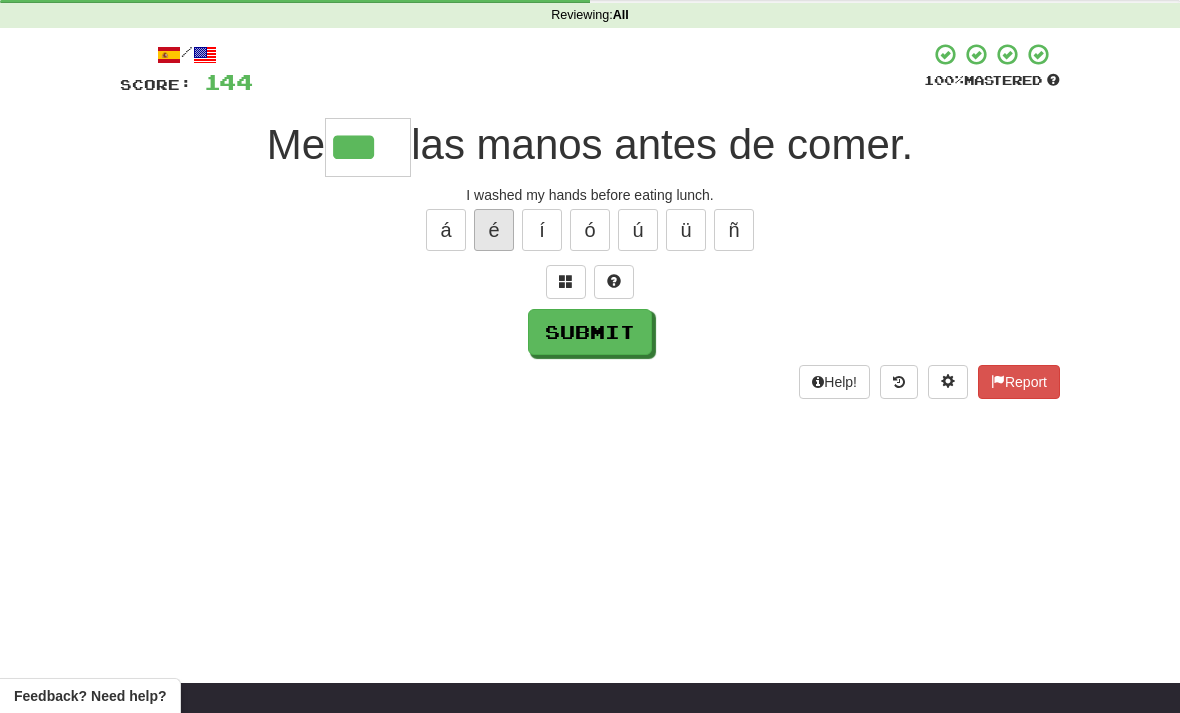 click on "é" at bounding box center [494, 230] 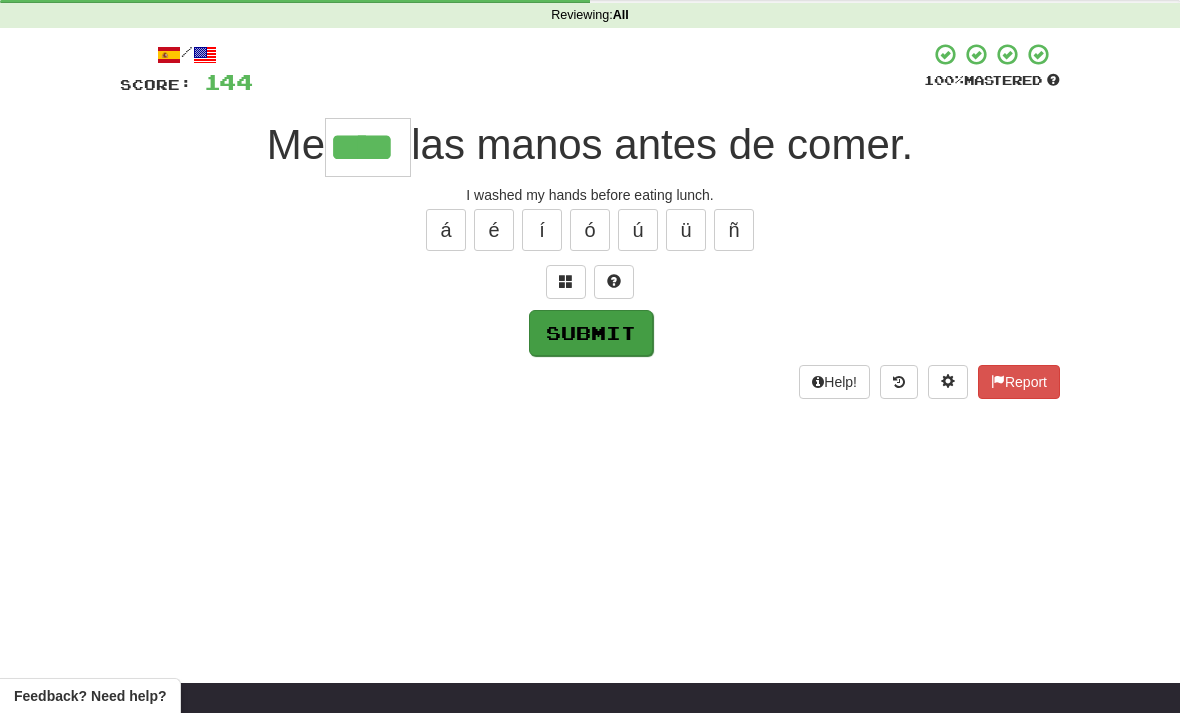 click on "Submit" at bounding box center [591, 333] 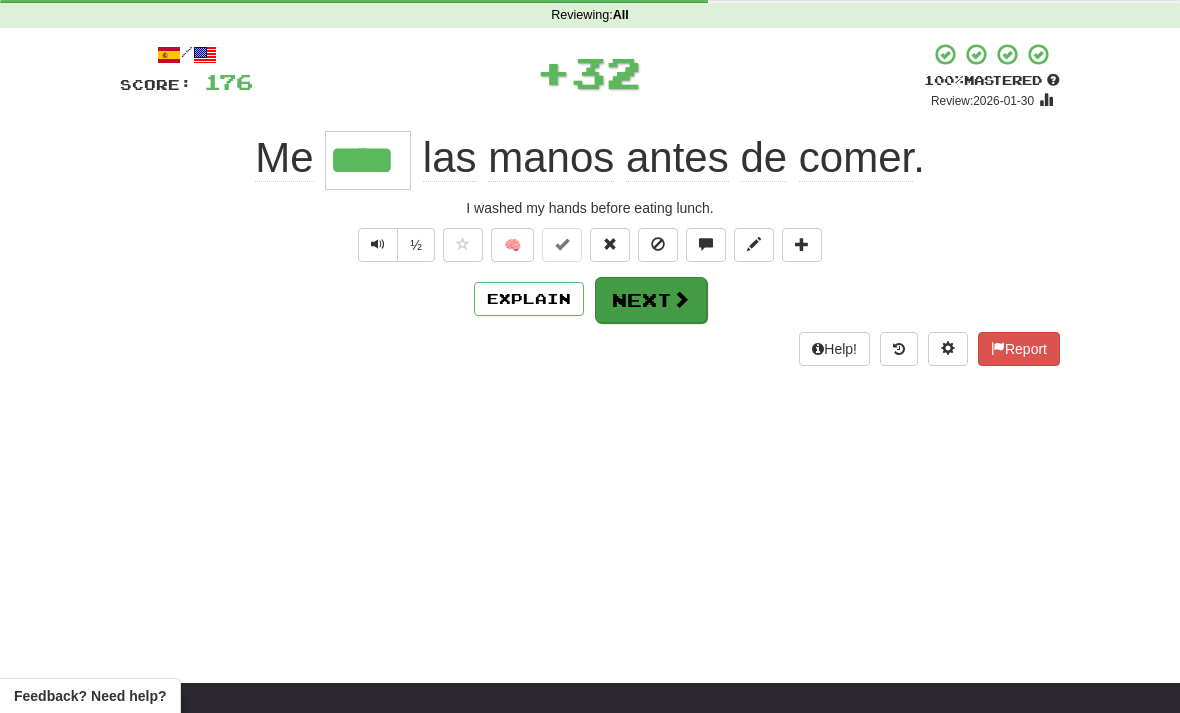 click on "Next" at bounding box center [651, 300] 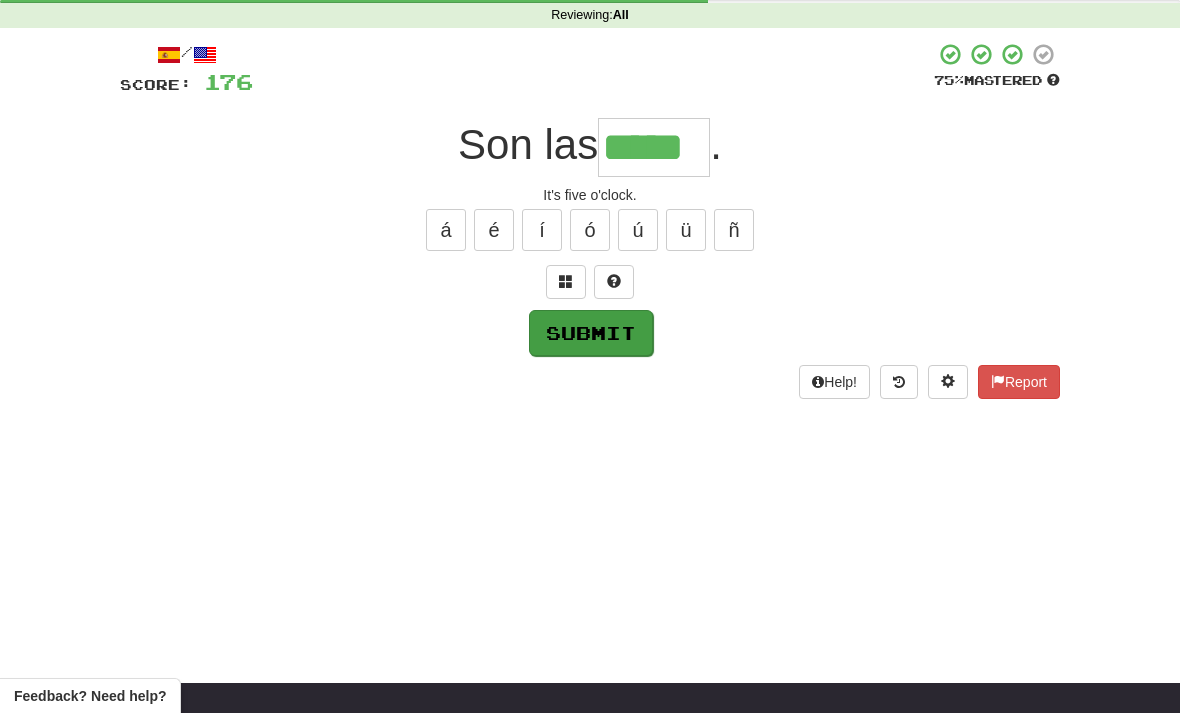 type on "*****" 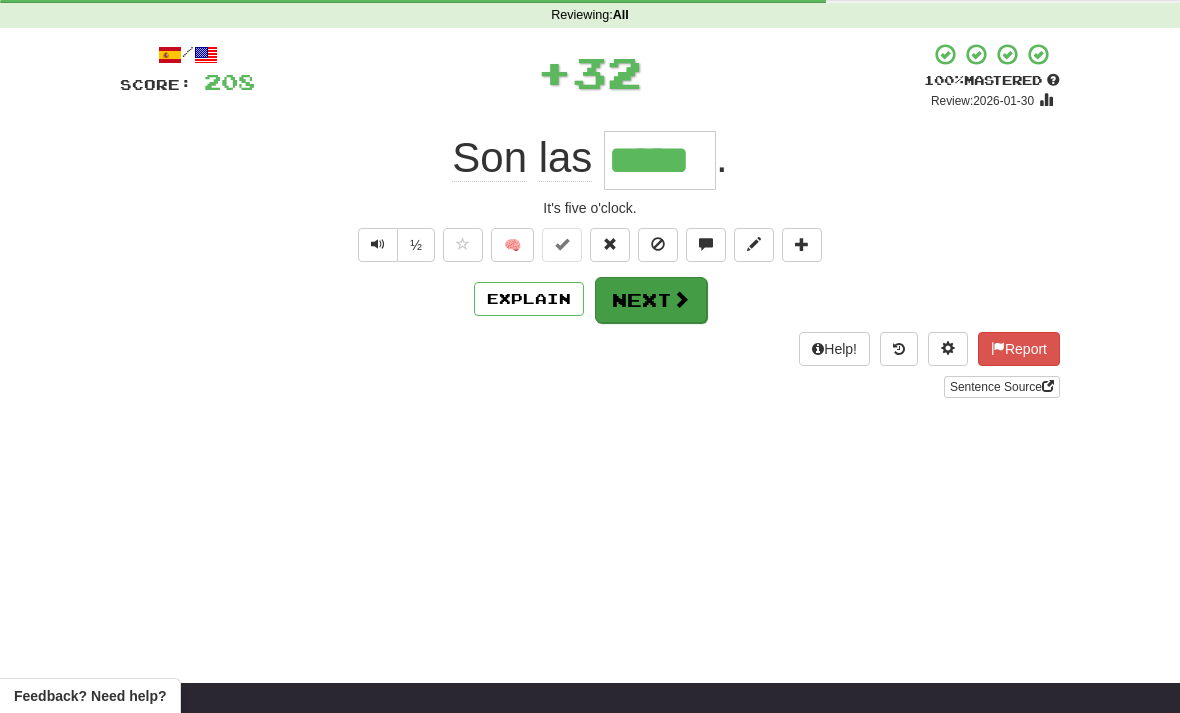 click at bounding box center (681, 299) 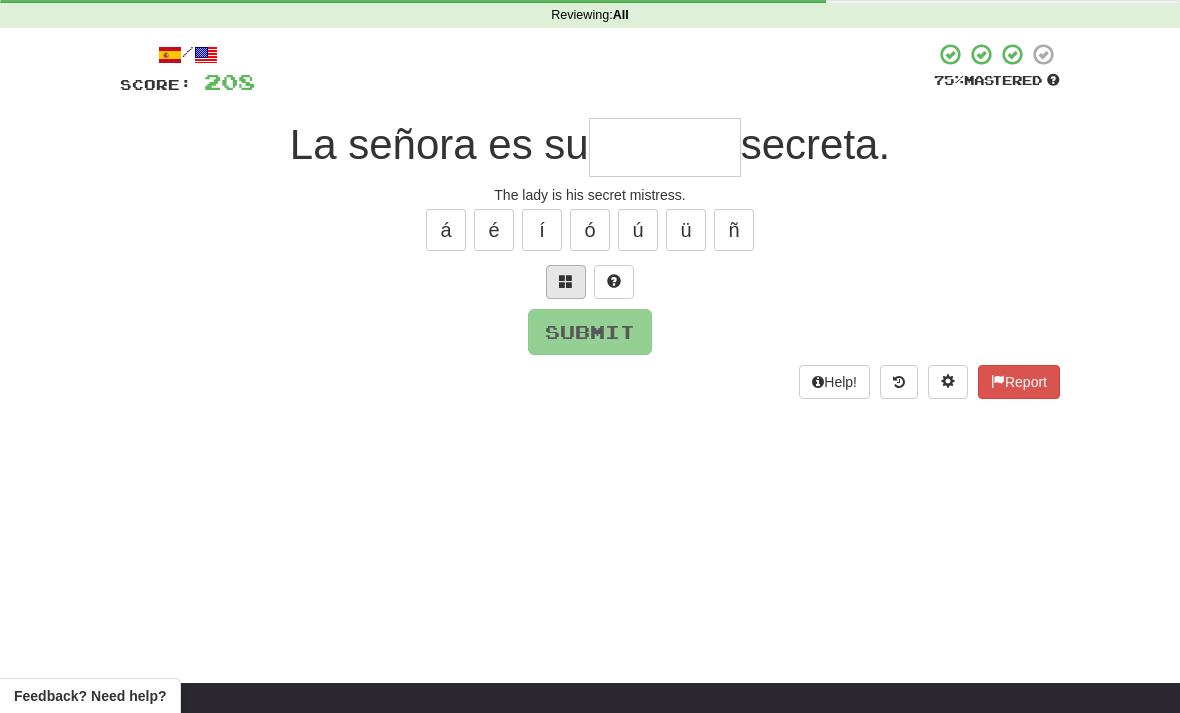 click at bounding box center (566, 281) 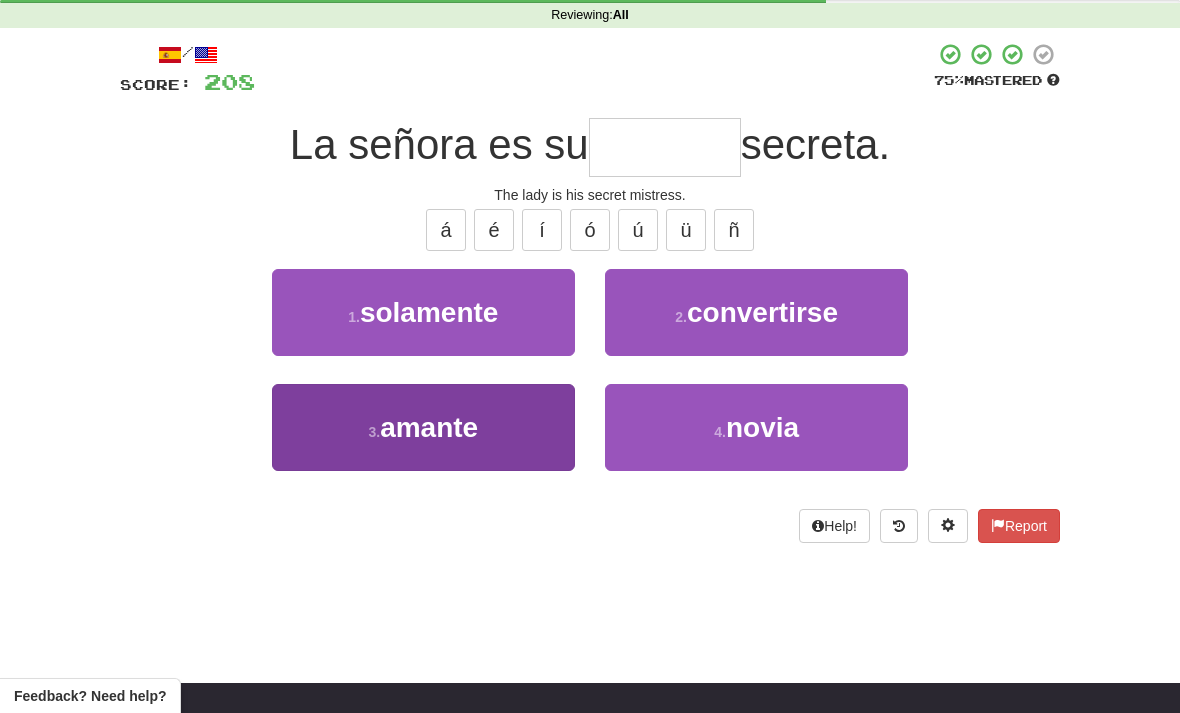 click on "3 .  amante" at bounding box center [423, 427] 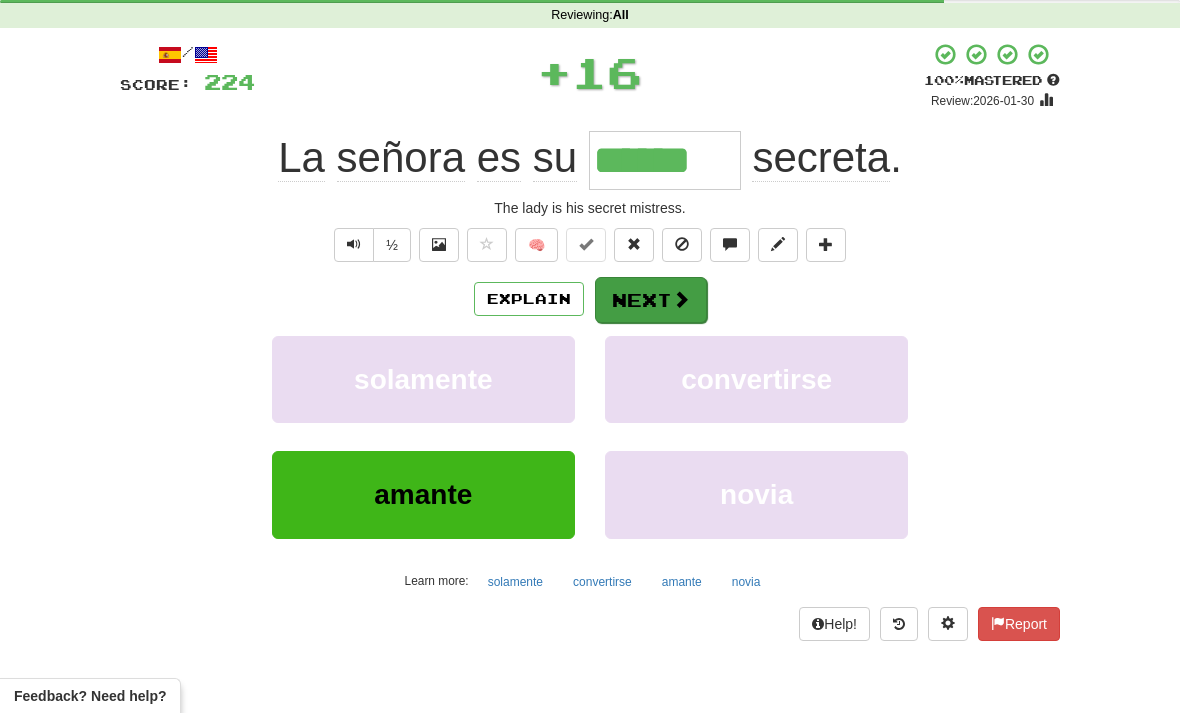 click at bounding box center (681, 299) 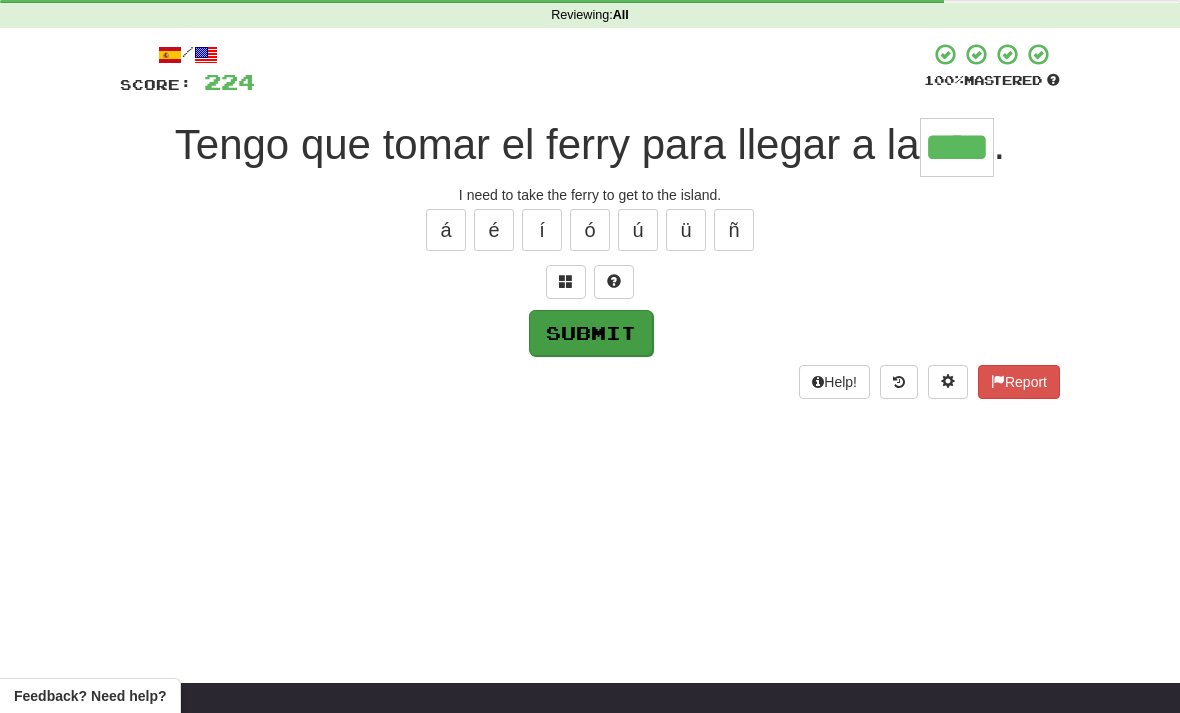 type on "****" 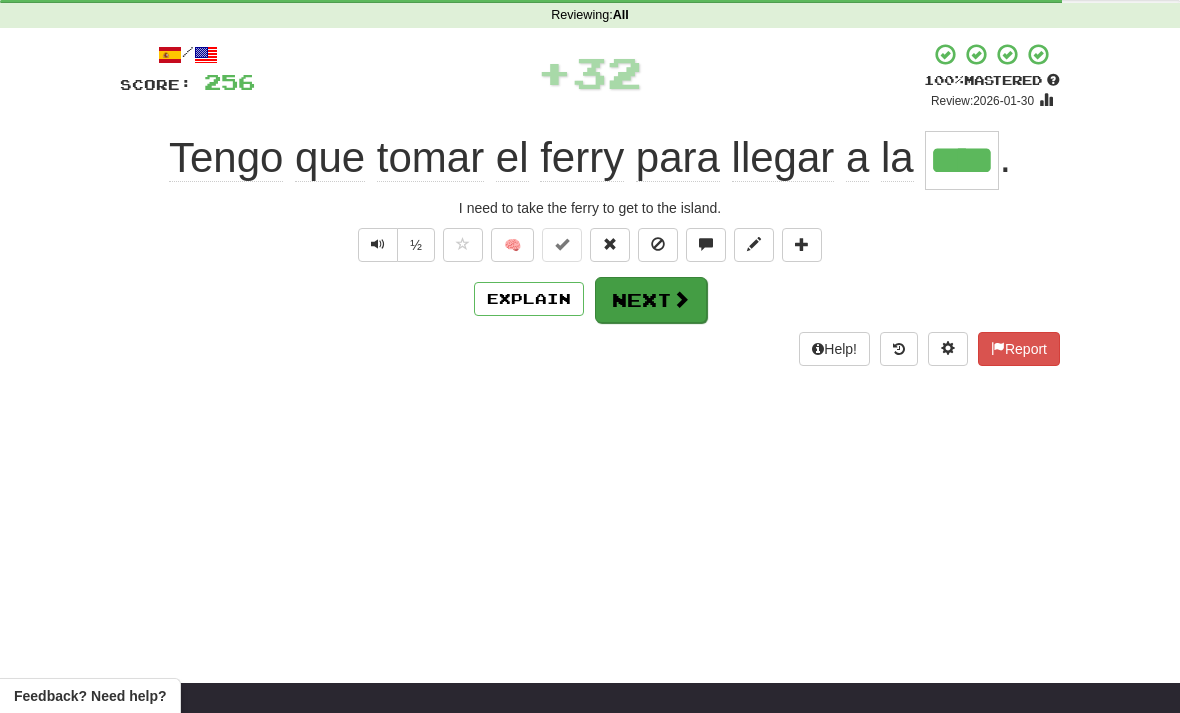 click on "Next" at bounding box center [651, 300] 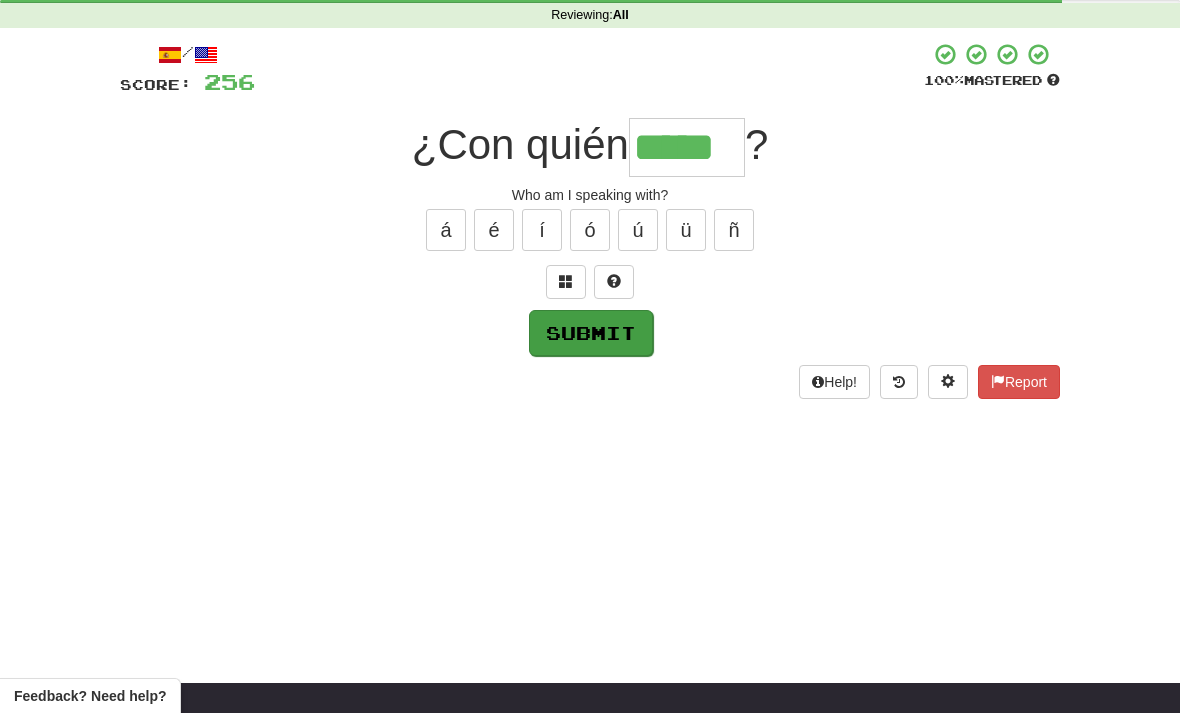 type on "*****" 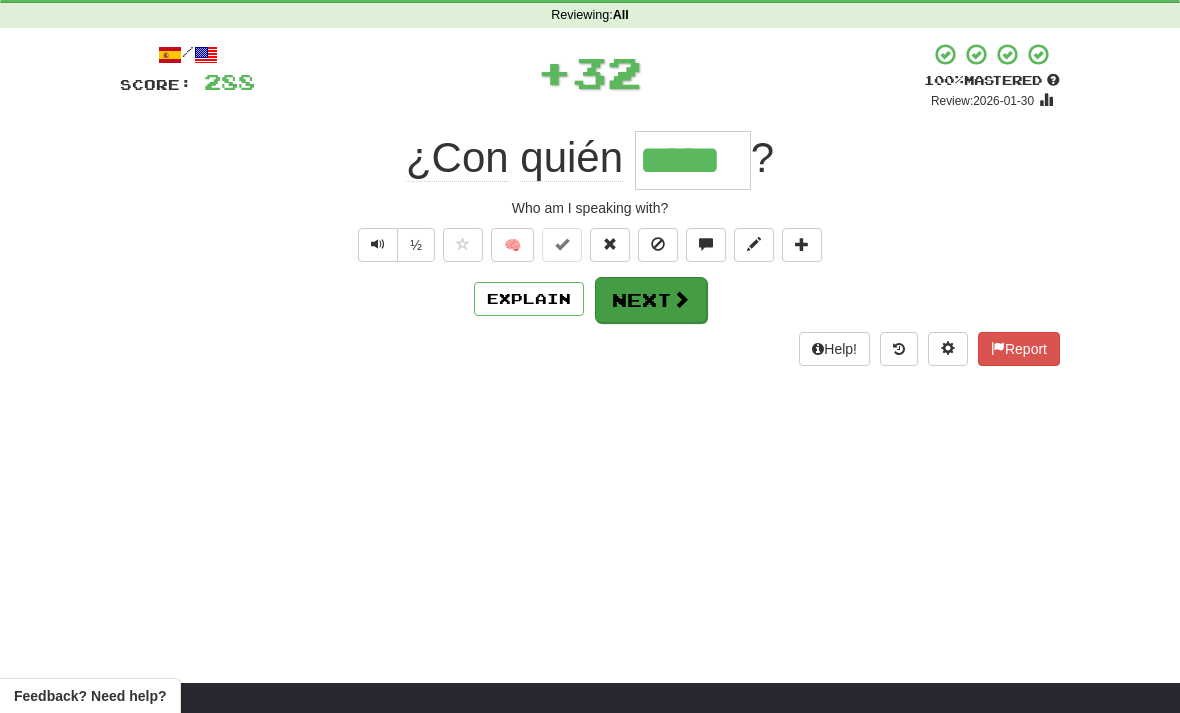 click at bounding box center [681, 299] 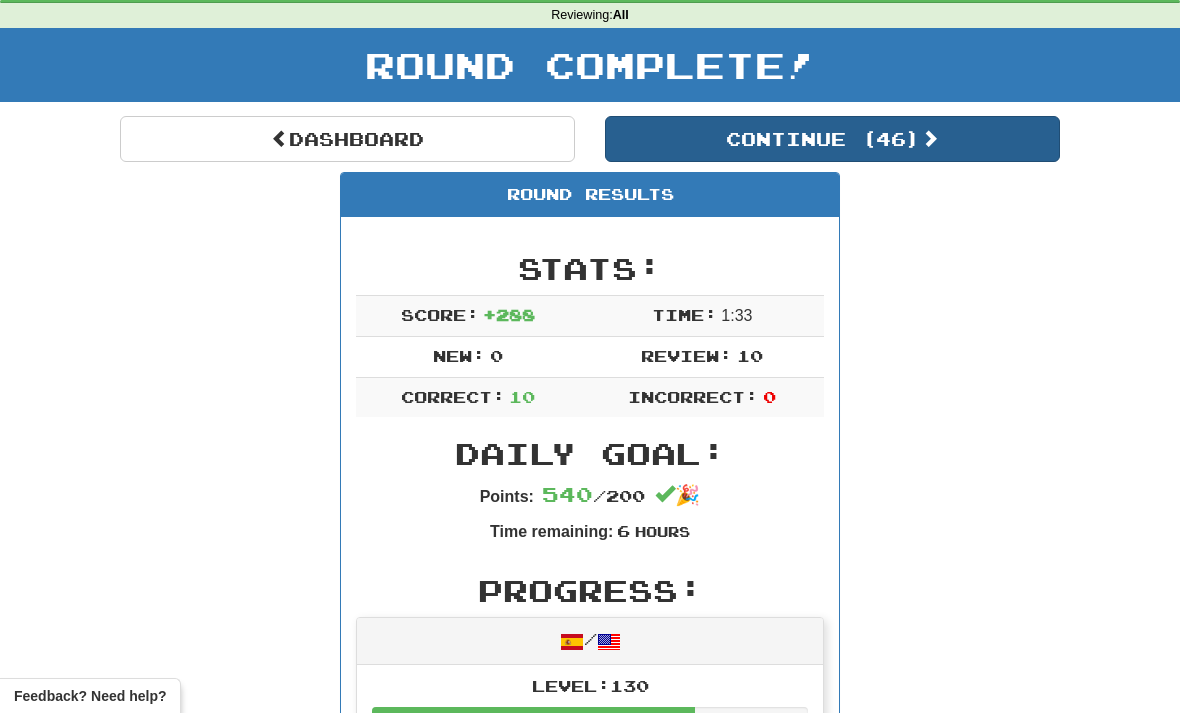 click on "Continue ( 46 )" at bounding box center [832, 139] 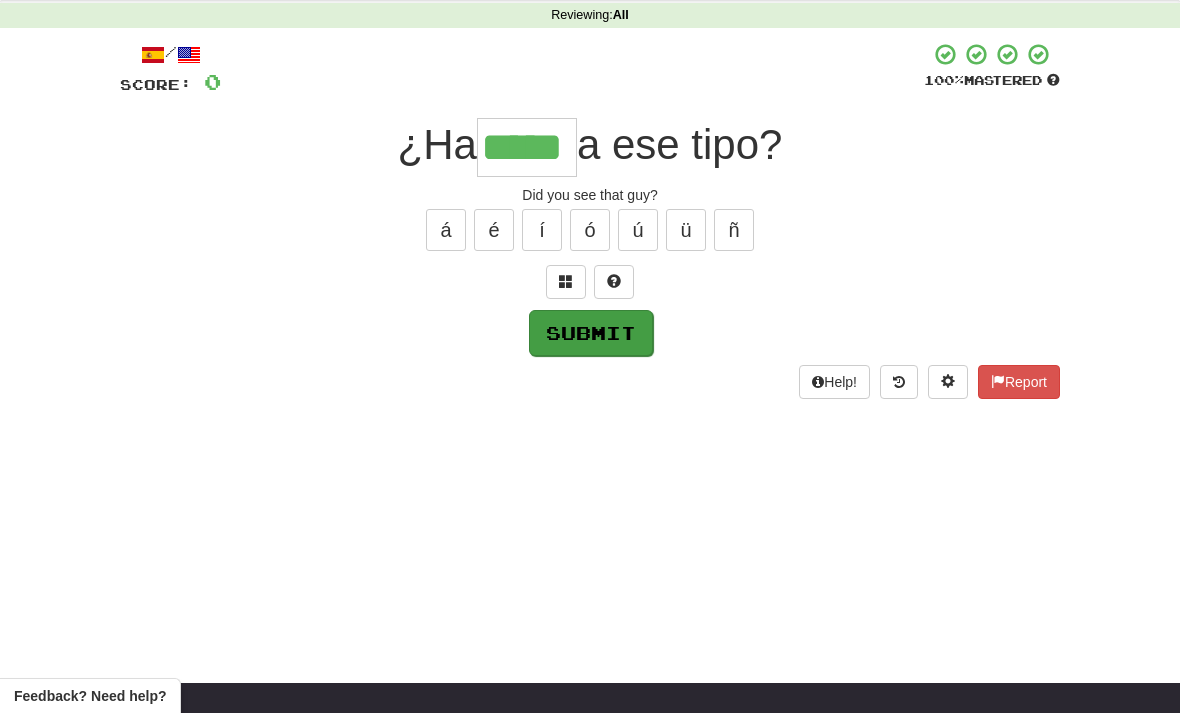 type on "*****" 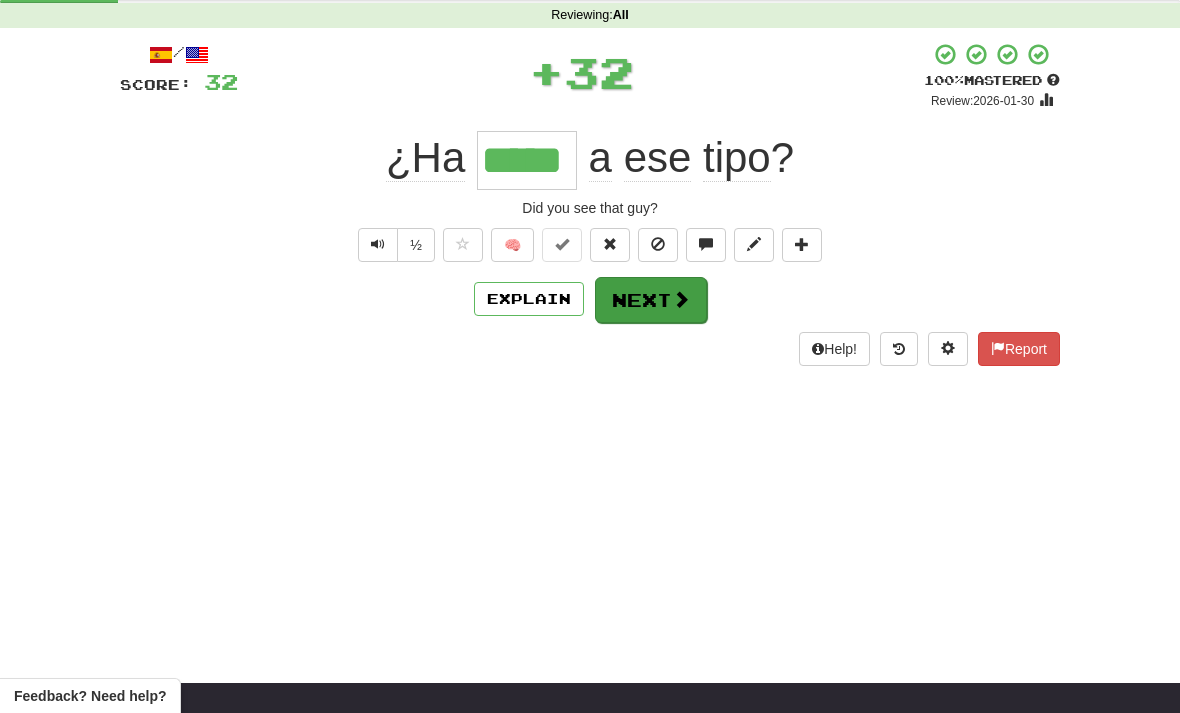 click at bounding box center (681, 299) 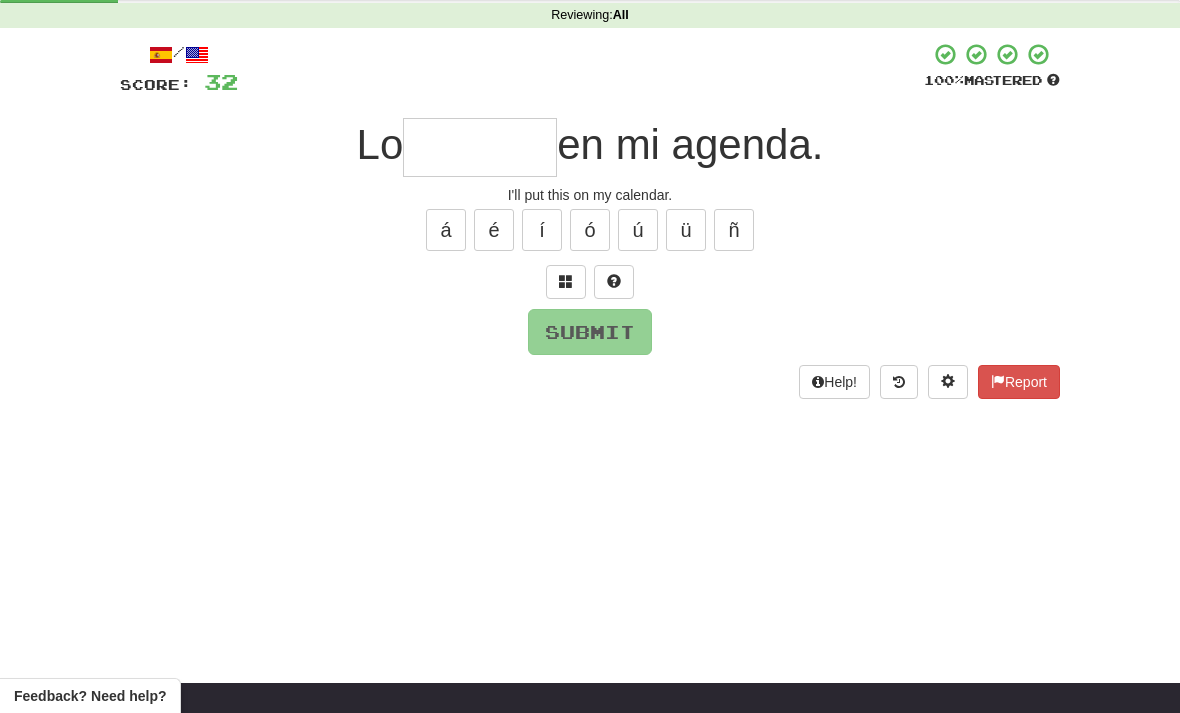 type on "*" 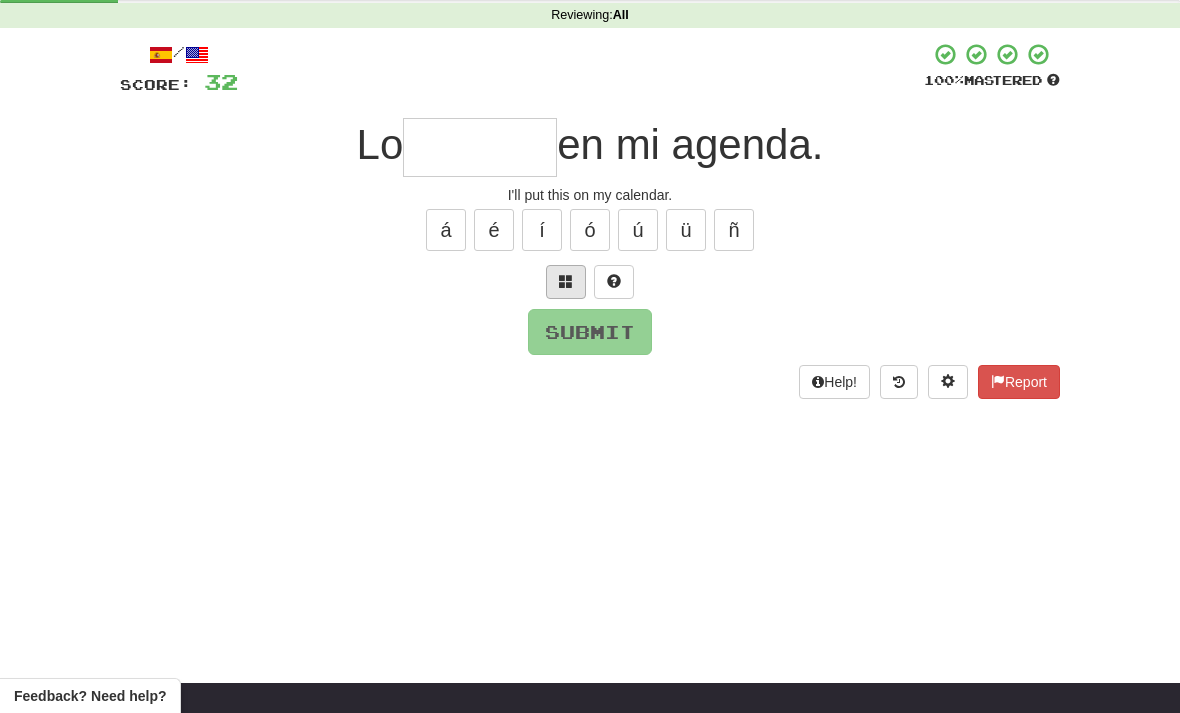 click at bounding box center (566, 281) 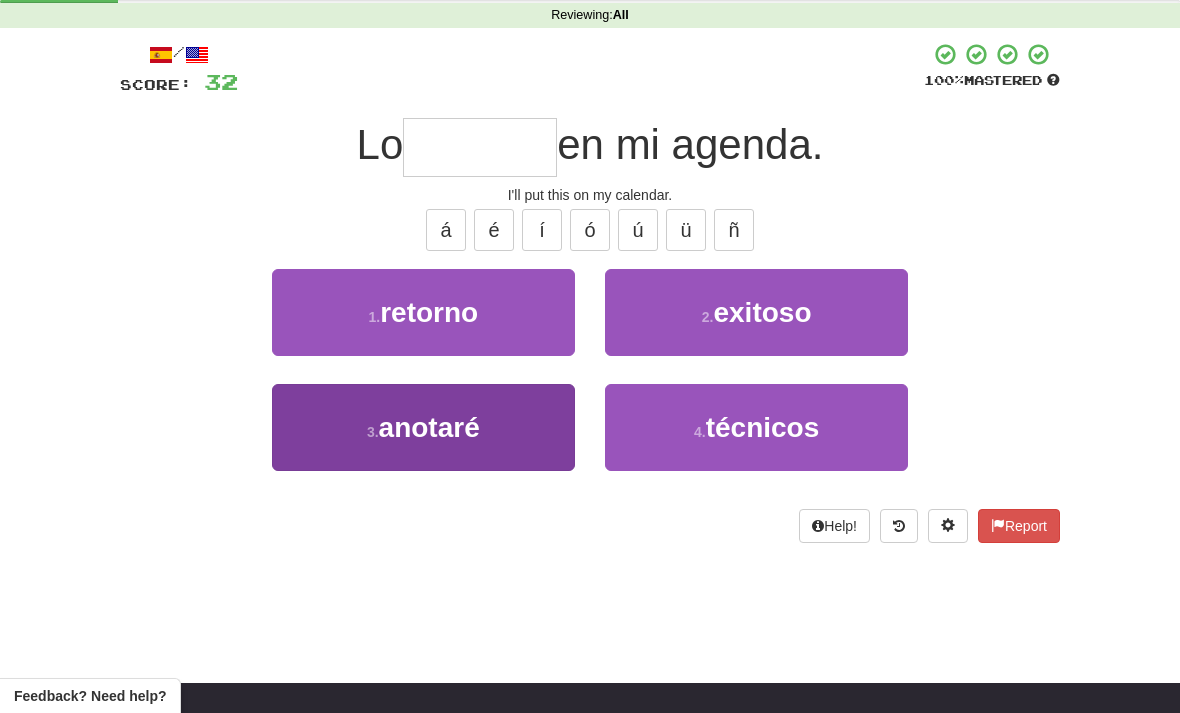 click on "3 . anotaré" at bounding box center (423, 427) 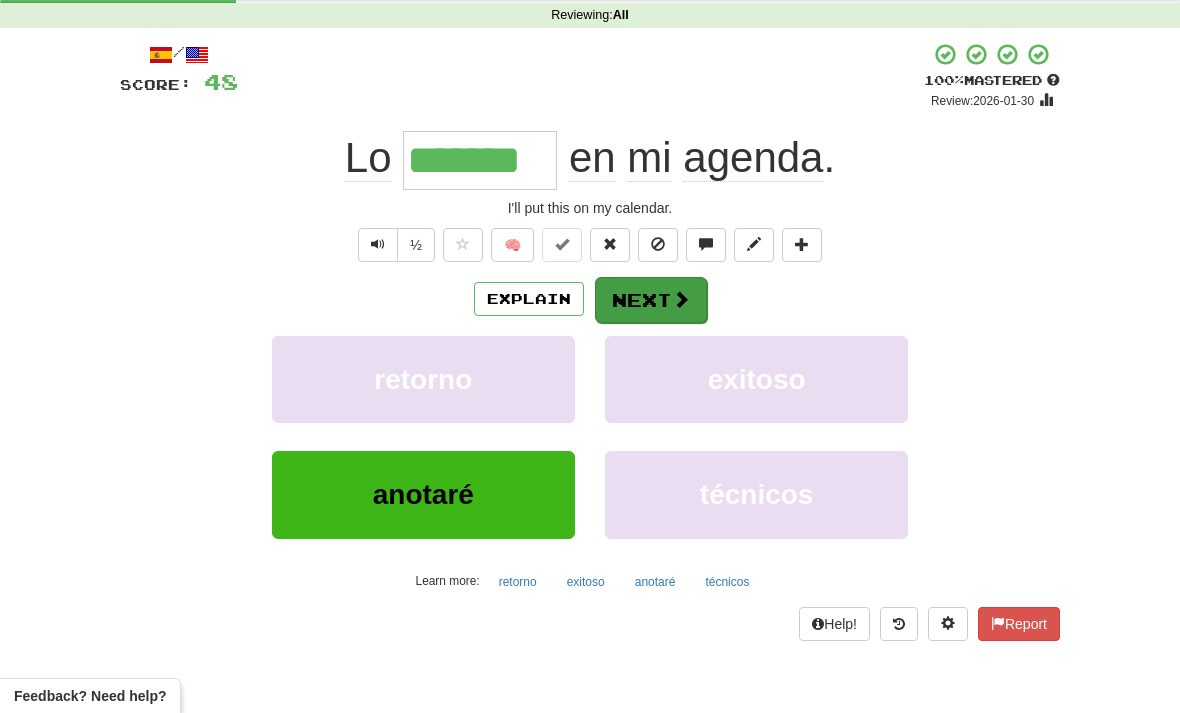 click at bounding box center (681, 299) 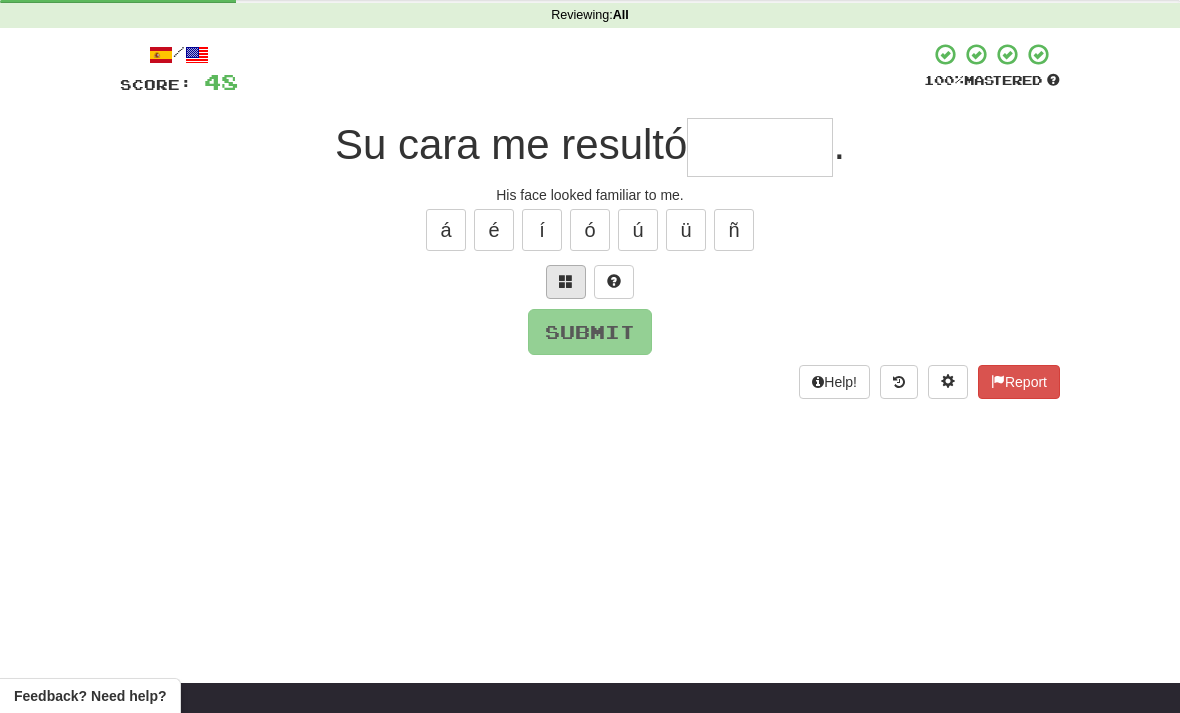 click at bounding box center (566, 281) 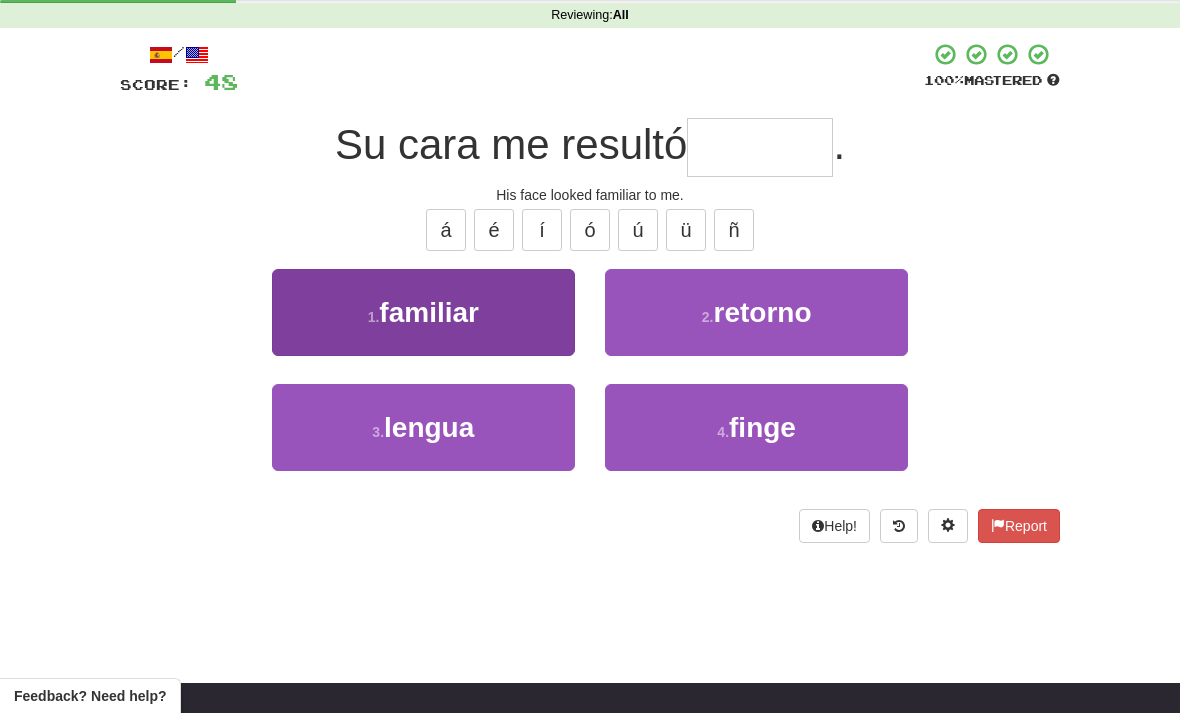 click on "1 . familiar" at bounding box center [423, 312] 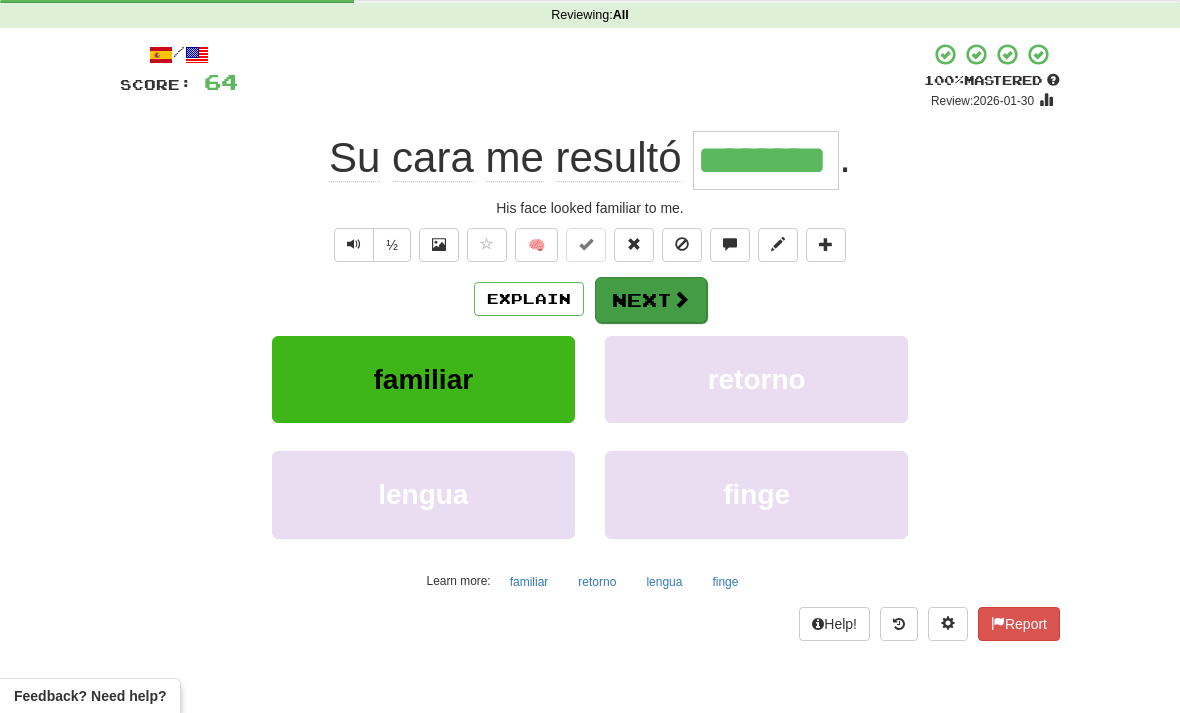 click at bounding box center [681, 299] 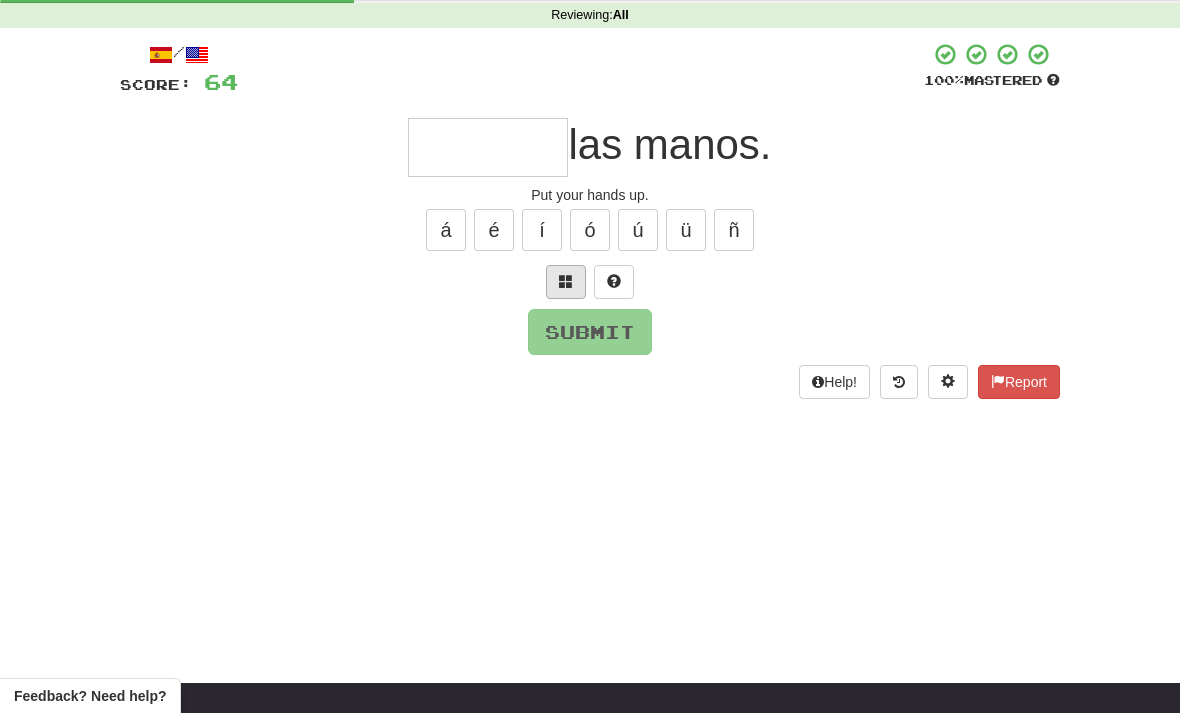 click at bounding box center [566, 281] 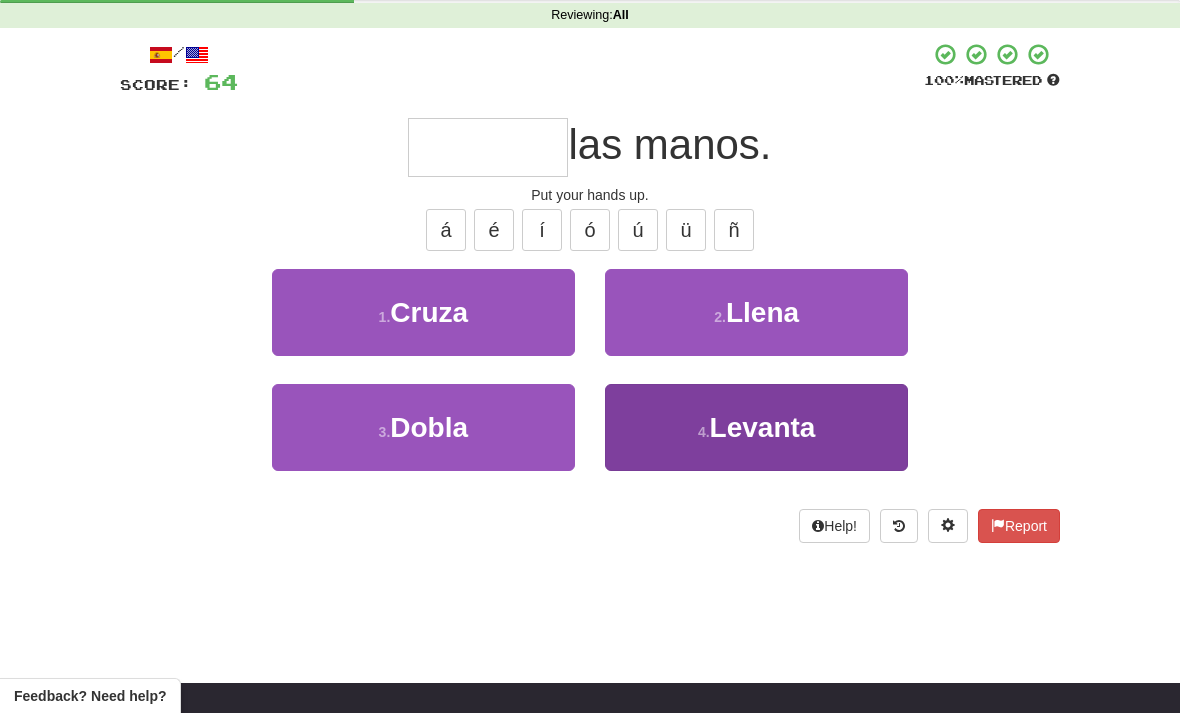 click on "Levanta" at bounding box center (763, 427) 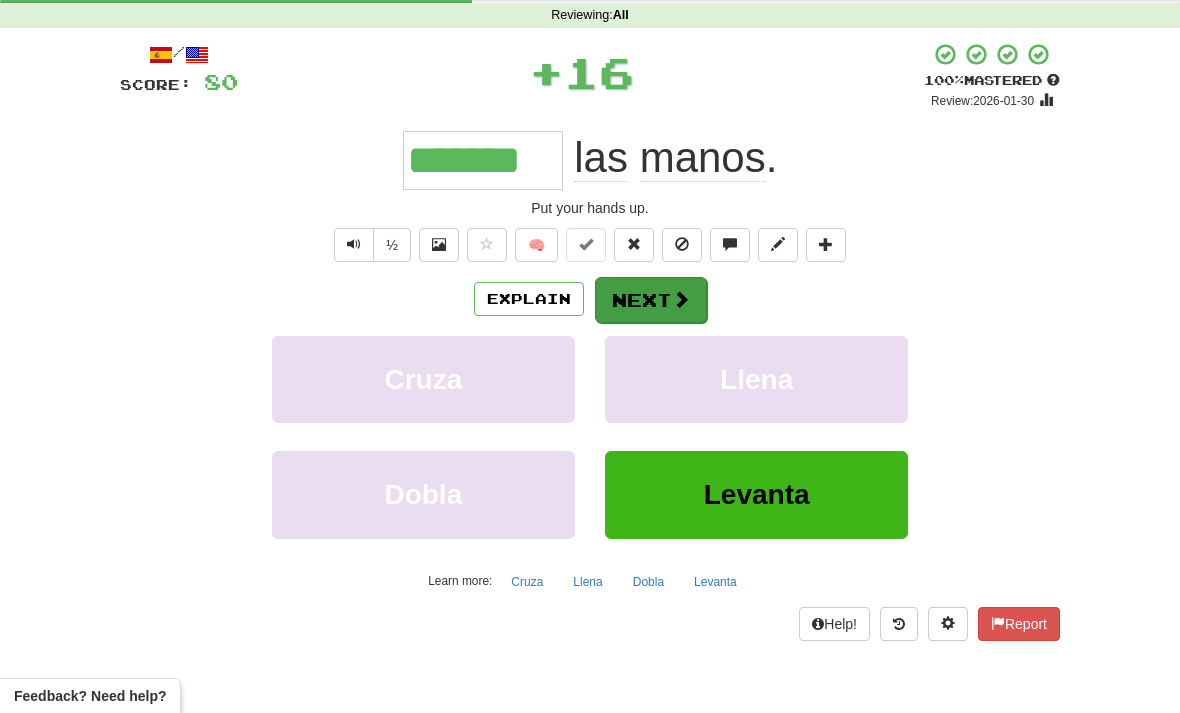 click on "Next" at bounding box center [651, 300] 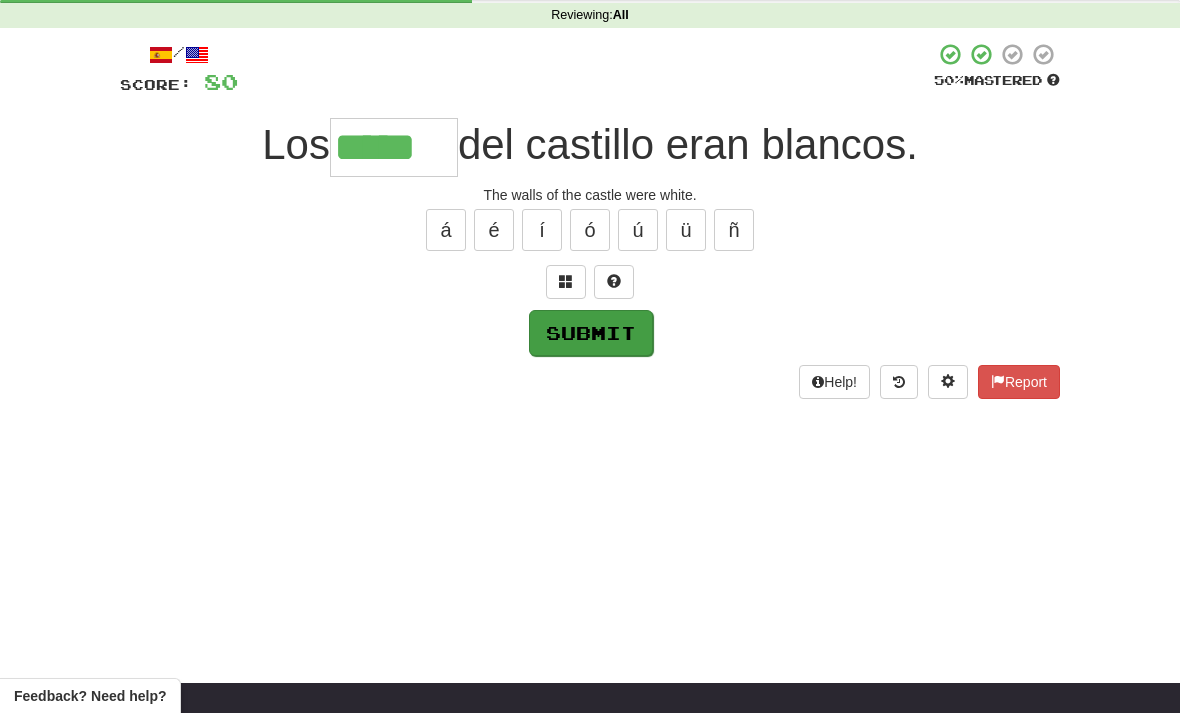 type on "*****" 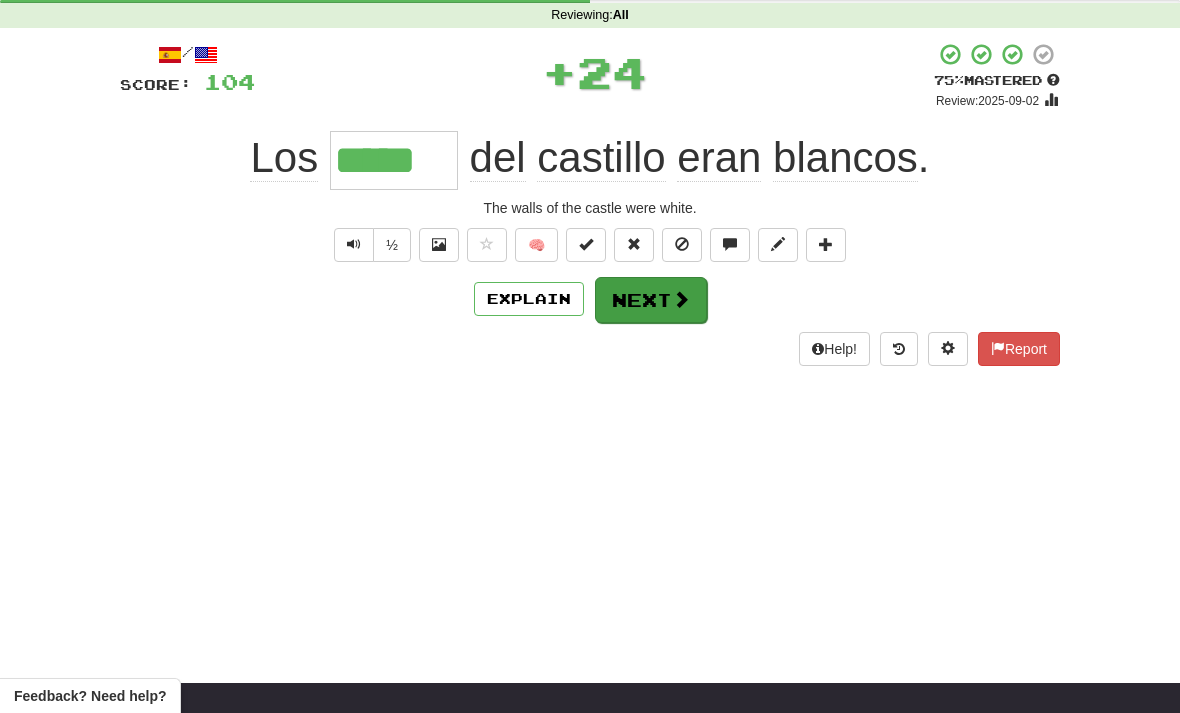 click at bounding box center [681, 299] 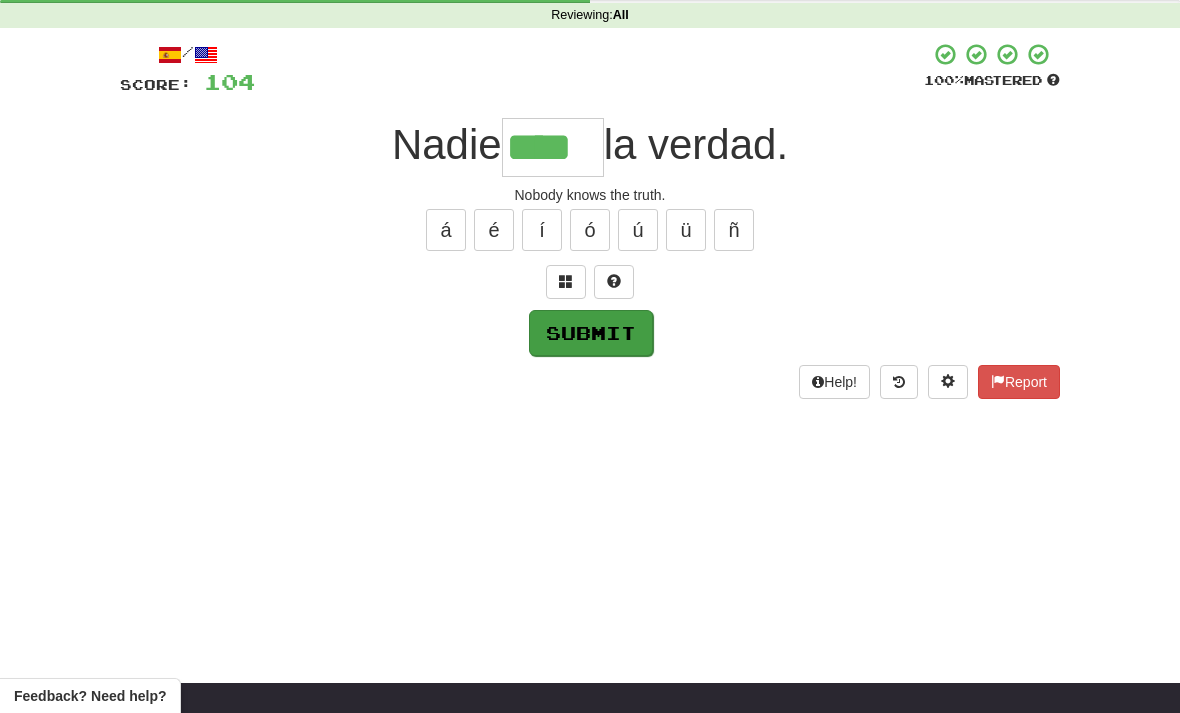 type on "****" 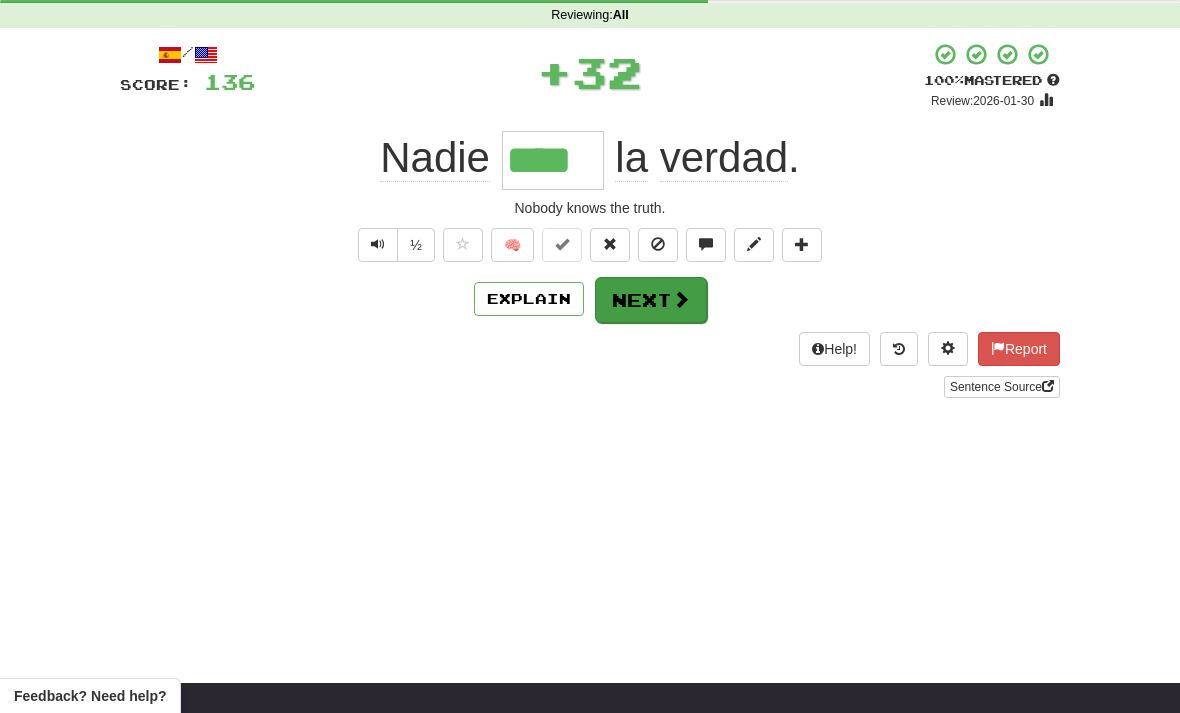 click at bounding box center [681, 299] 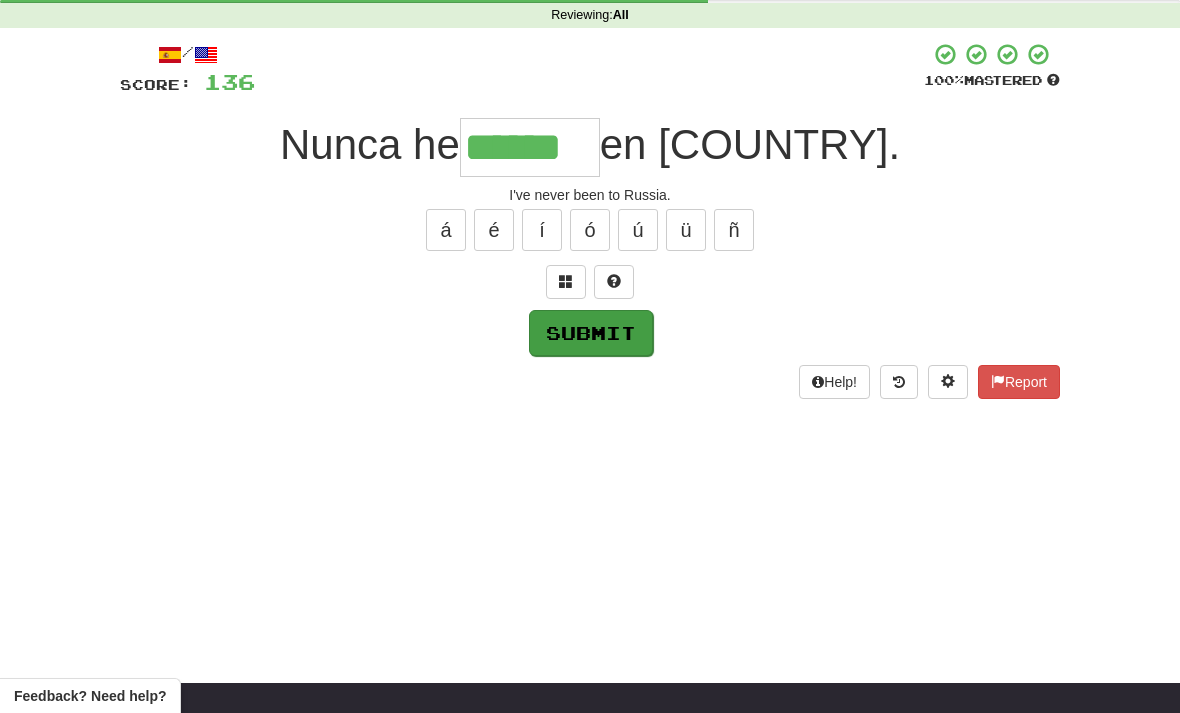 type on "******" 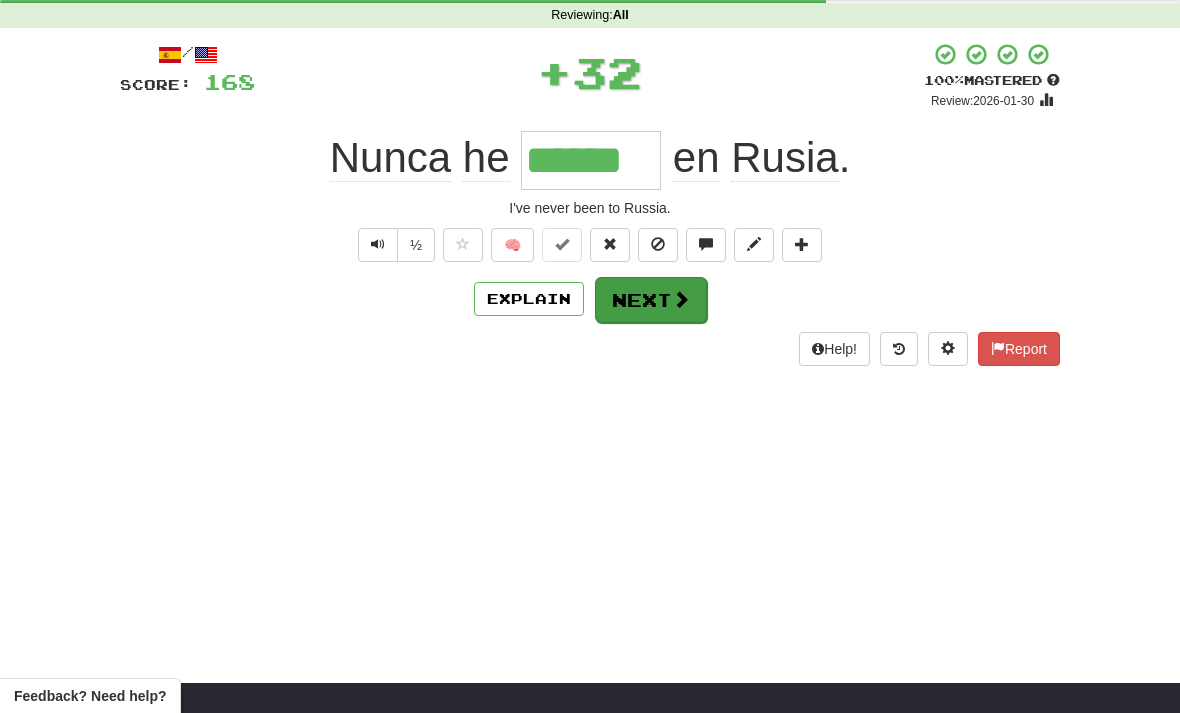 click at bounding box center (681, 299) 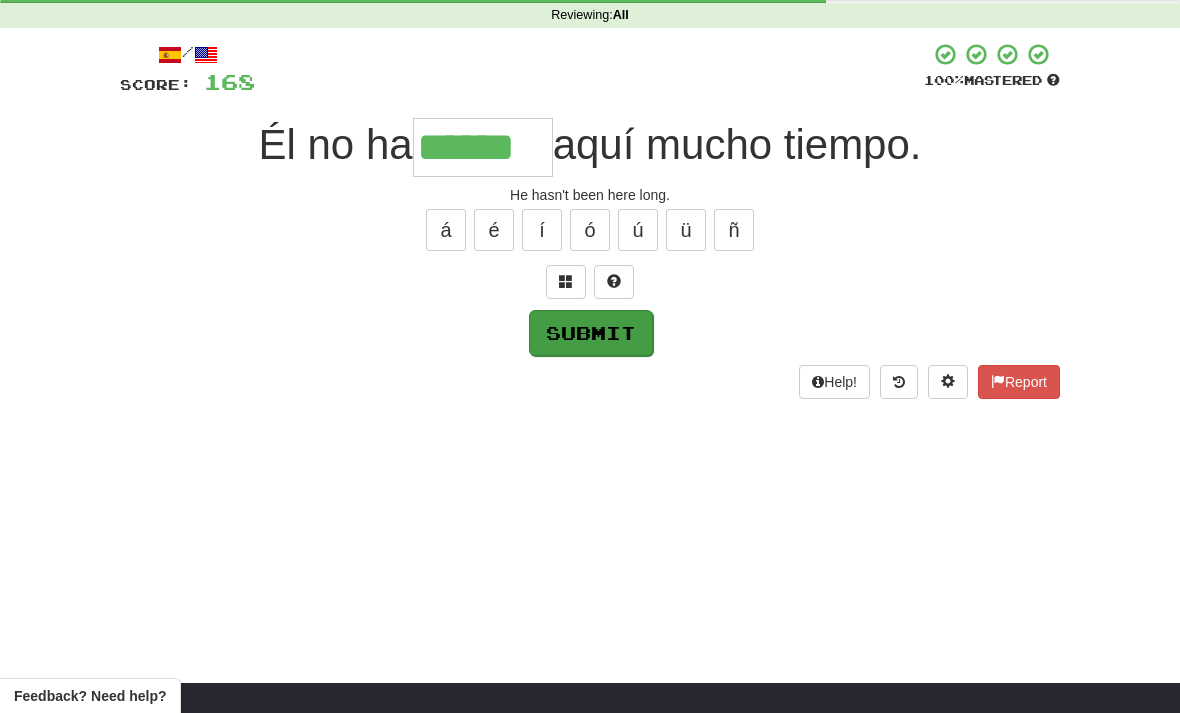 type on "******" 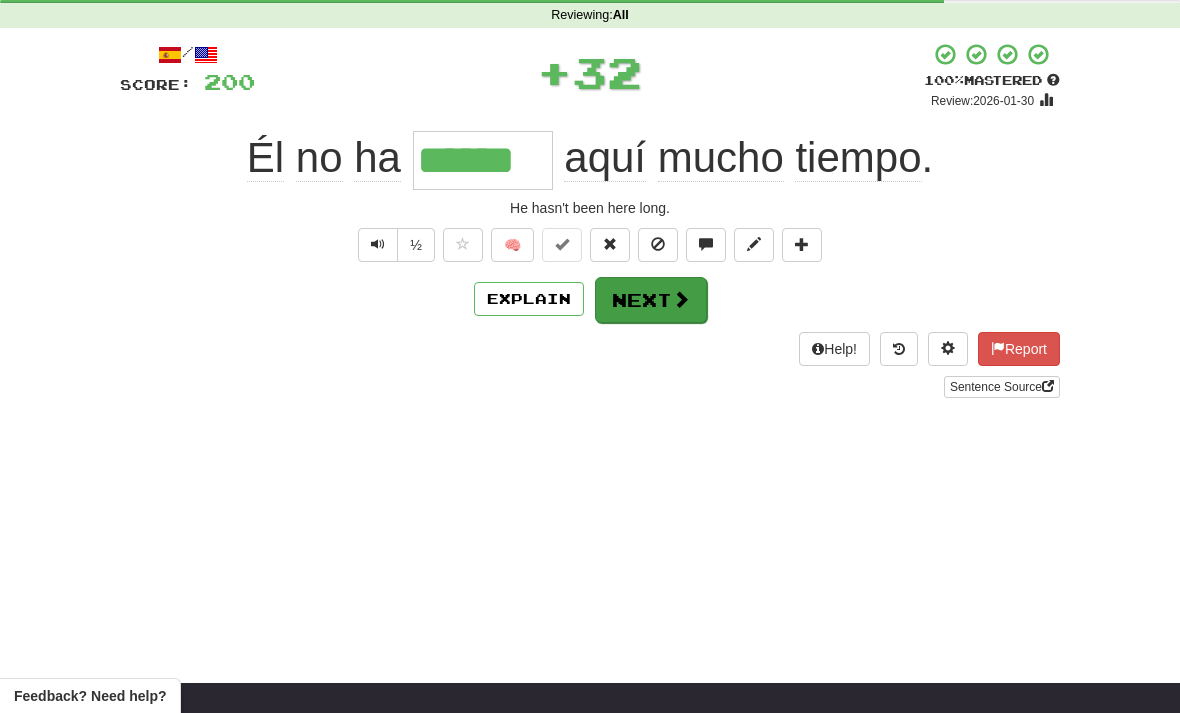 click at bounding box center (681, 299) 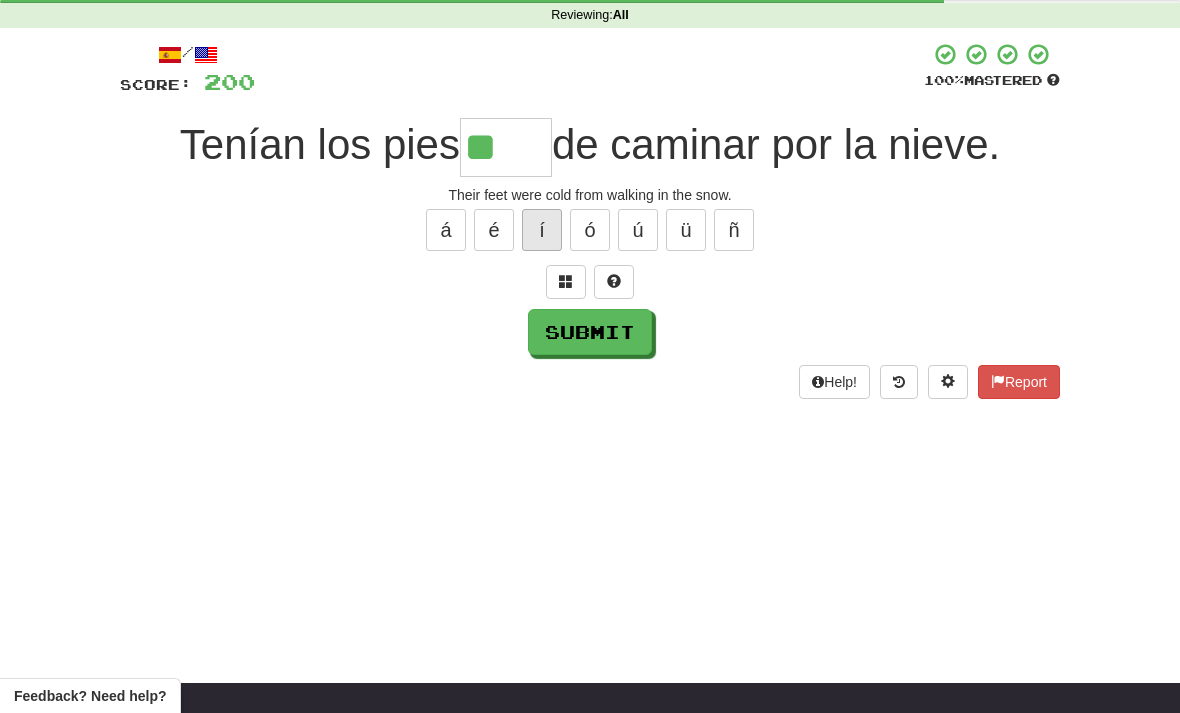 click on "í" at bounding box center (542, 230) 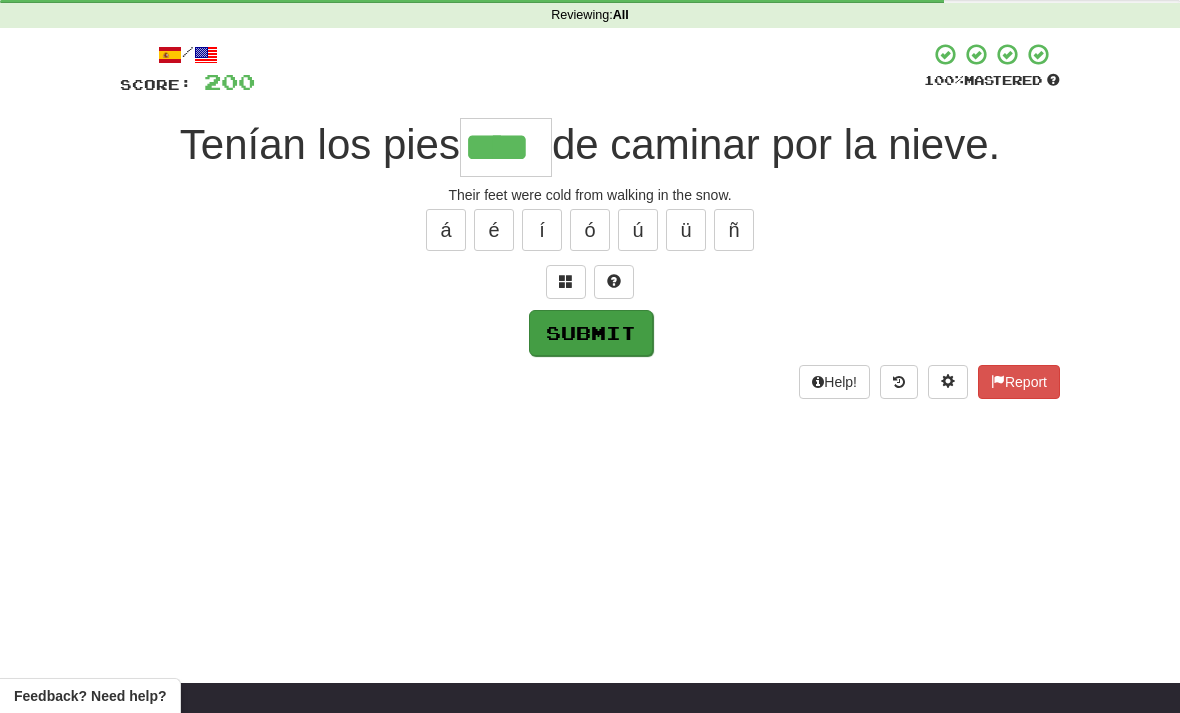click on "Submit" at bounding box center [591, 333] 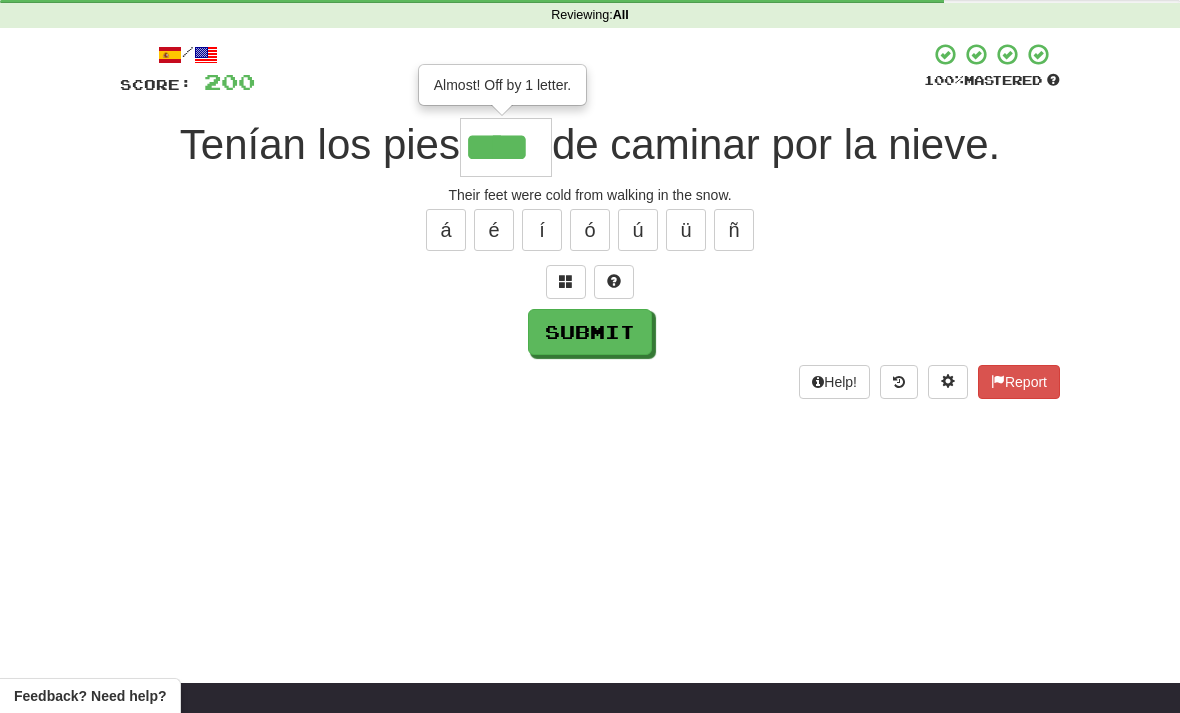click on "****" at bounding box center [506, 147] 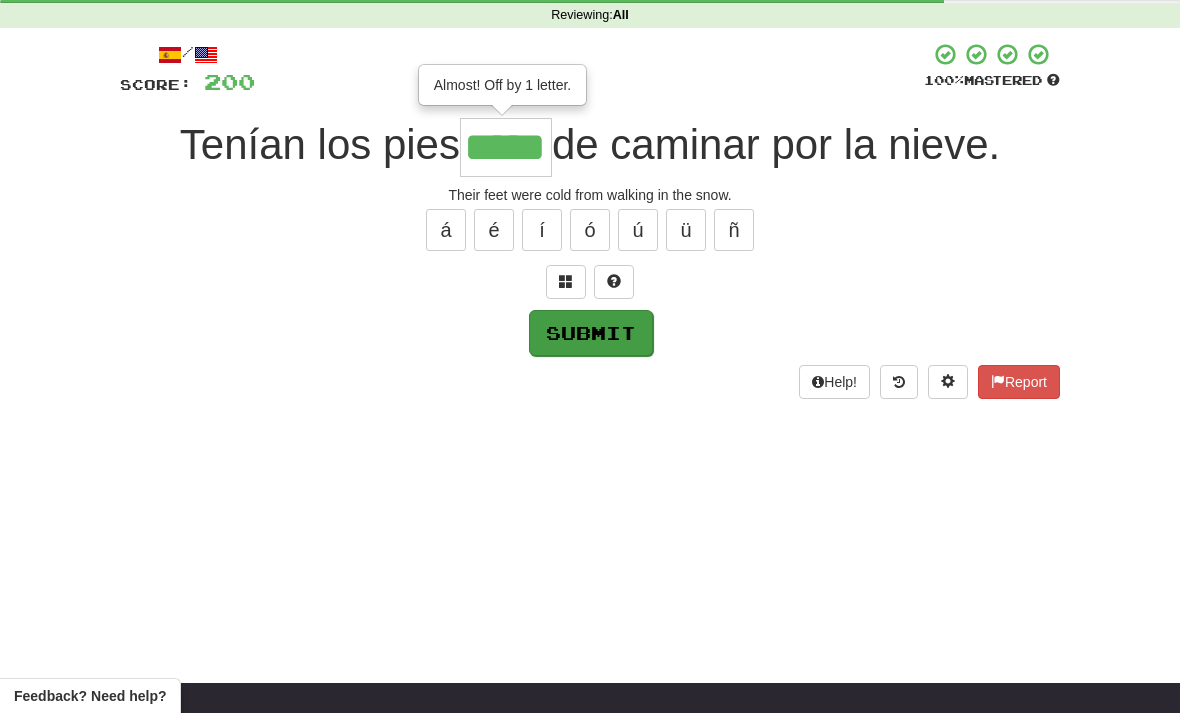 type on "*****" 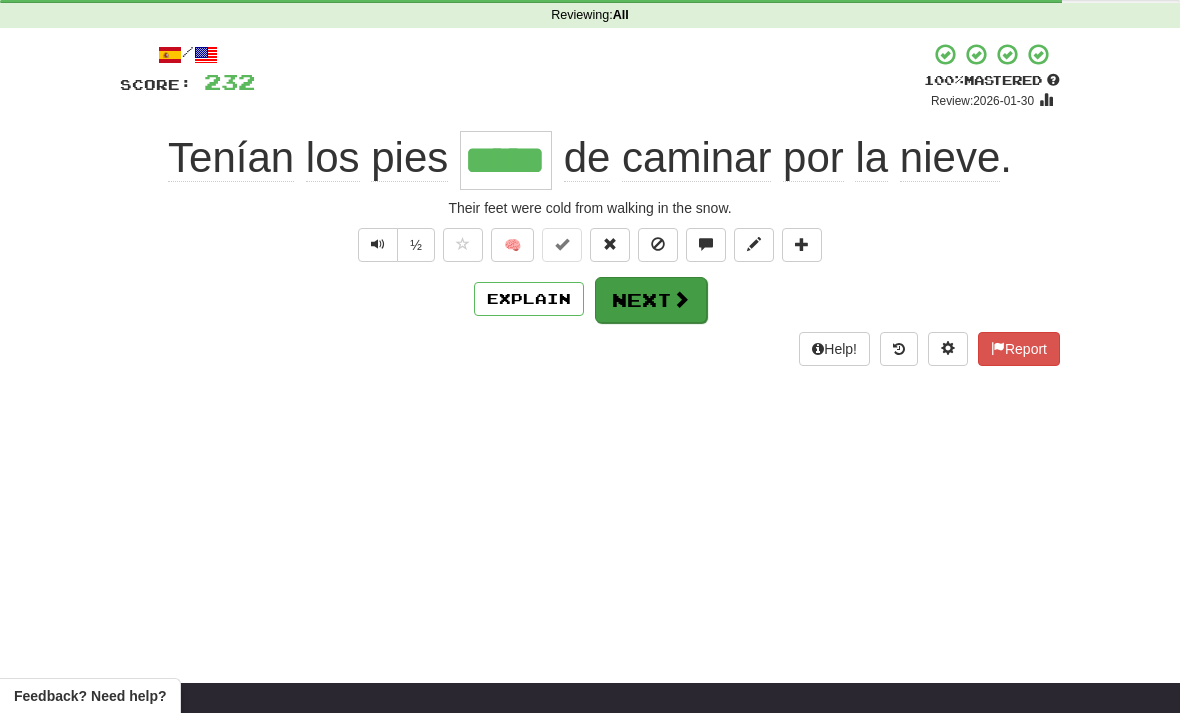click at bounding box center (681, 299) 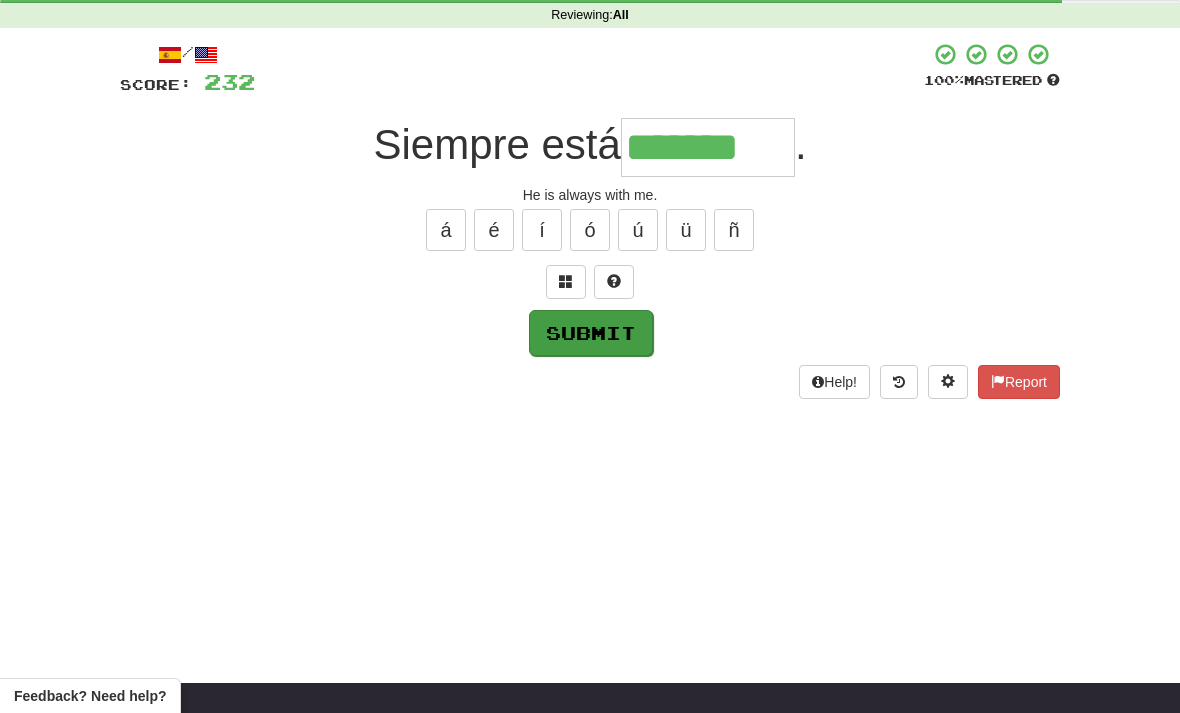 type on "*******" 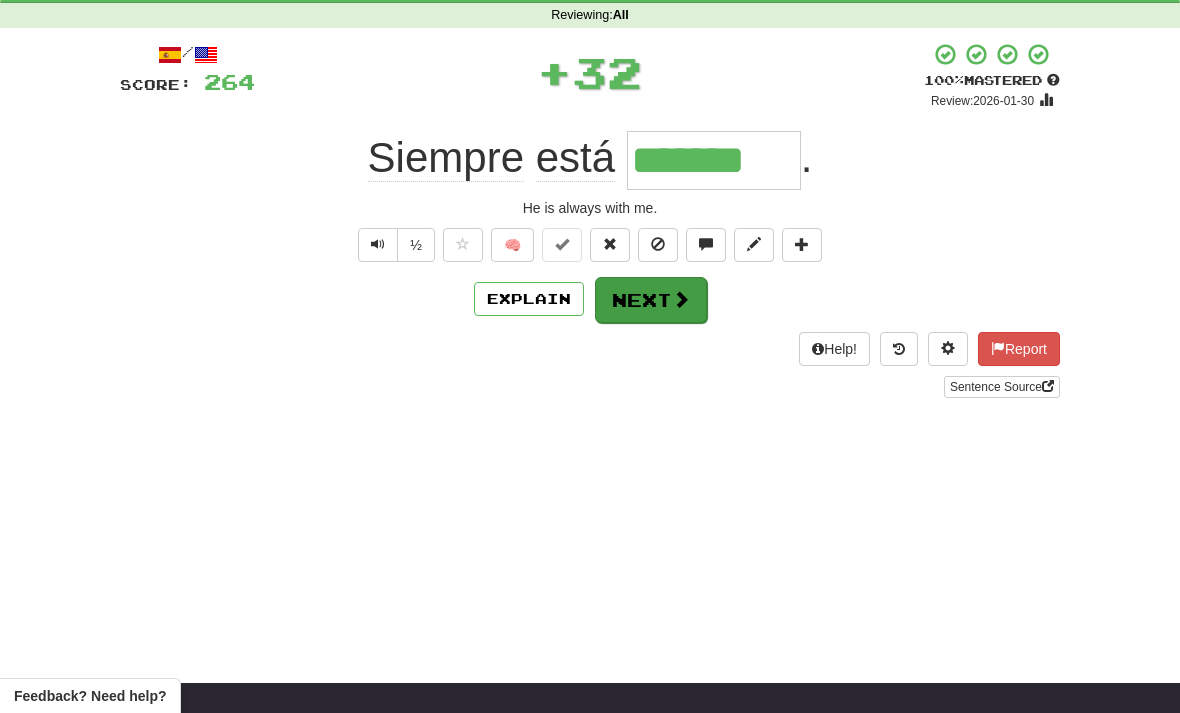 click at bounding box center [681, 299] 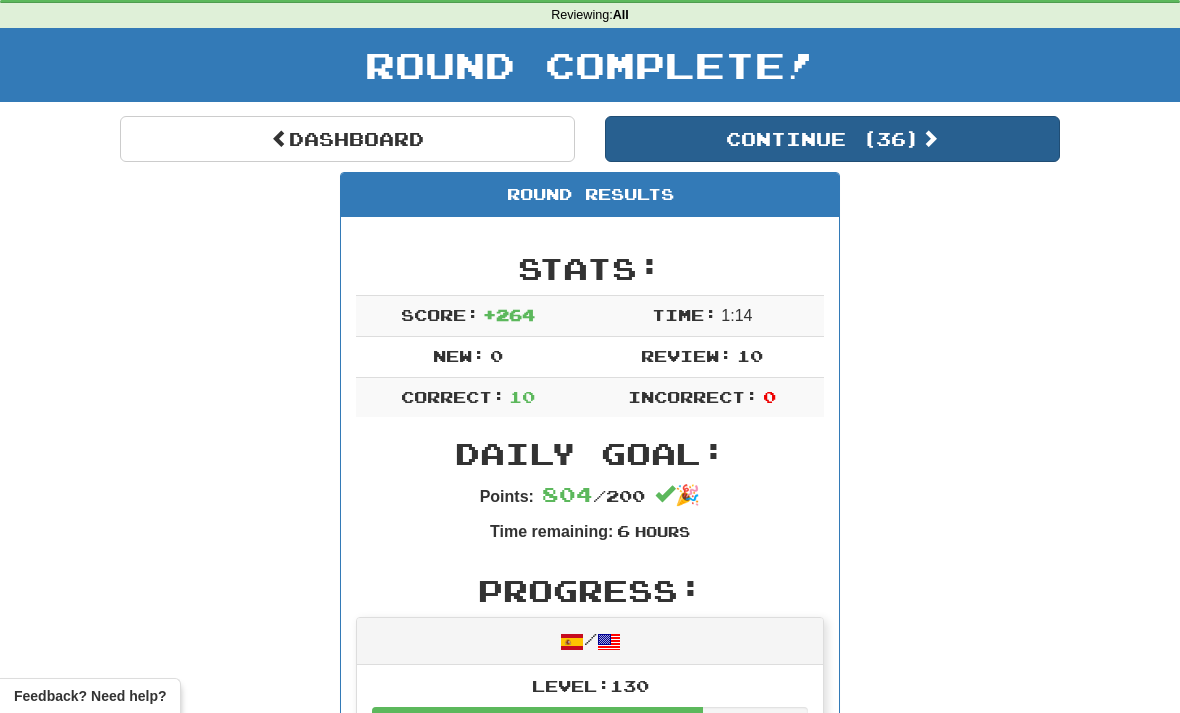 click at bounding box center (930, 138) 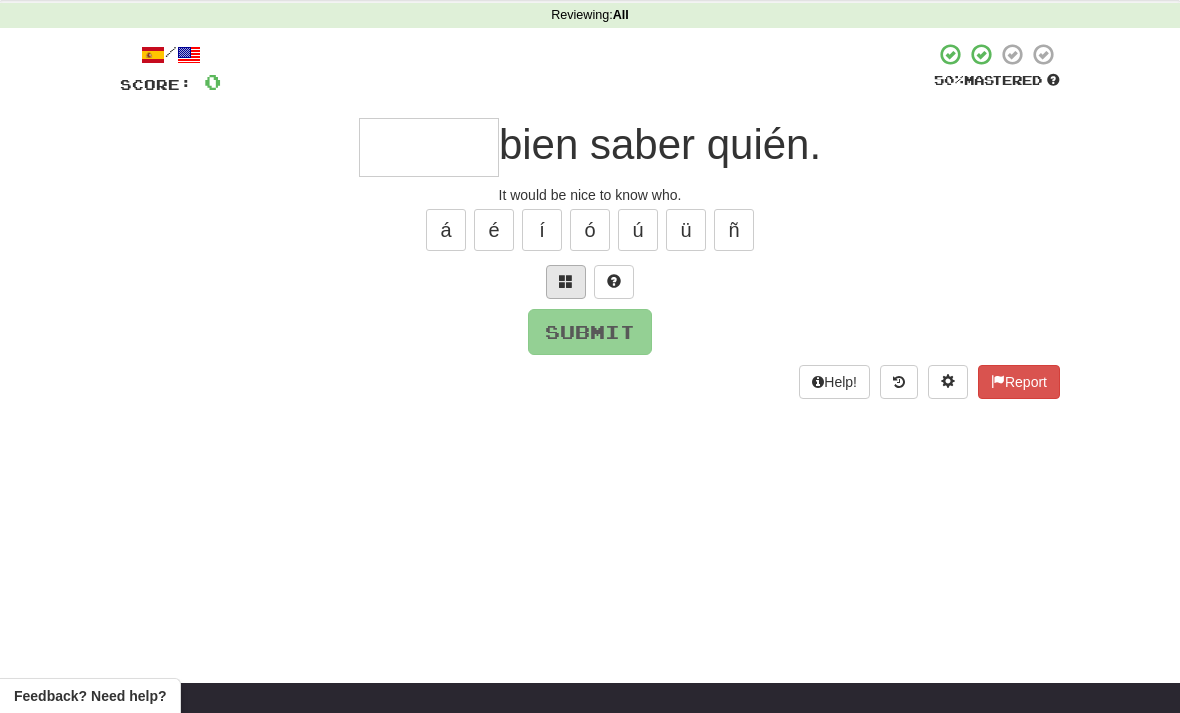 click at bounding box center [566, 282] 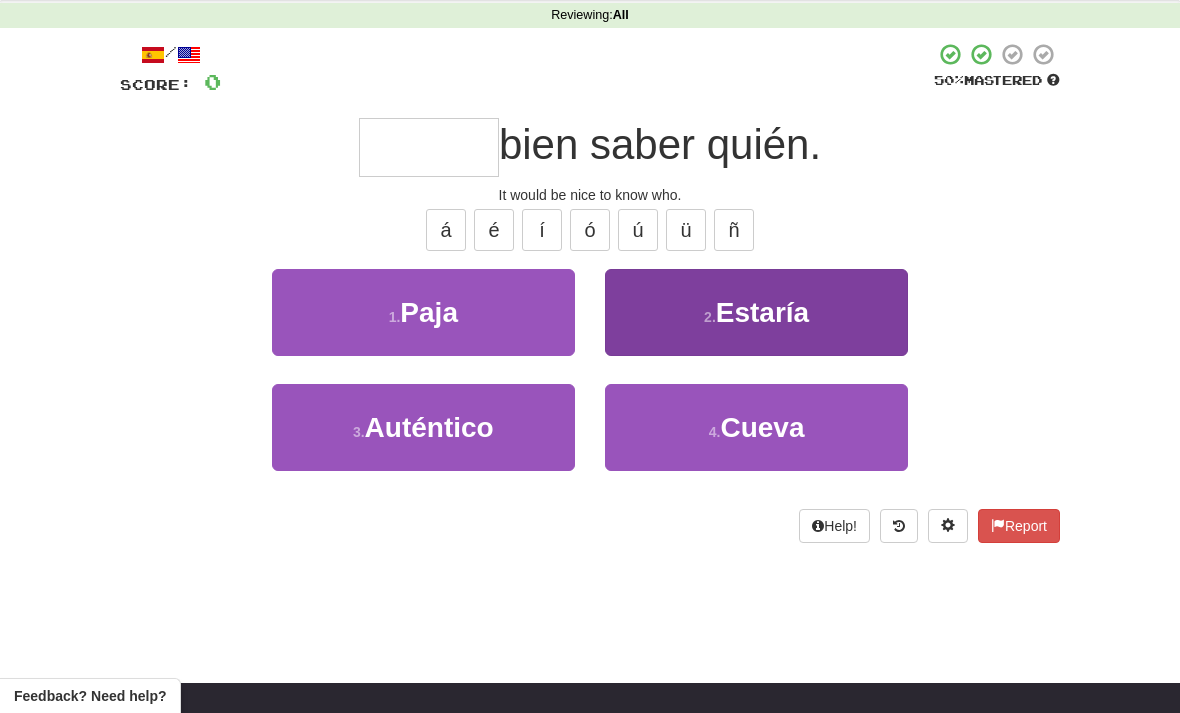 click on "2 . Estaría" at bounding box center (756, 312) 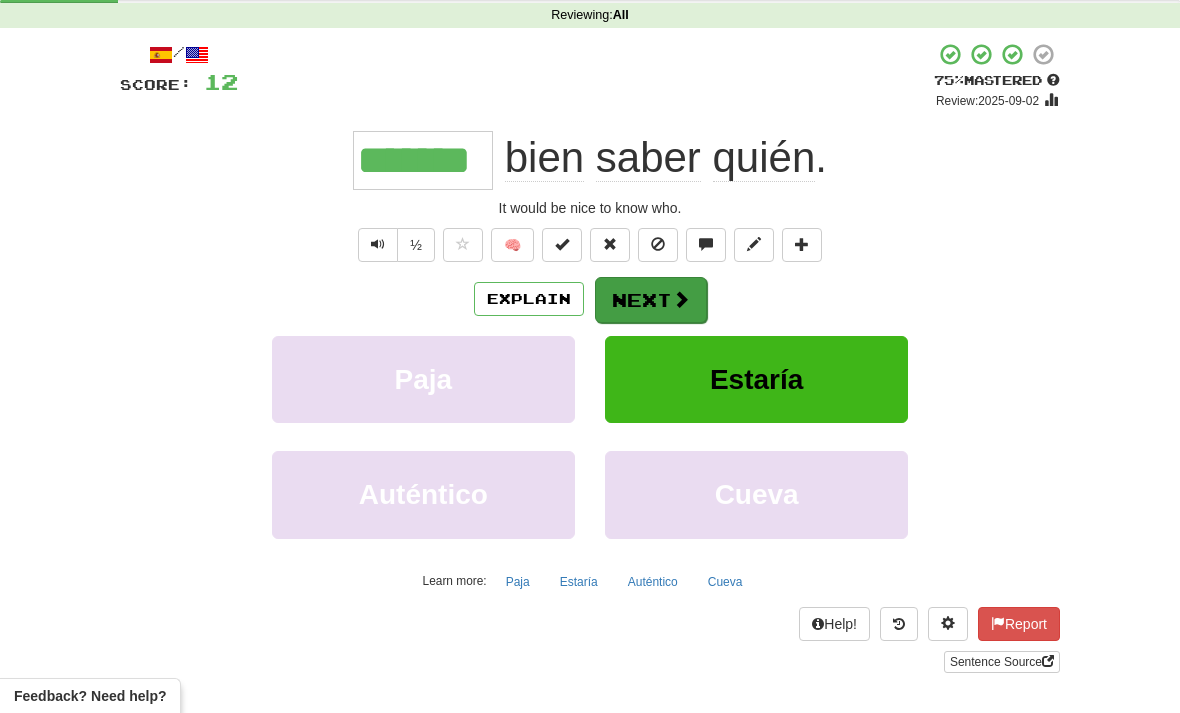 click at bounding box center (681, 299) 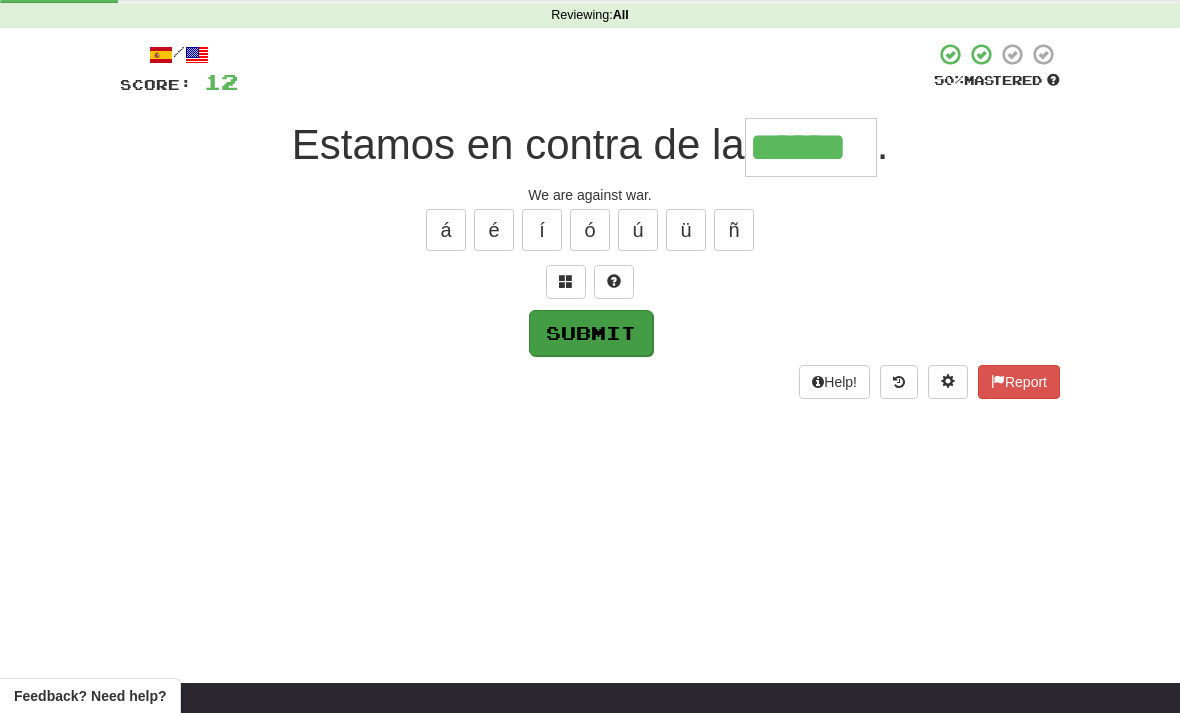 type on "******" 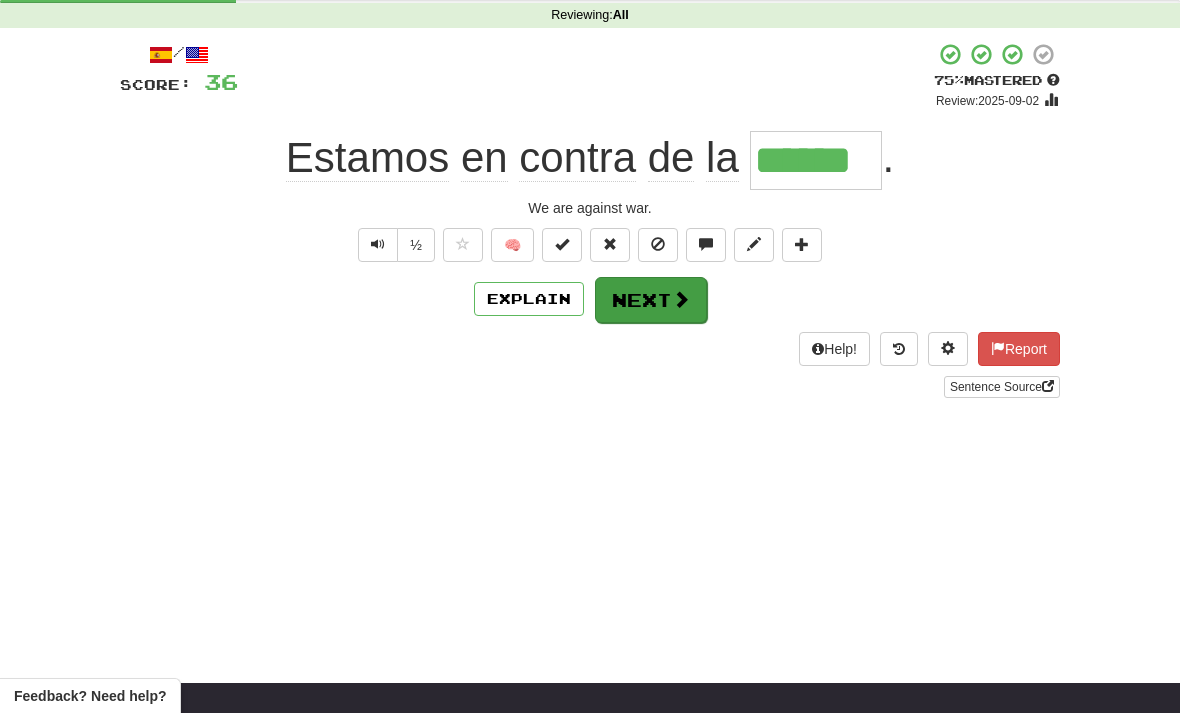 click on "Next" at bounding box center (651, 300) 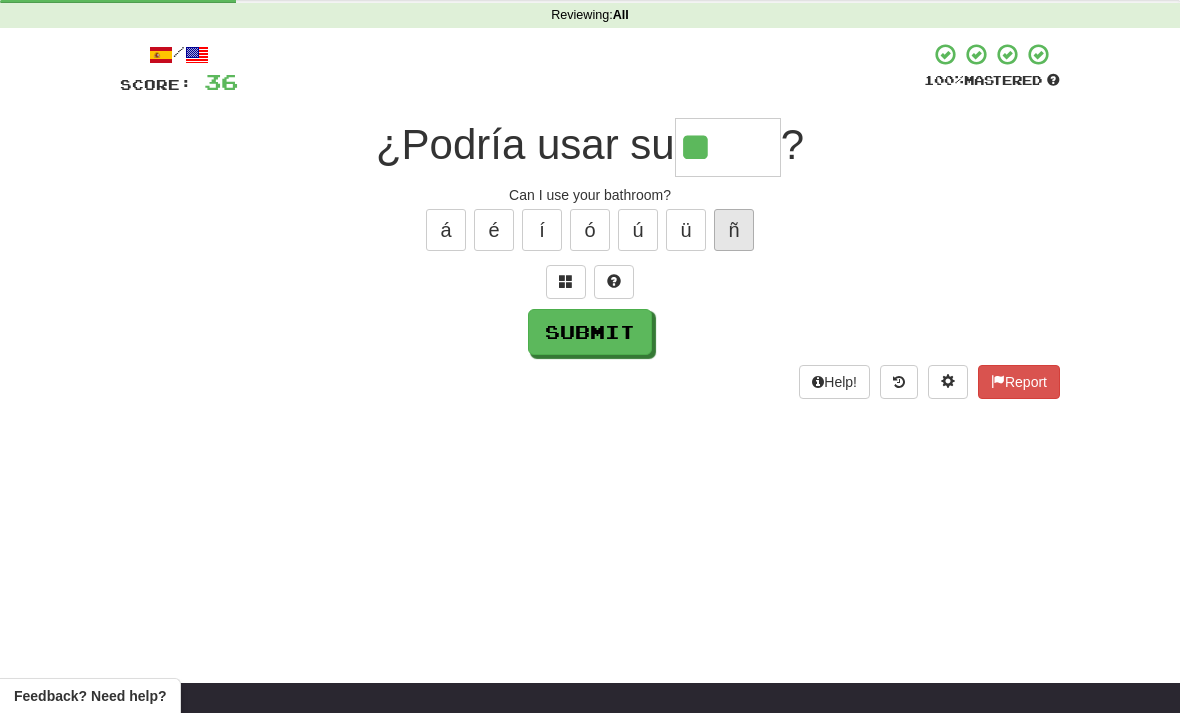 click on "ñ" at bounding box center [734, 230] 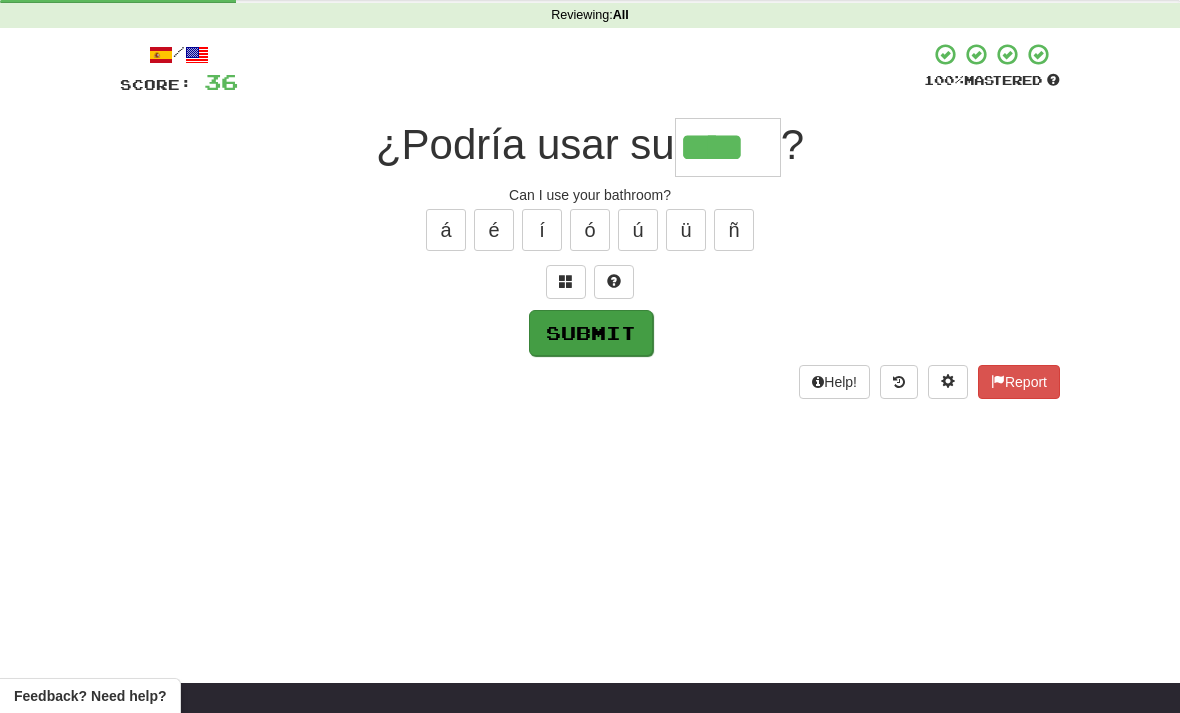 type on "****" 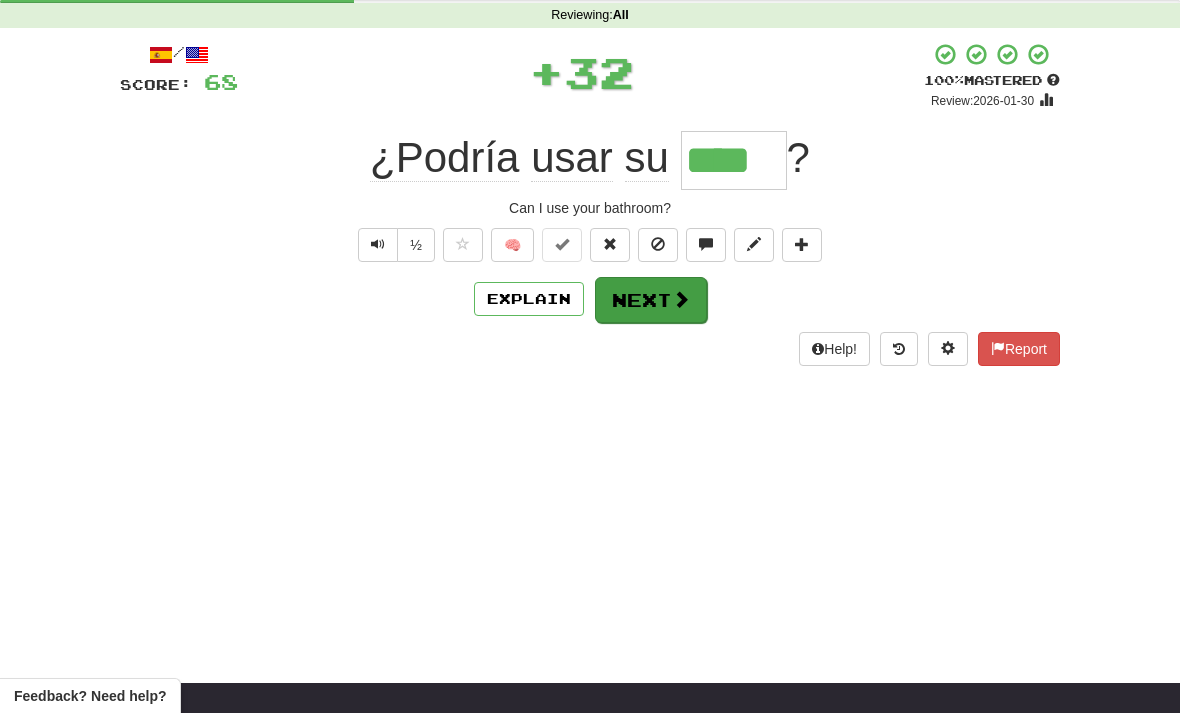 click at bounding box center [681, 299] 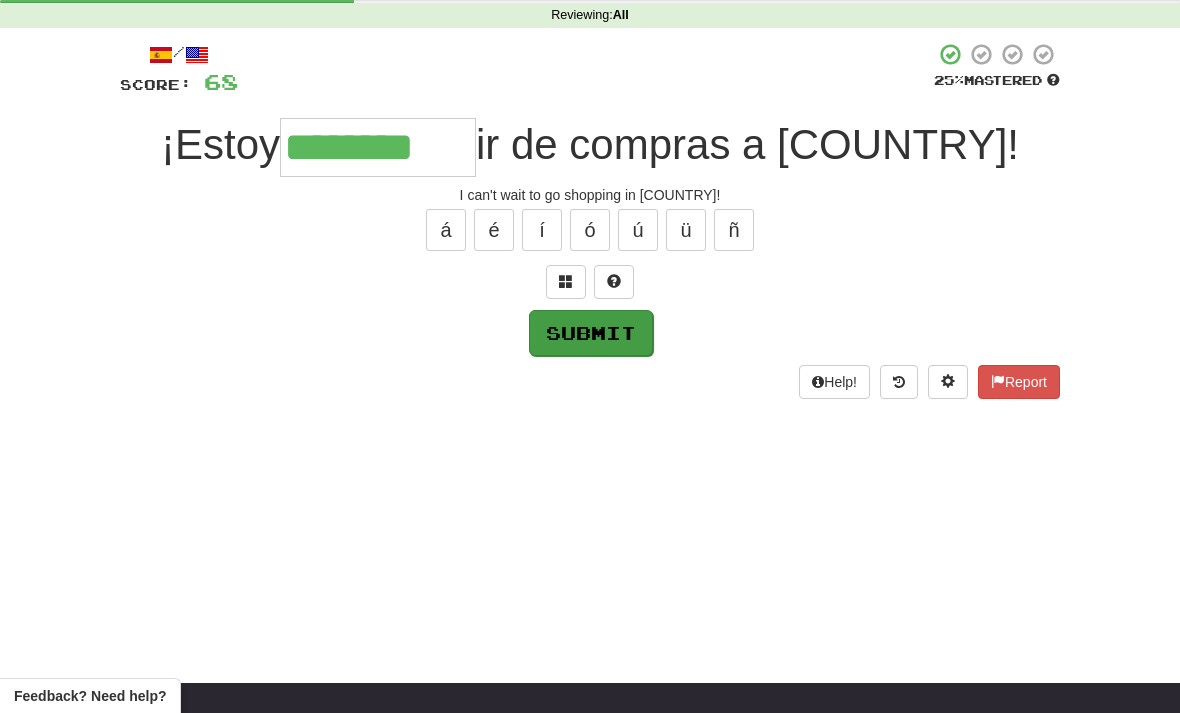type on "********" 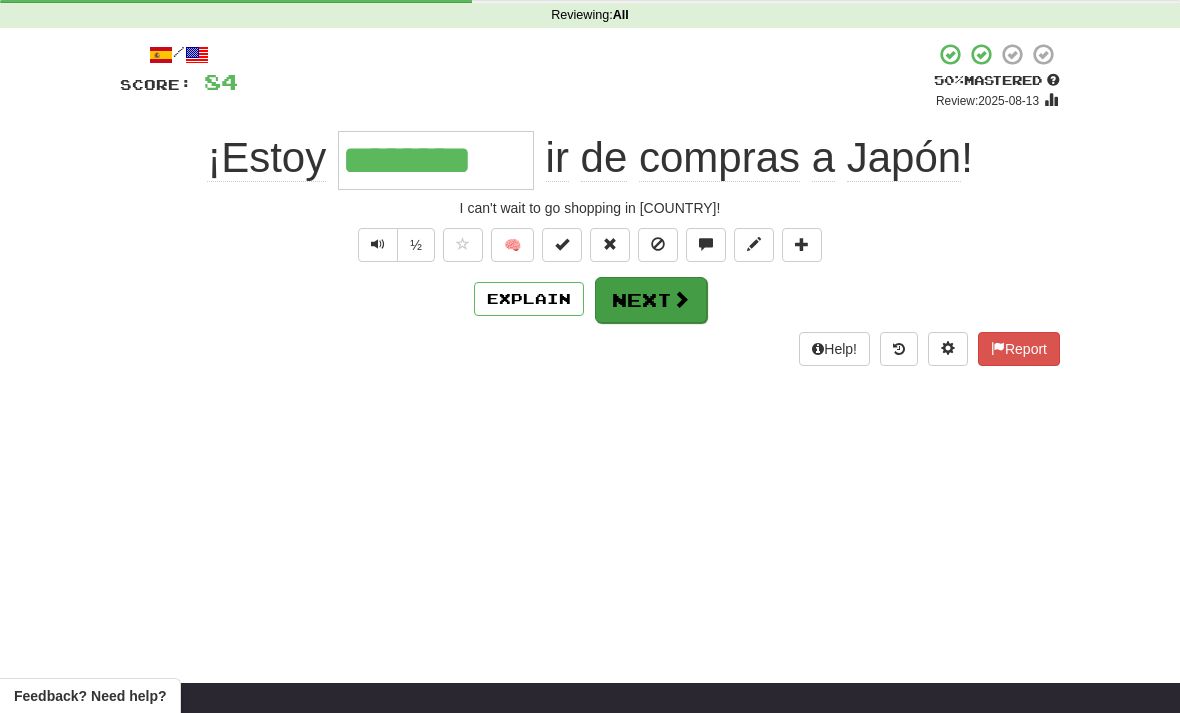 click on "Next" at bounding box center [651, 300] 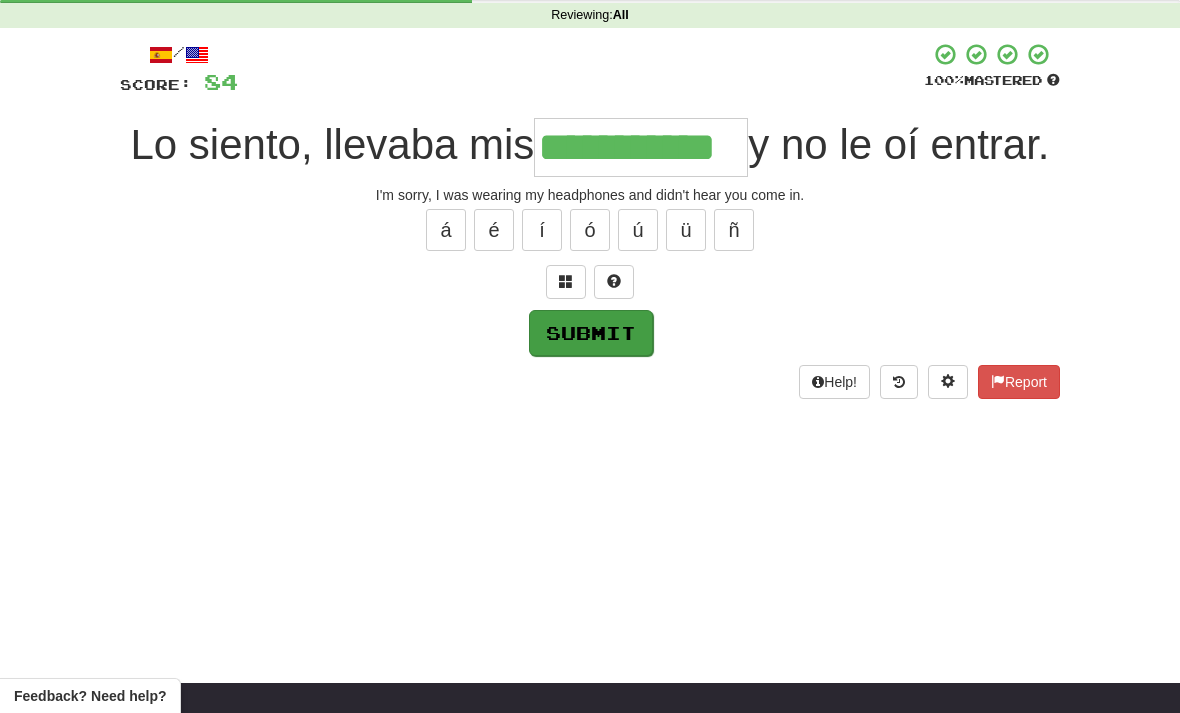 type on "**********" 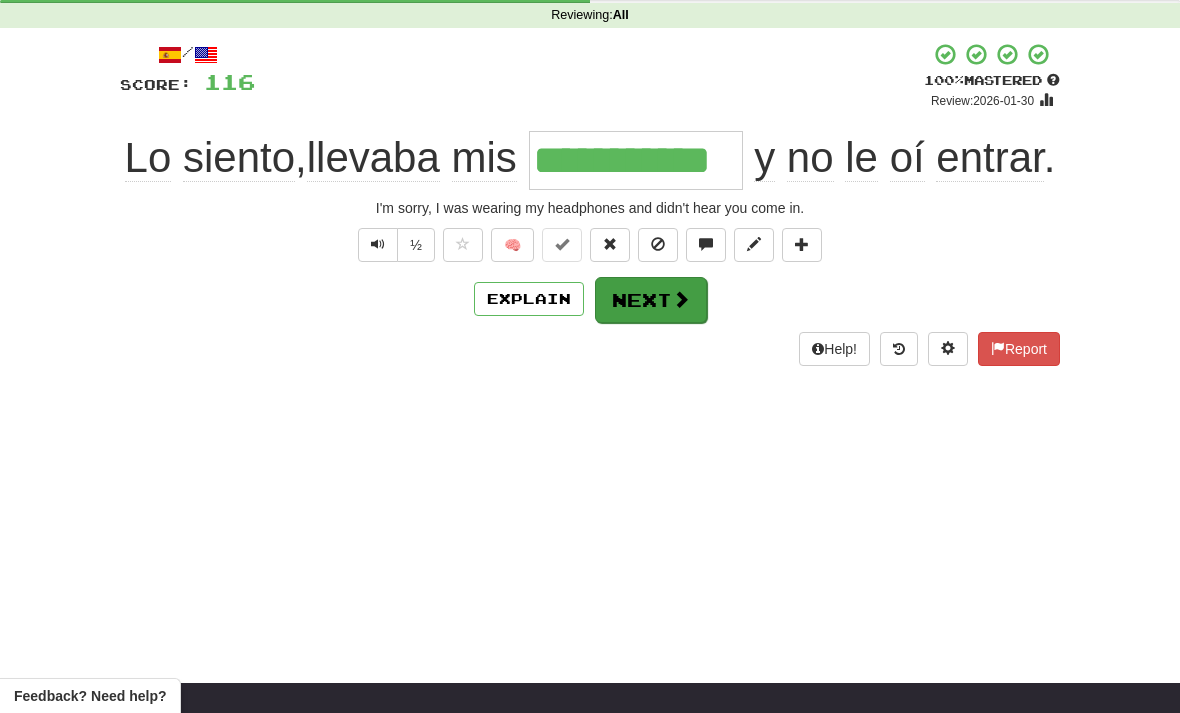 click at bounding box center (681, 299) 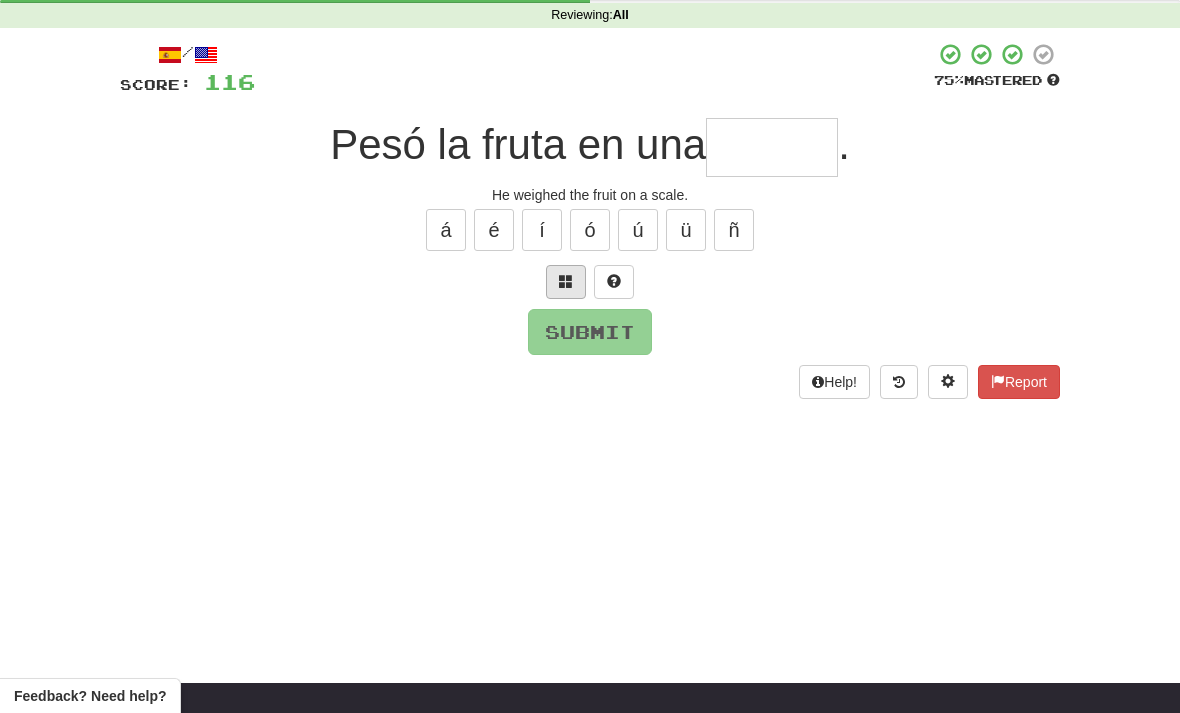 click at bounding box center [566, 282] 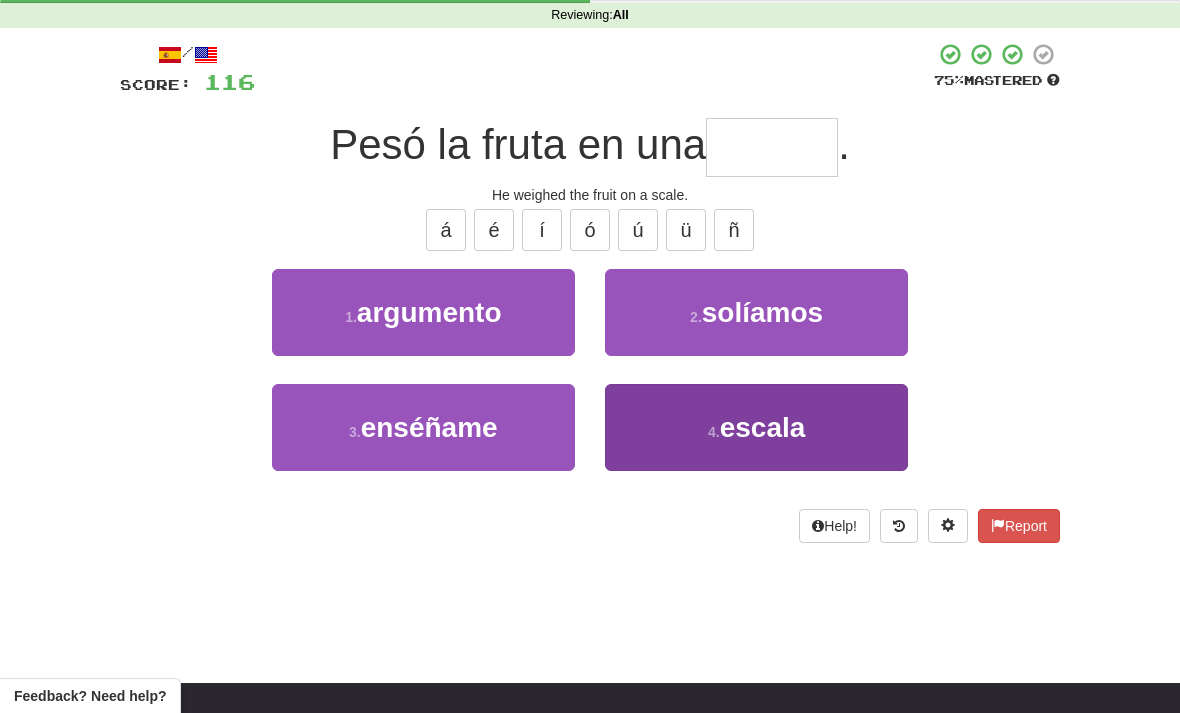 click on "escala" at bounding box center [763, 427] 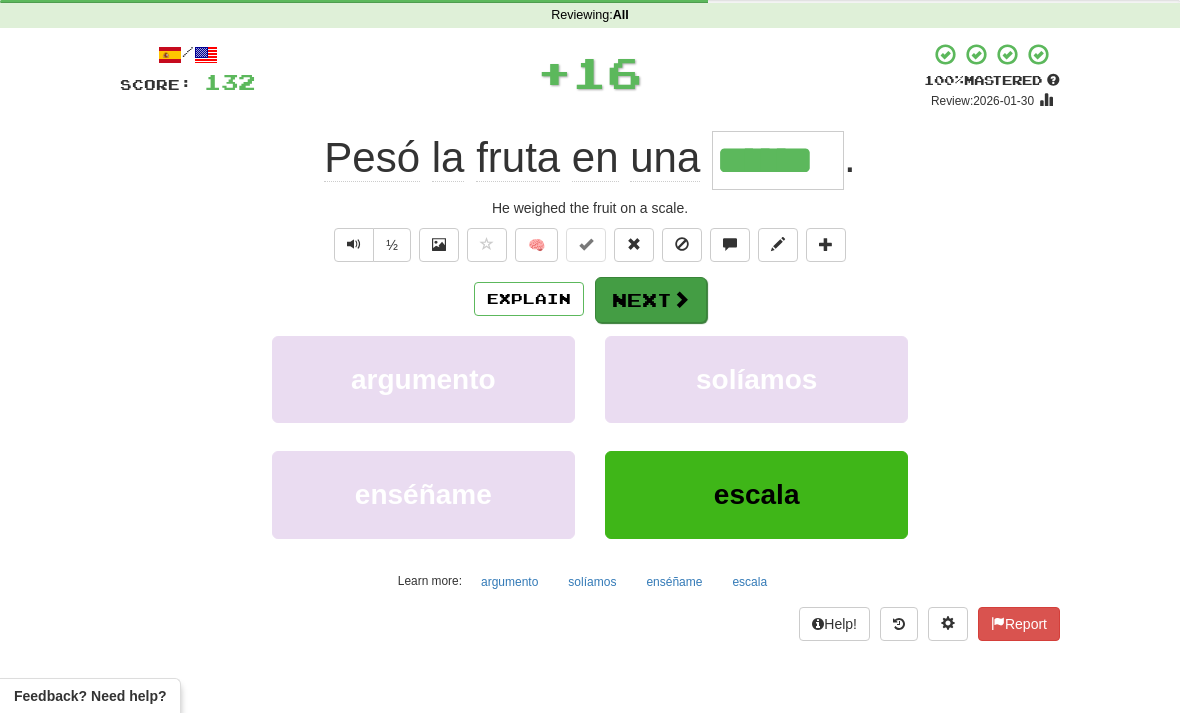 click on "Next" at bounding box center [651, 300] 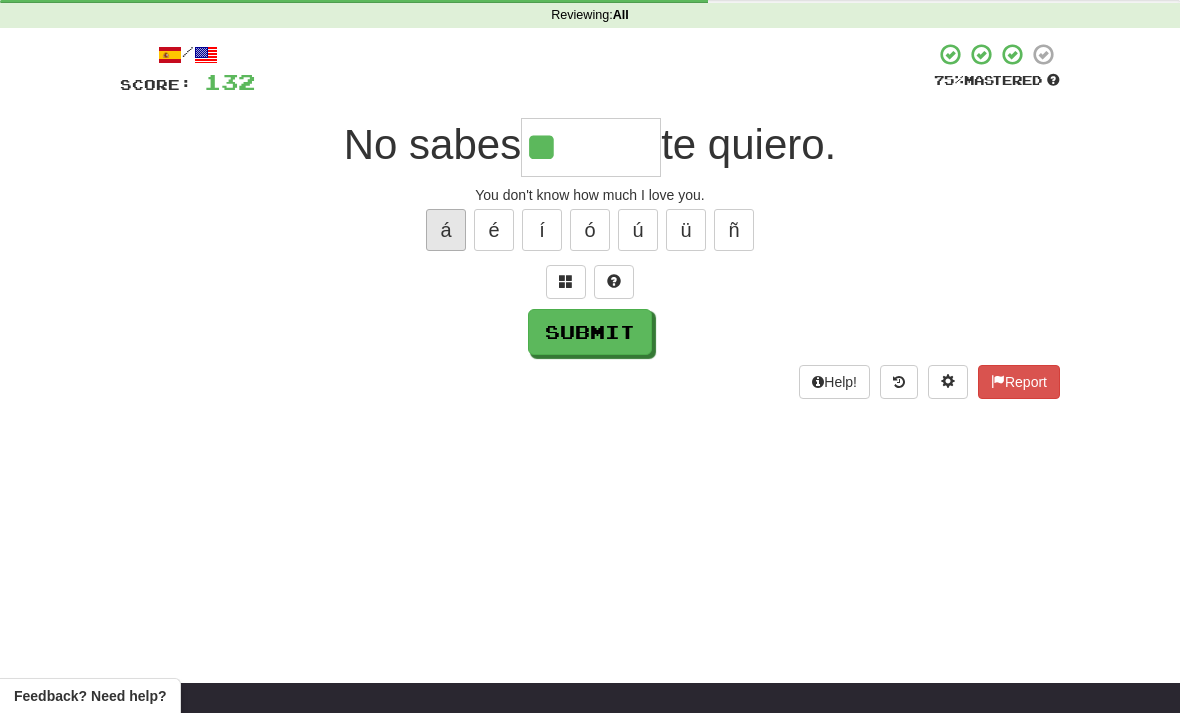 click on "á" at bounding box center [446, 230] 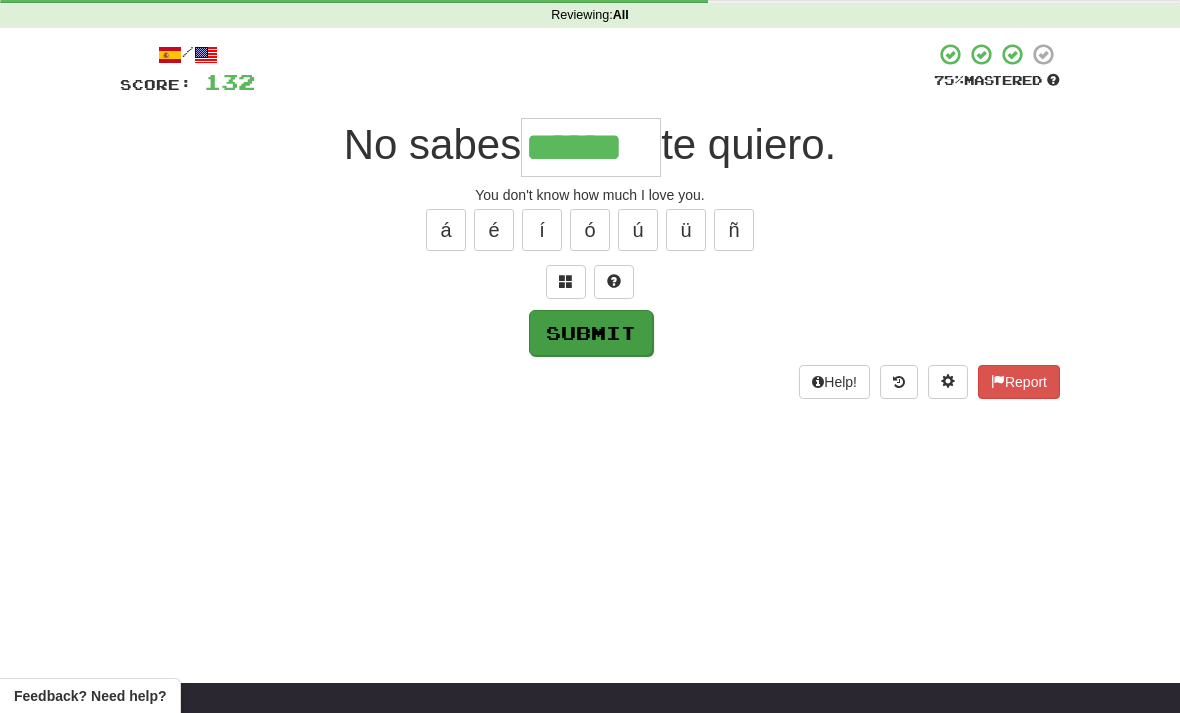 type on "******" 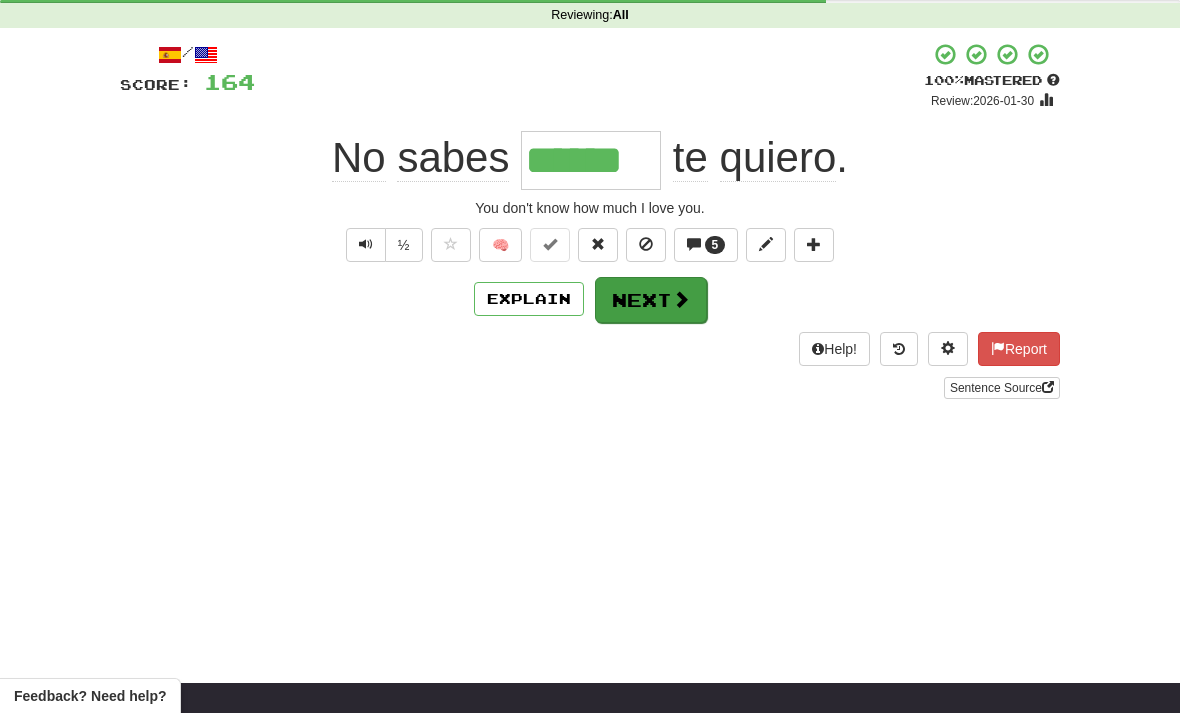 click at bounding box center [681, 299] 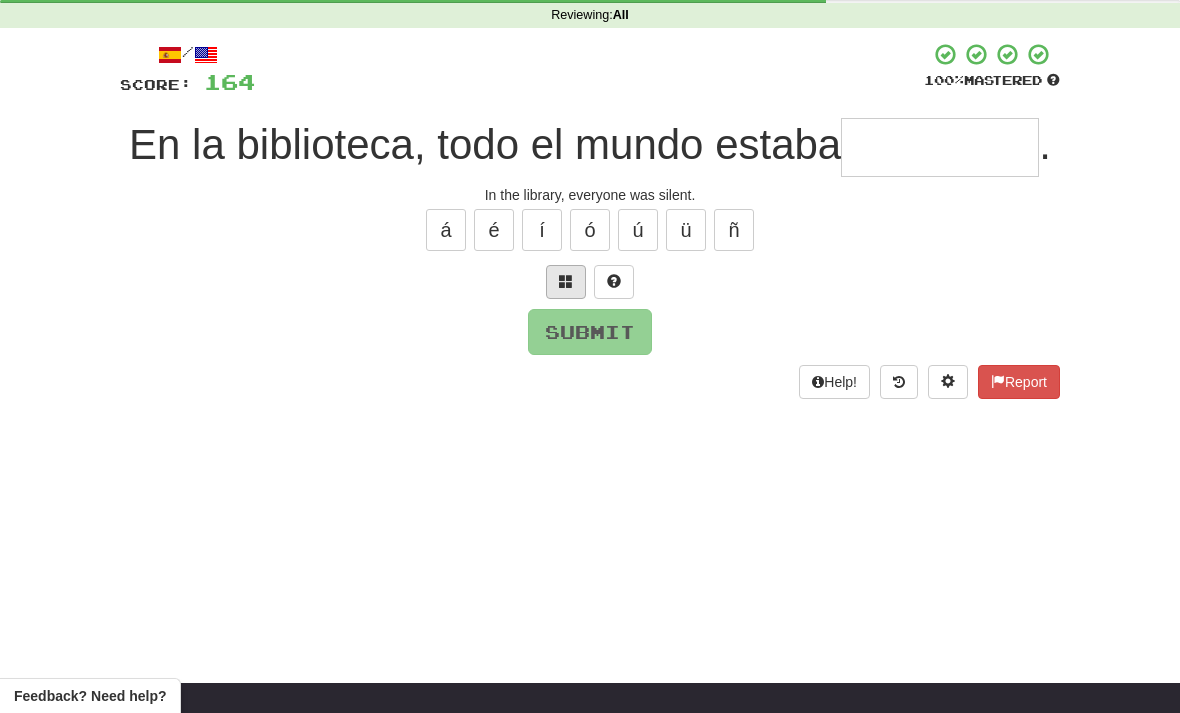 click at bounding box center [566, 282] 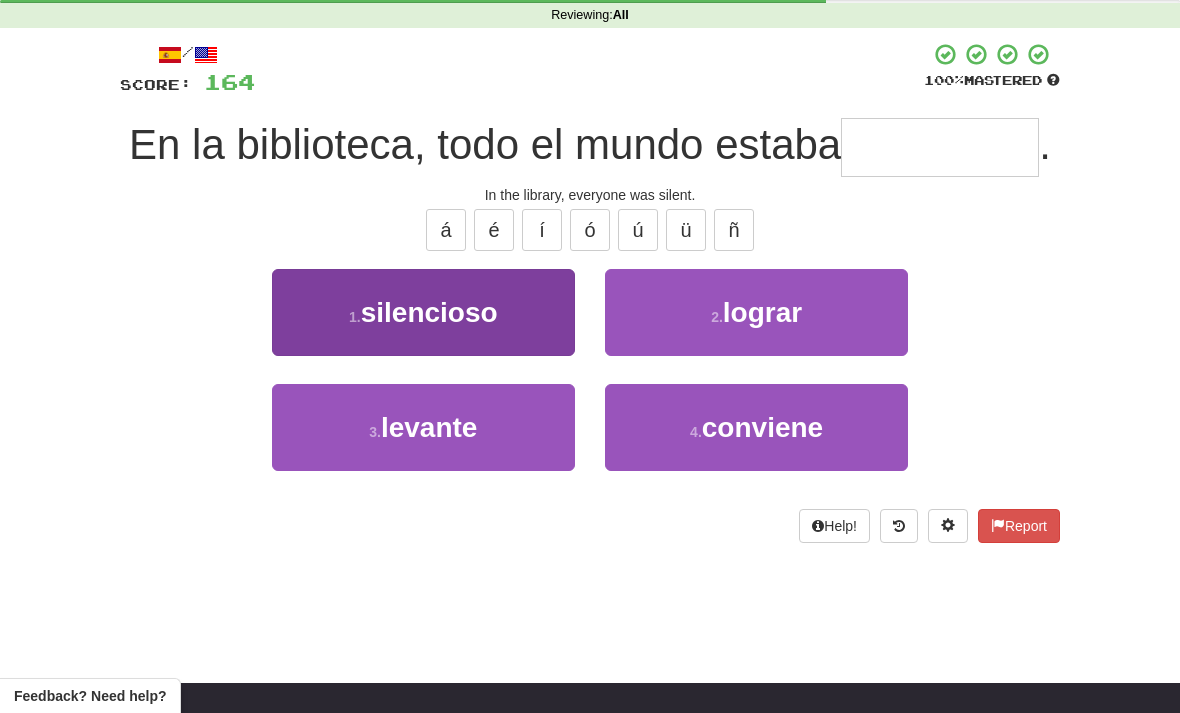 click on "1 . silencioso" at bounding box center (423, 312) 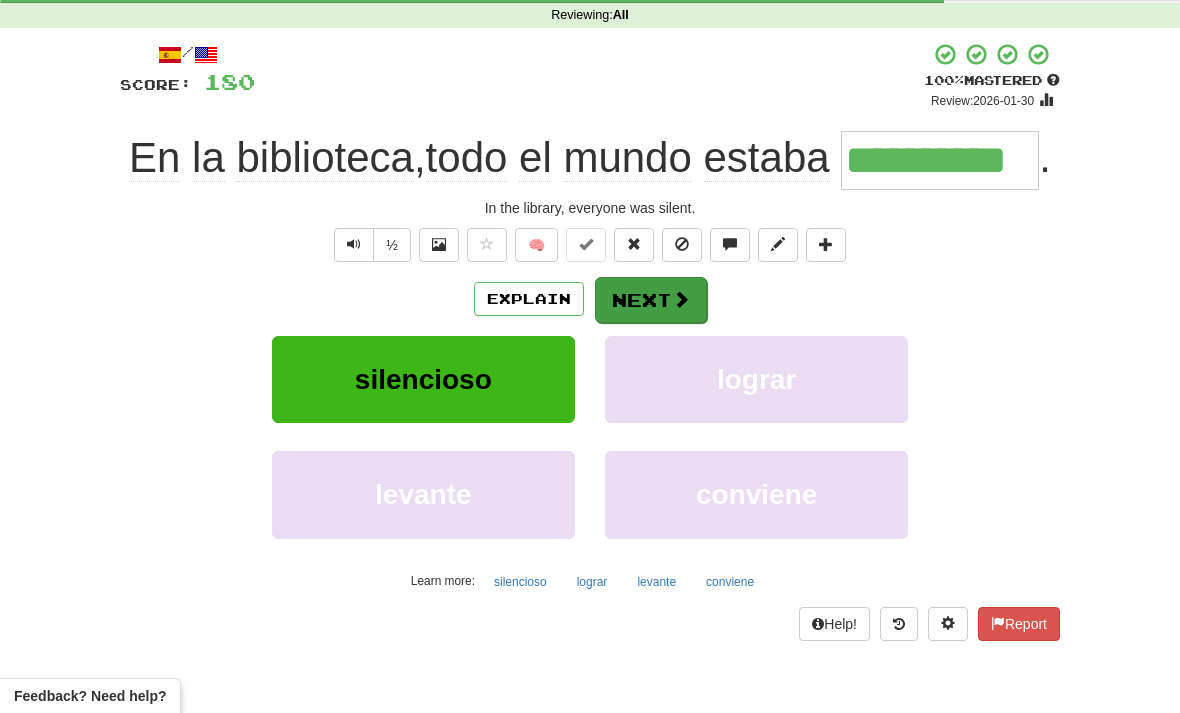 click on "Next" at bounding box center (651, 300) 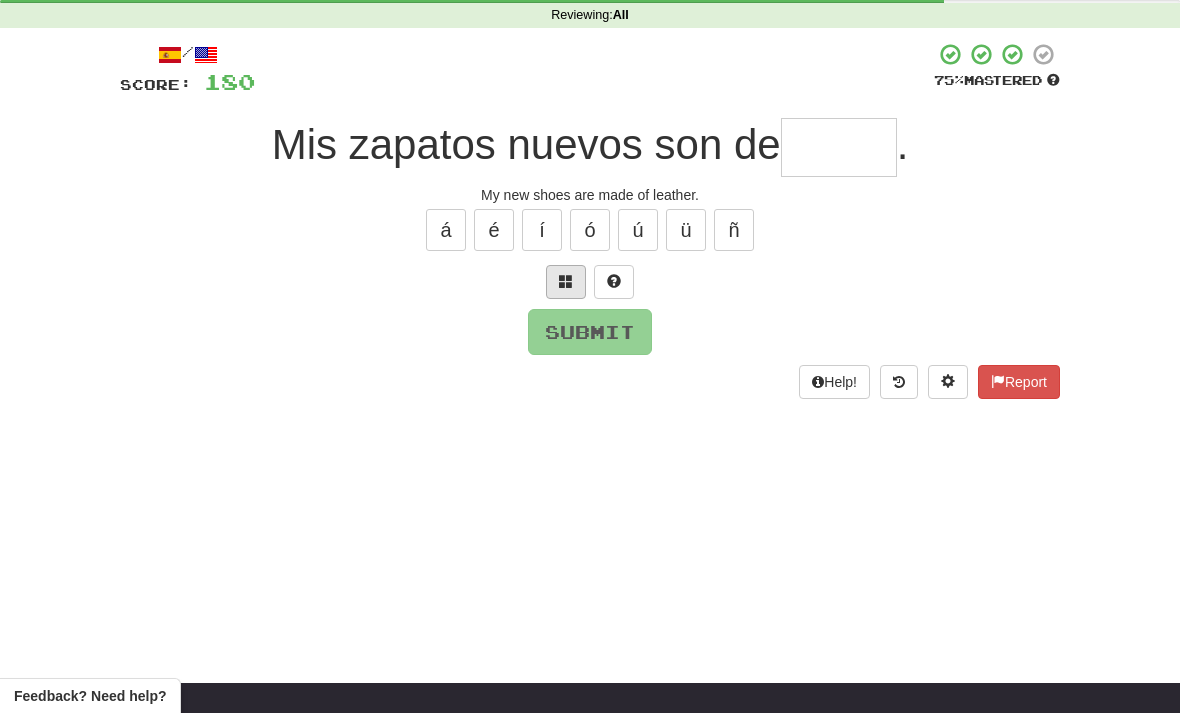 click at bounding box center (566, 281) 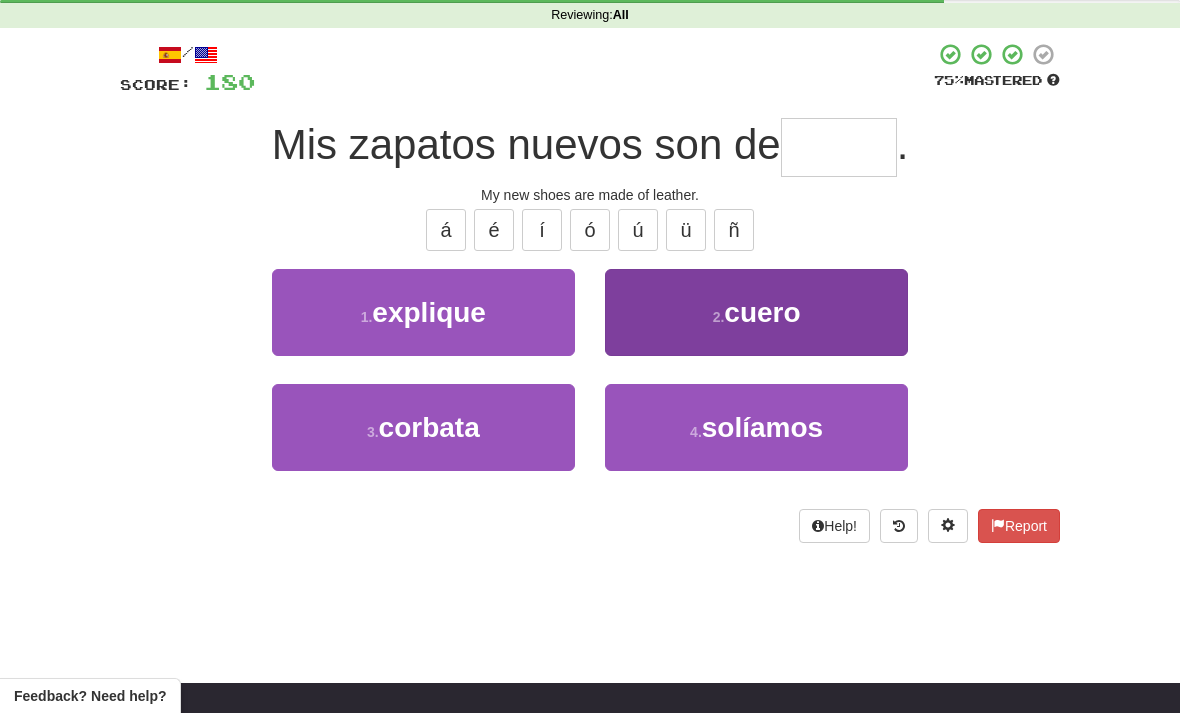 click on "2 . cuero" at bounding box center (756, 312) 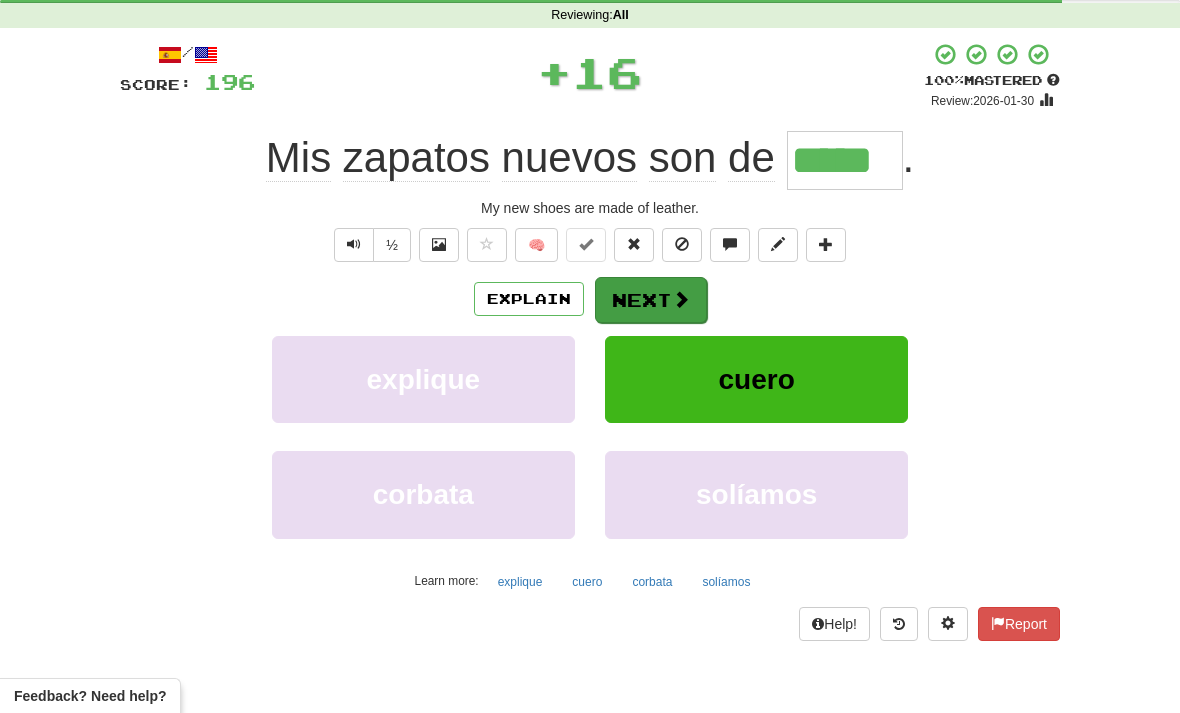 click at bounding box center [681, 299] 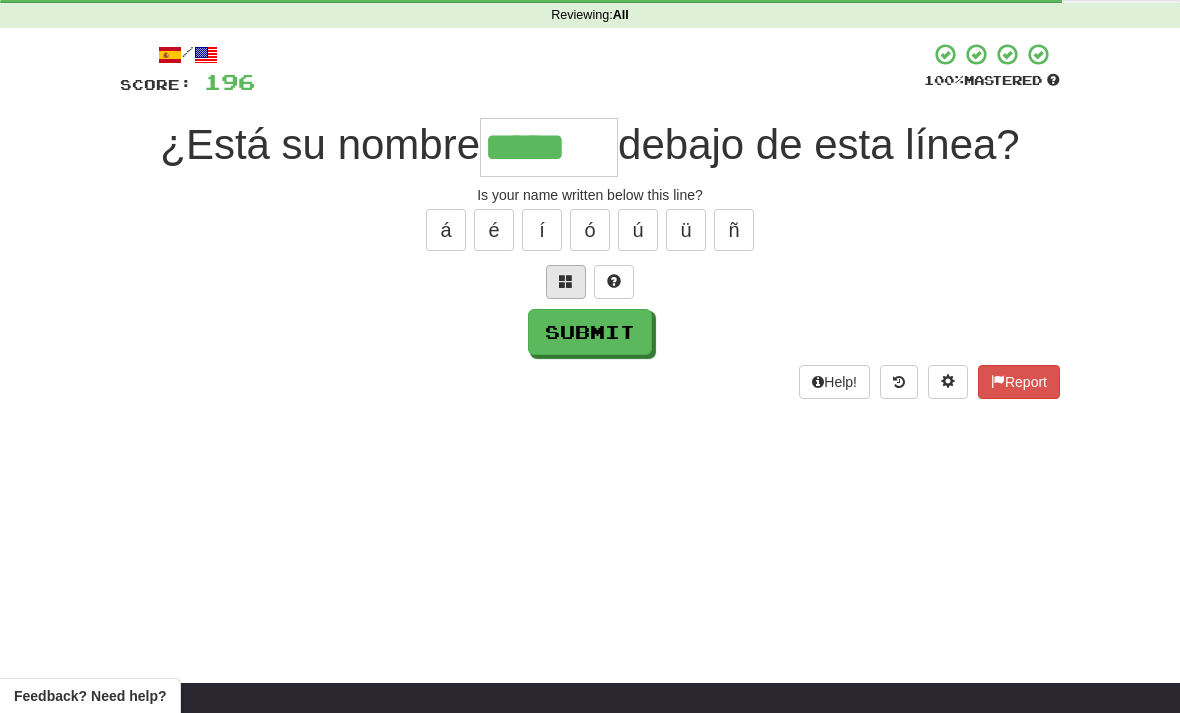 click at bounding box center (566, 281) 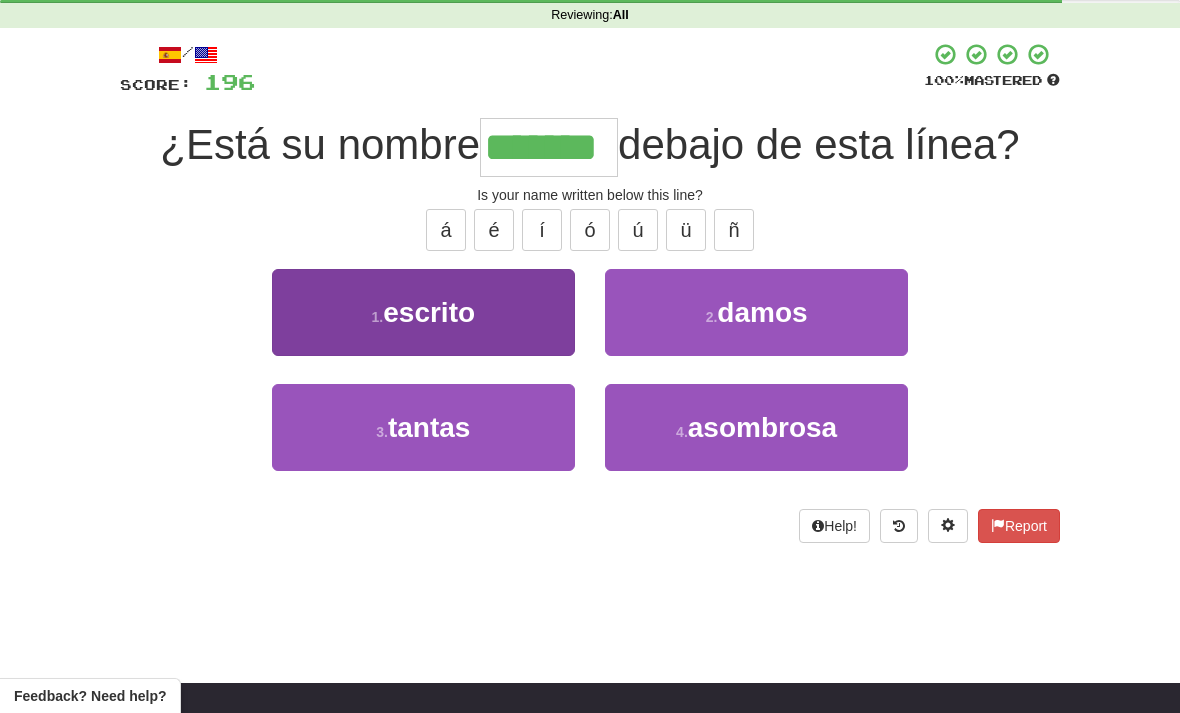 type on "*******" 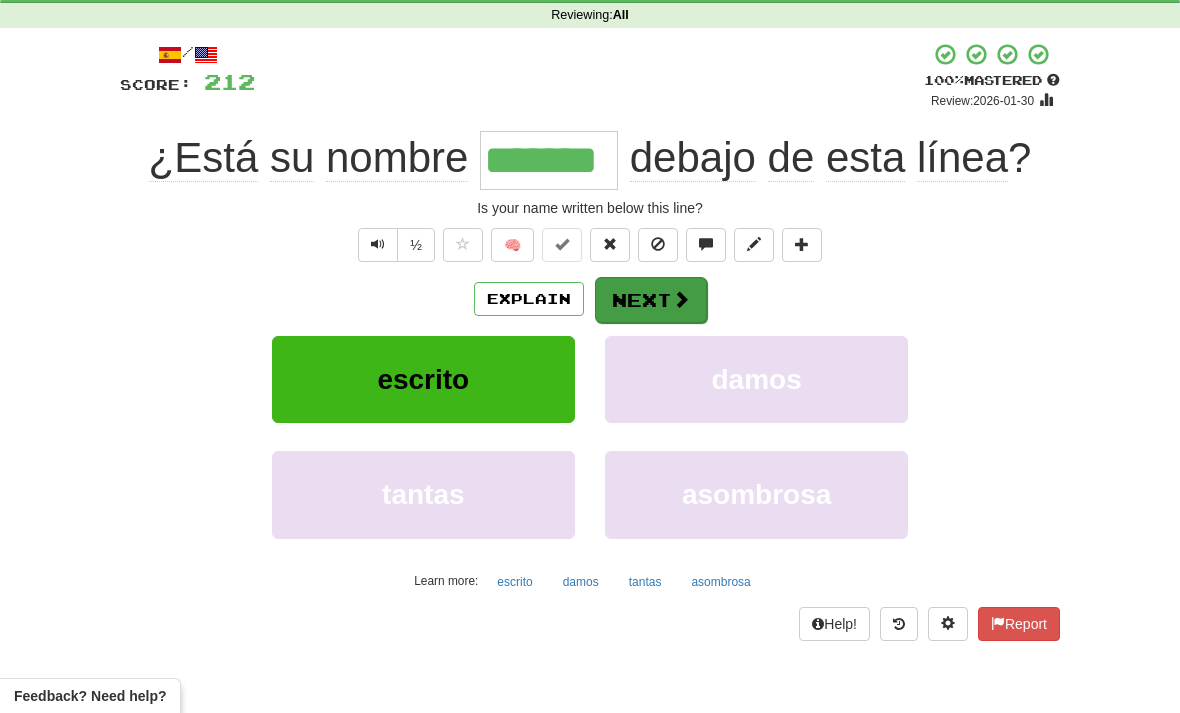 click at bounding box center (681, 299) 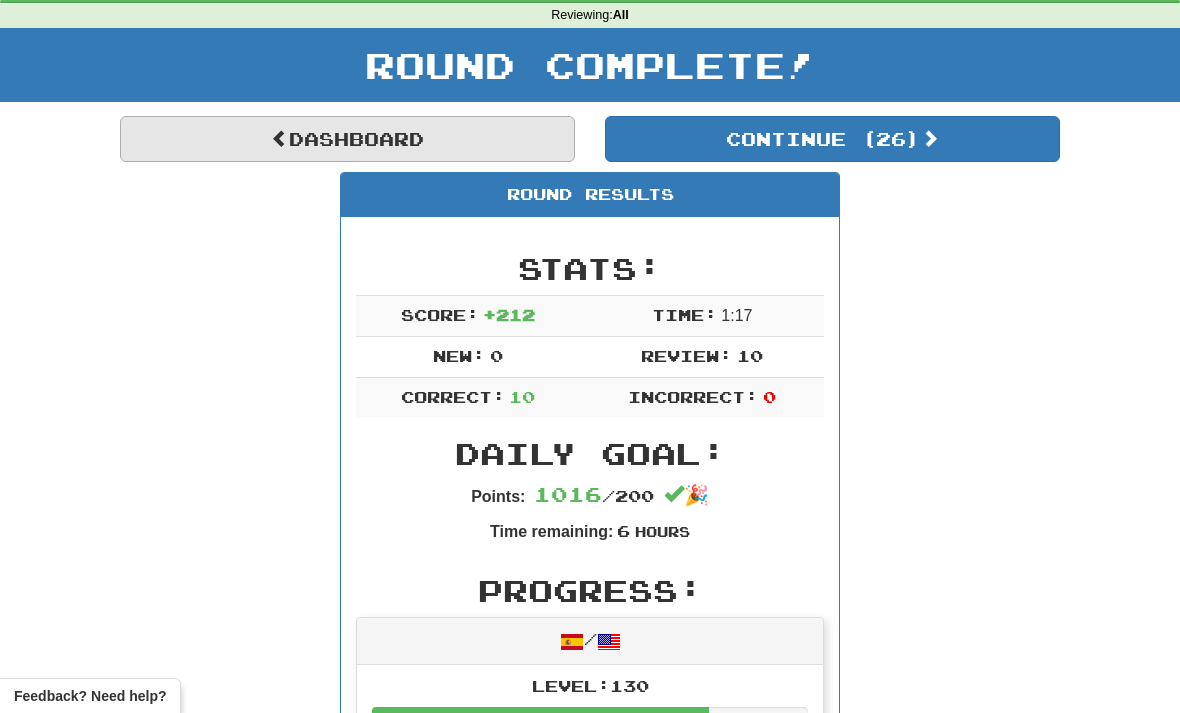 click on "Dashboard" at bounding box center [347, 139] 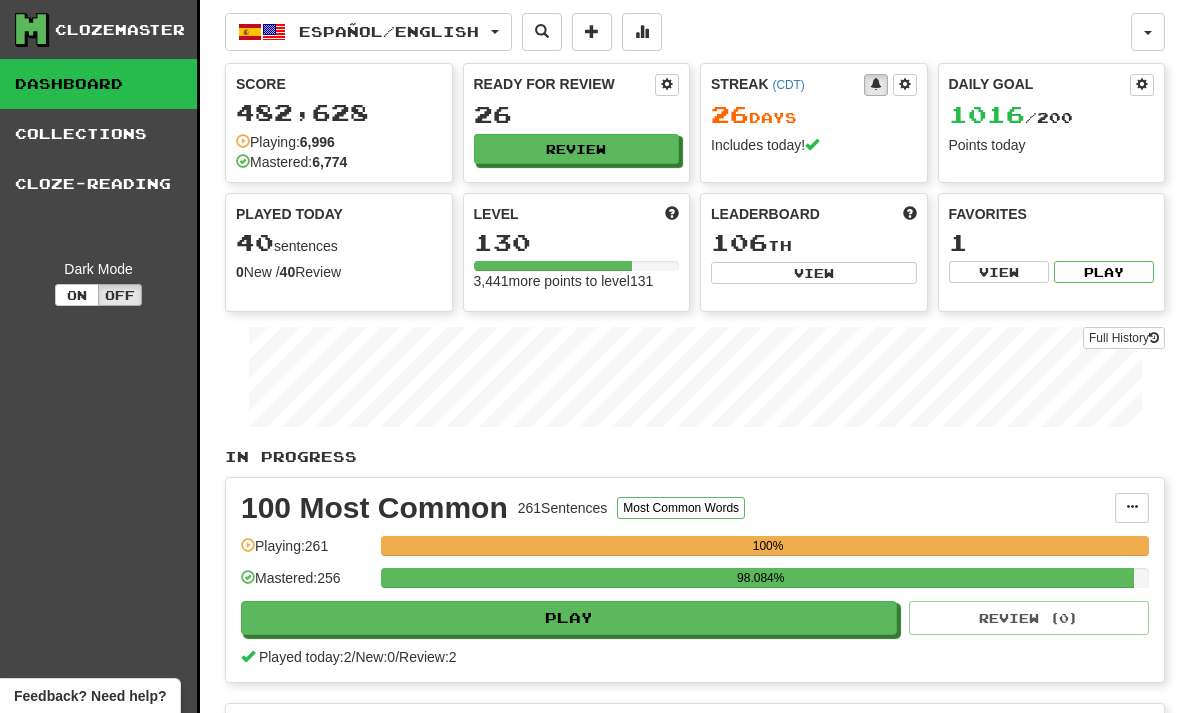 scroll, scrollTop: 0, scrollLeft: 0, axis: both 